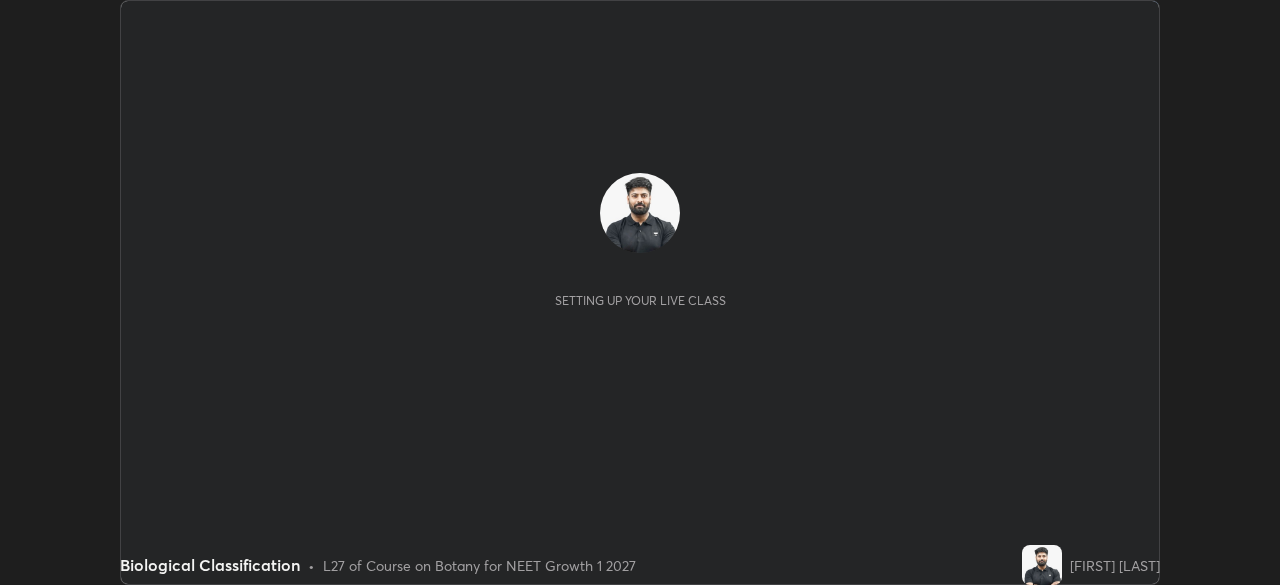 scroll, scrollTop: 0, scrollLeft: 0, axis: both 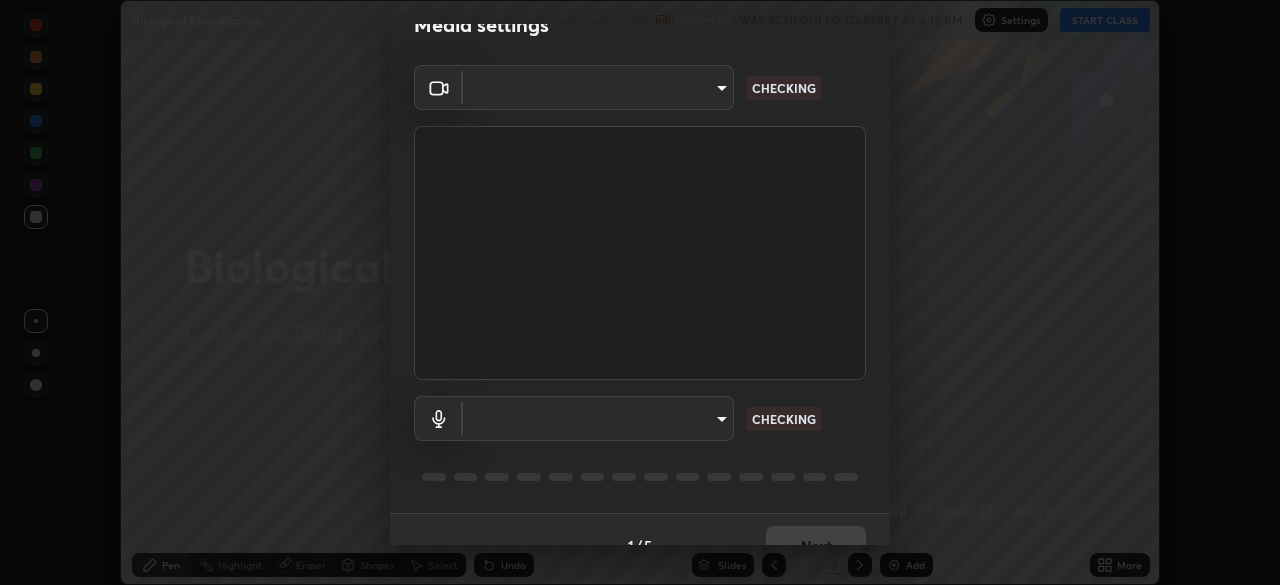 type on "7c0fbee520007ce8cb288d1ee827530c35c59e124cef56c3368f914323853268" 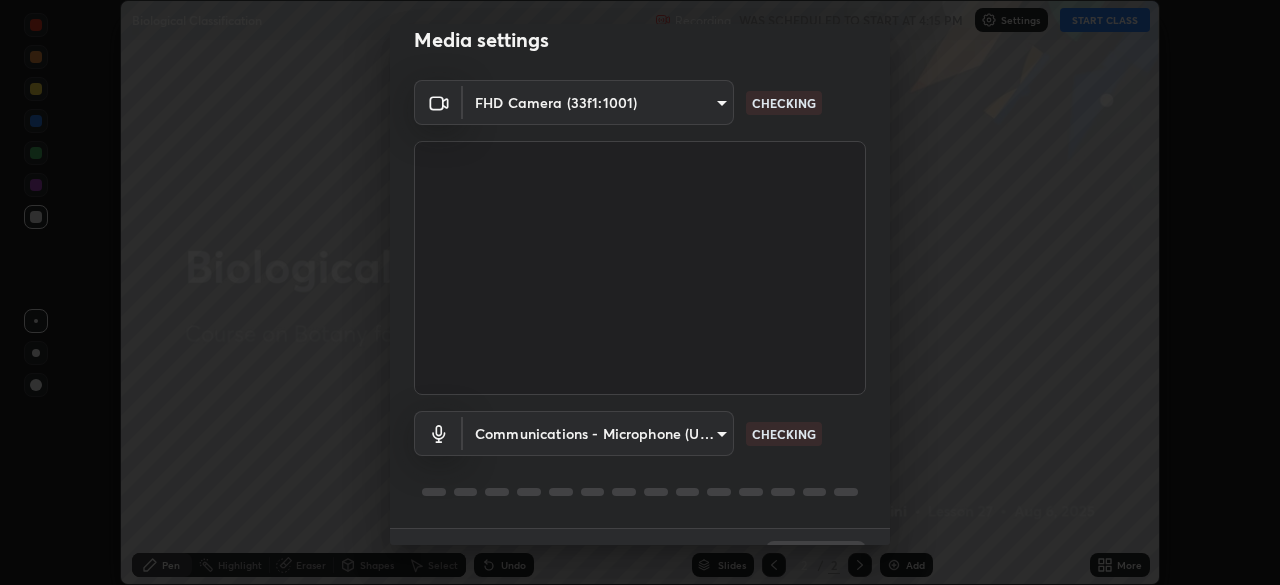 scroll, scrollTop: 38, scrollLeft: 0, axis: vertical 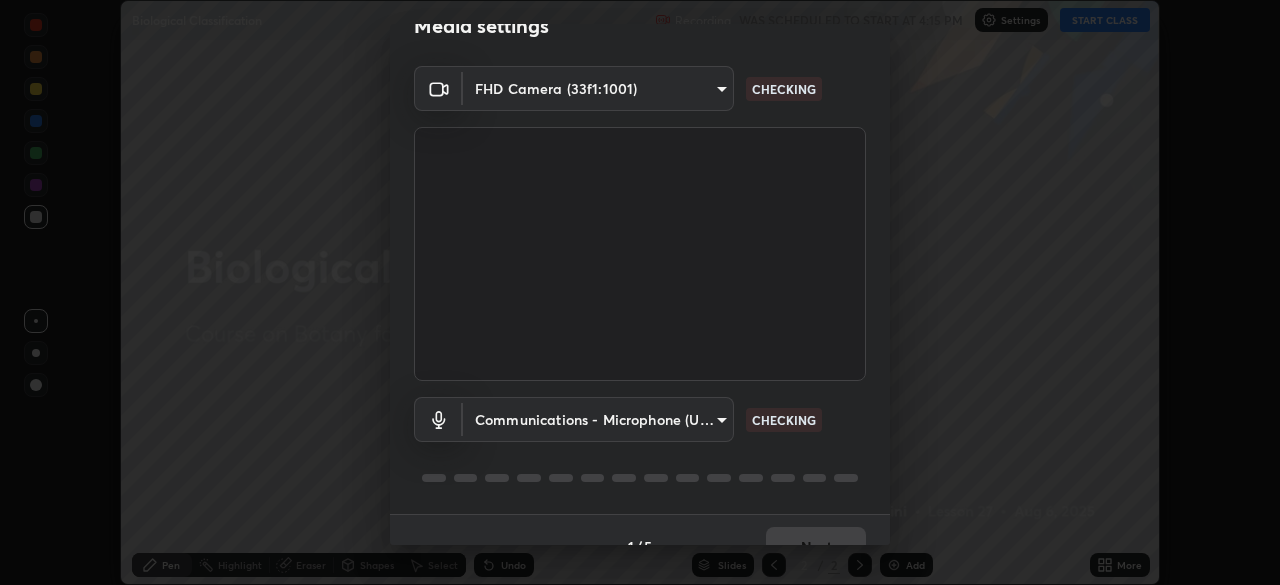 click on "Erase all Biological Classification Recording WAS SCHEDULED TO START AT  4:15 PM Settings START CLASS Setting up your live class Biological Classification • L27 of Course on Botany for NEET Growth 1 2027 [FIRST] [LAST] Pen Highlight Eraser Shapes Select Undo Slides 2 / 2 Add More No doubts shared Encourage your learners to ask a doubt for better clarity Report an issue Reason for reporting Buffering Chat not working Audio - Video sync issue Educator video quality low ​ Attach an image Report Media settings FHD Camera (33f1:1001) [HASH] CHECKING Communications - Microphone (USB Audio Device) communications CHECKING 1 / 5 Next" at bounding box center (640, 292) 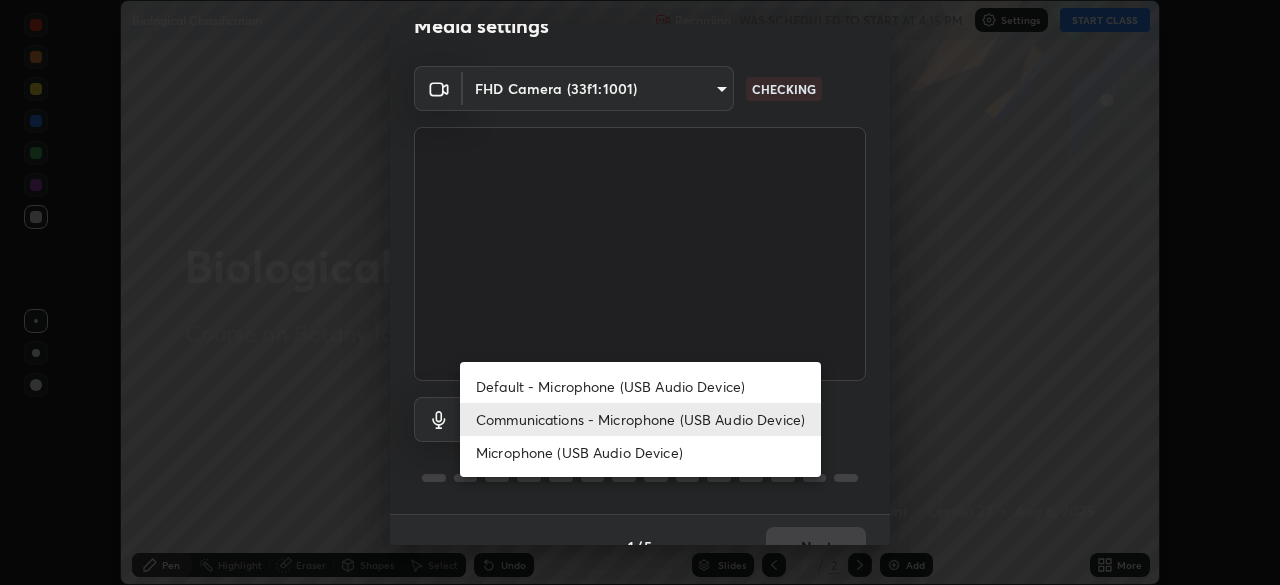 click on "Microphone (USB Audio Device)" at bounding box center (640, 452) 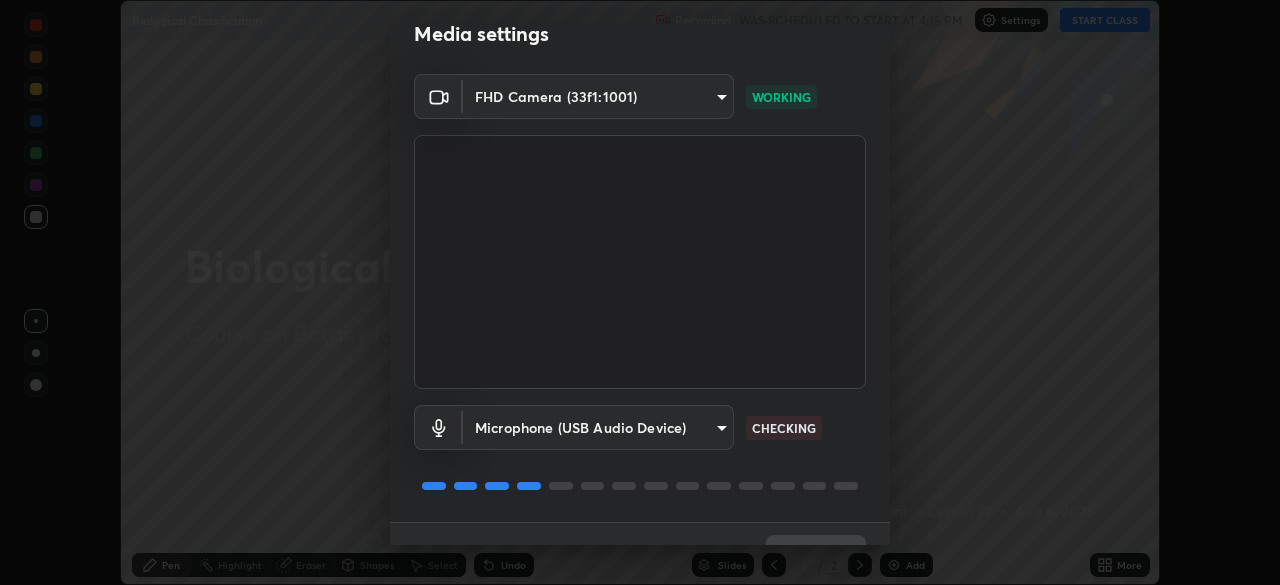 scroll, scrollTop: 71, scrollLeft: 0, axis: vertical 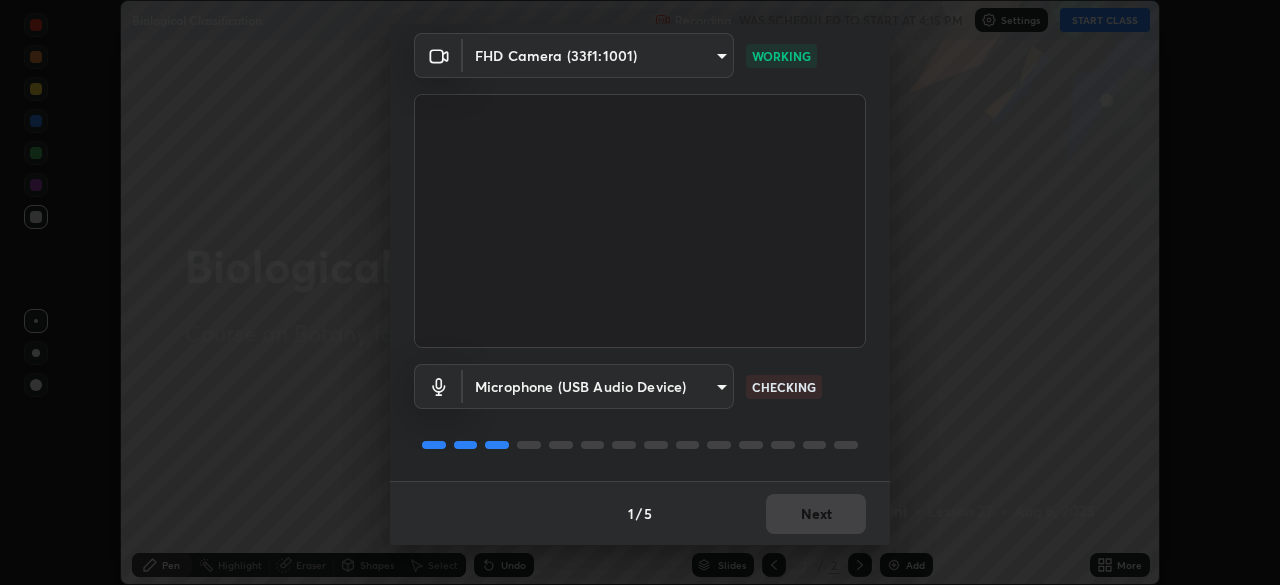 click on "1 / 5 Next" at bounding box center (640, 513) 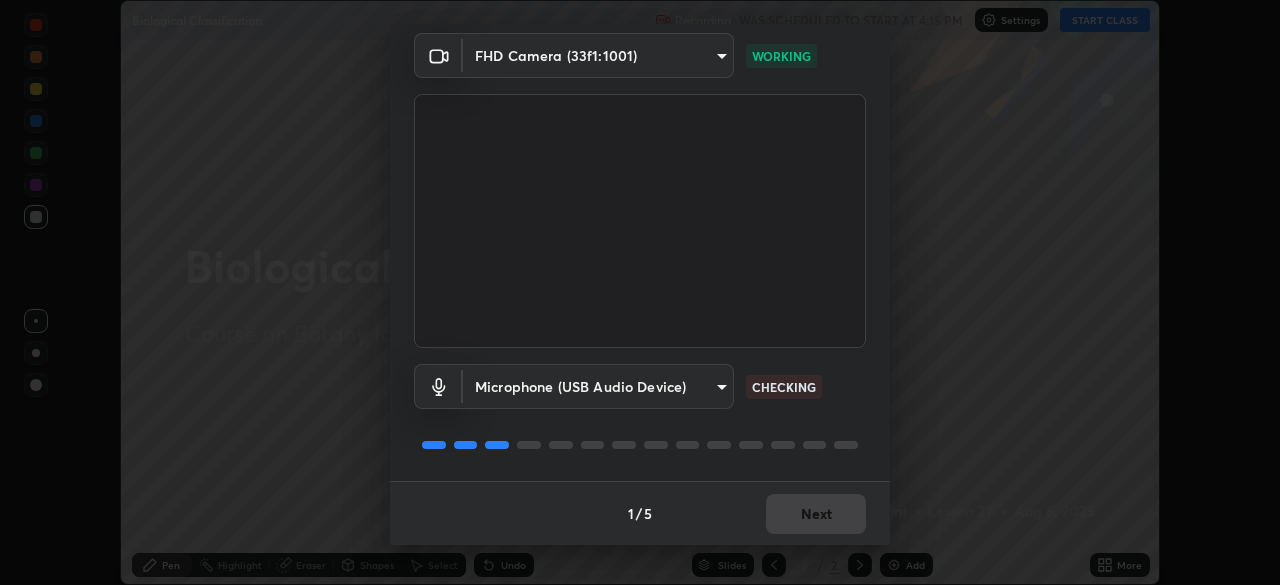 click on "1 / 5 Next" at bounding box center [640, 513] 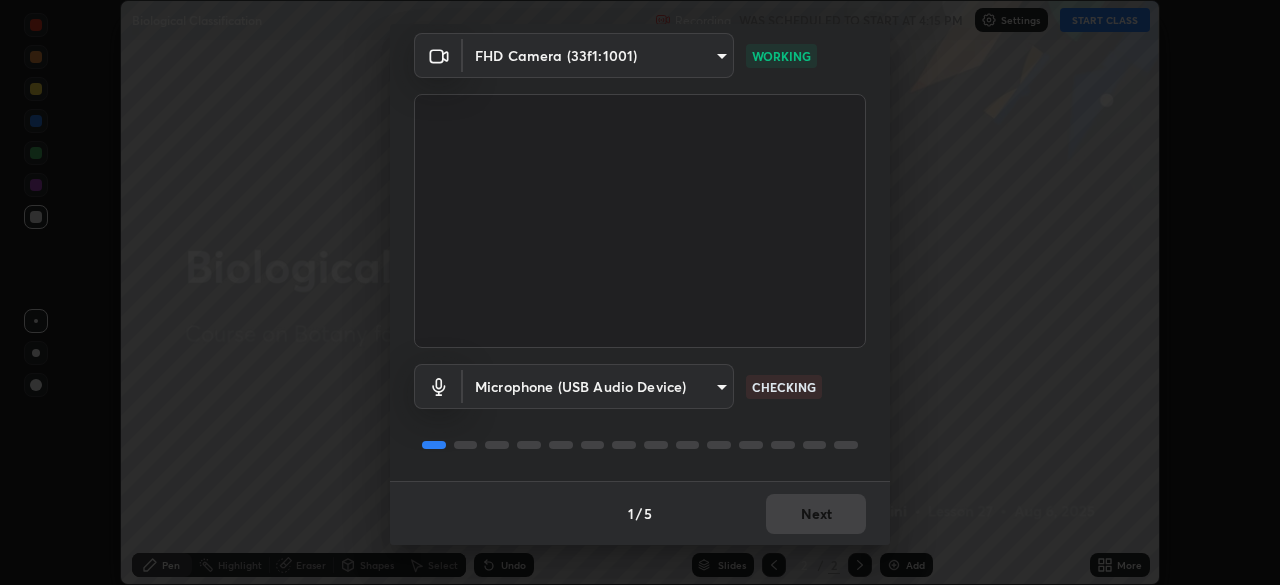 click on "1 / 5 Next" at bounding box center [640, 513] 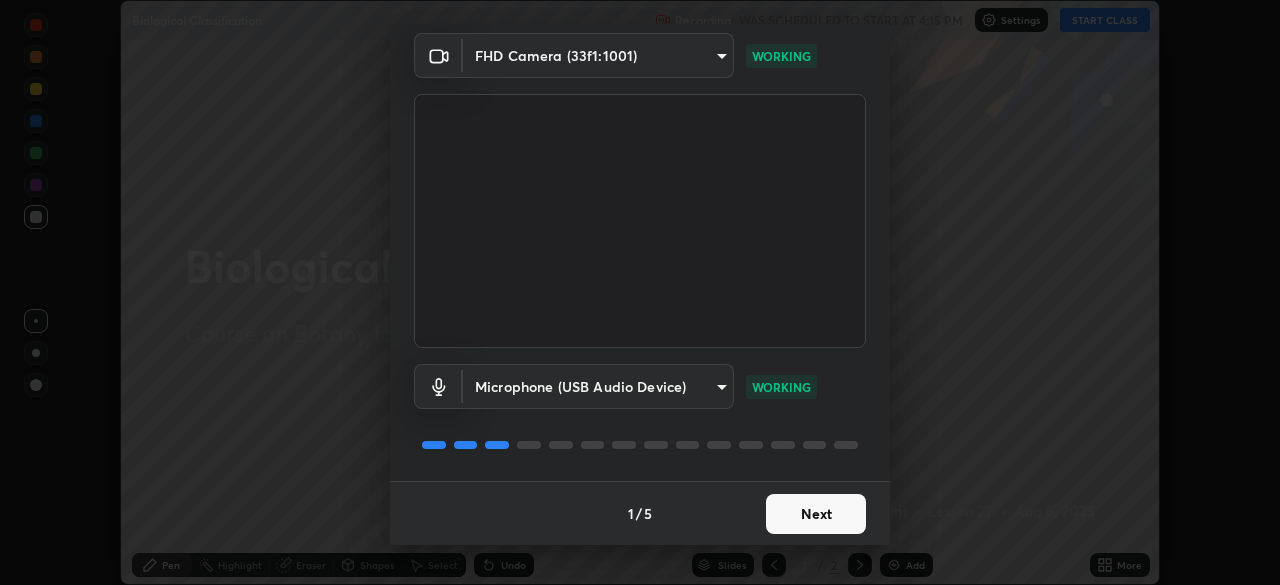 click on "Next" at bounding box center [816, 514] 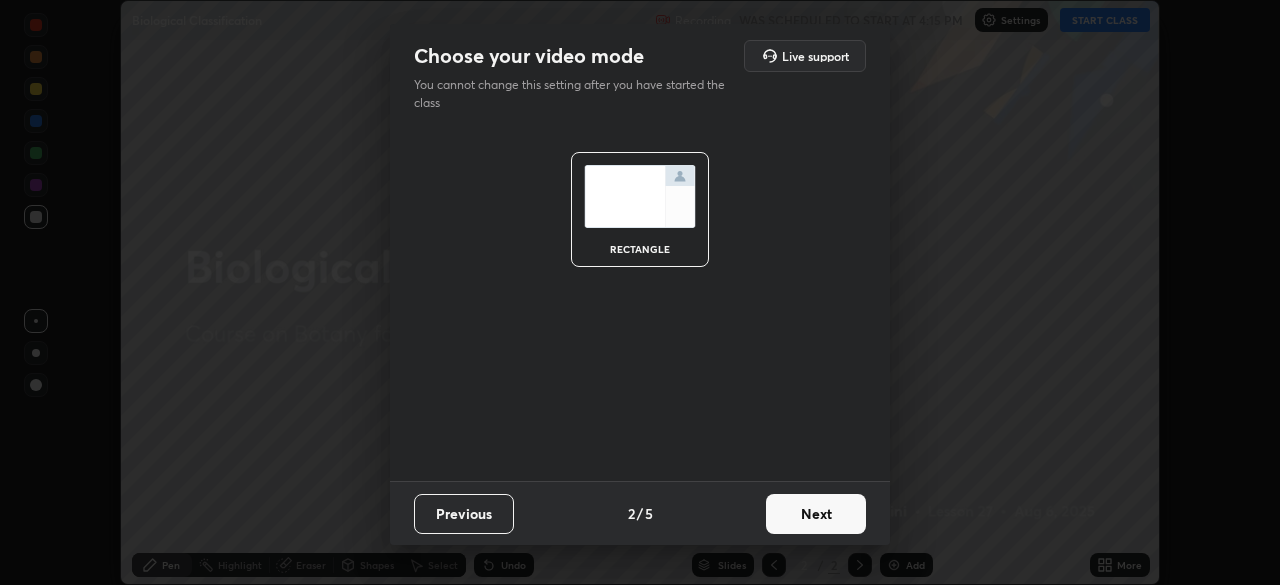 scroll, scrollTop: 0, scrollLeft: 0, axis: both 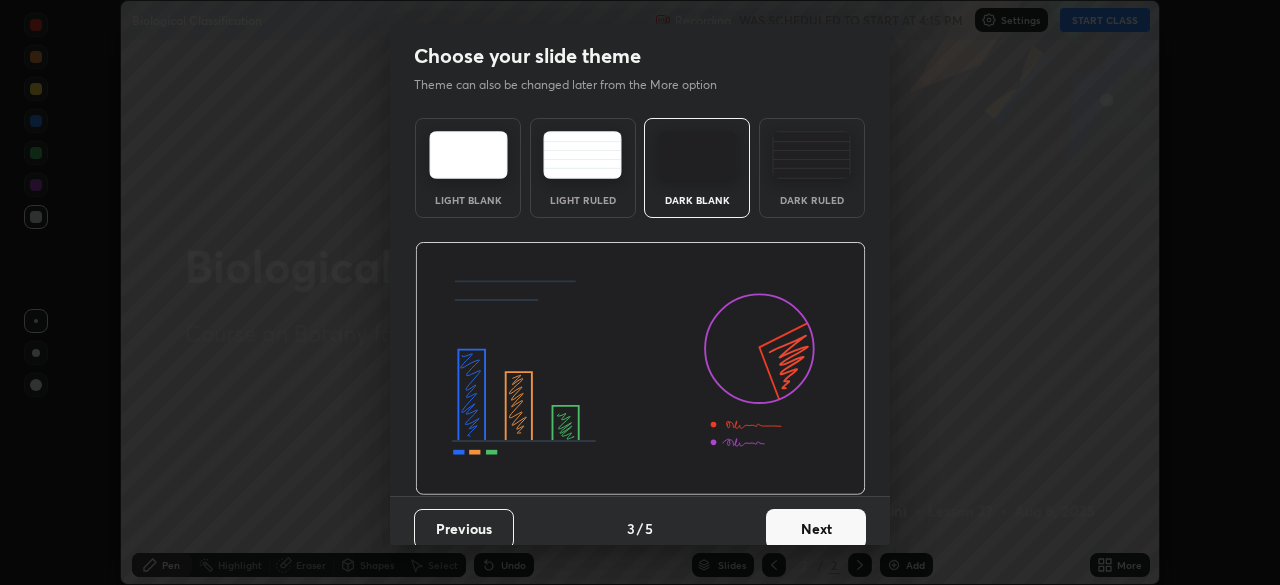 click on "Next" at bounding box center (816, 529) 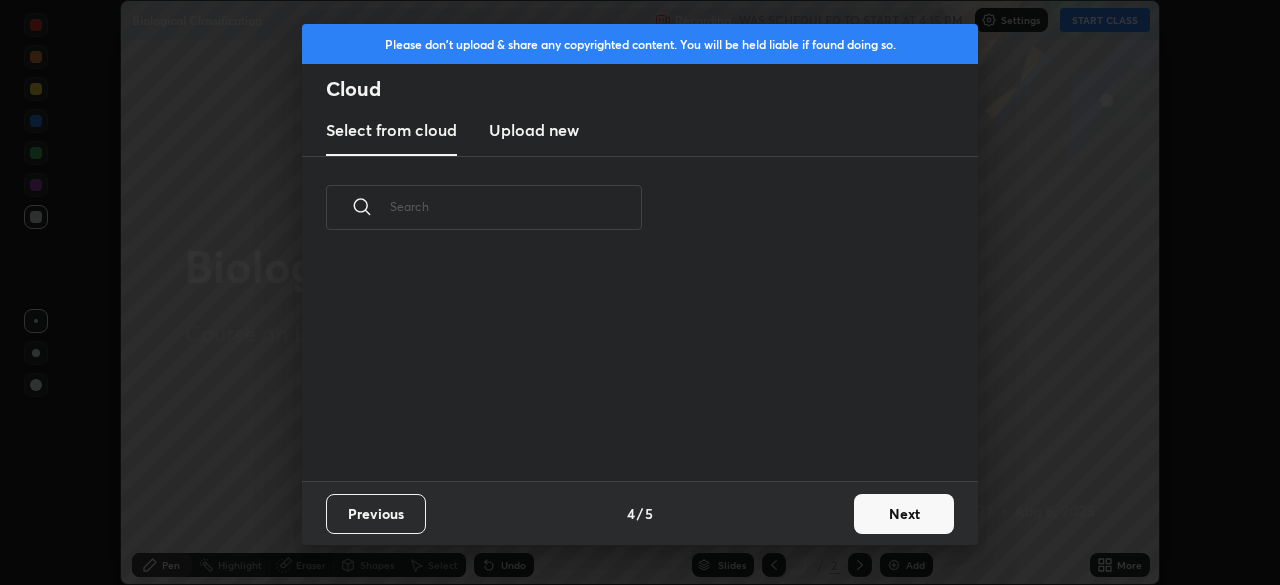 click on "Previous 4 / 5 Next" at bounding box center [640, 513] 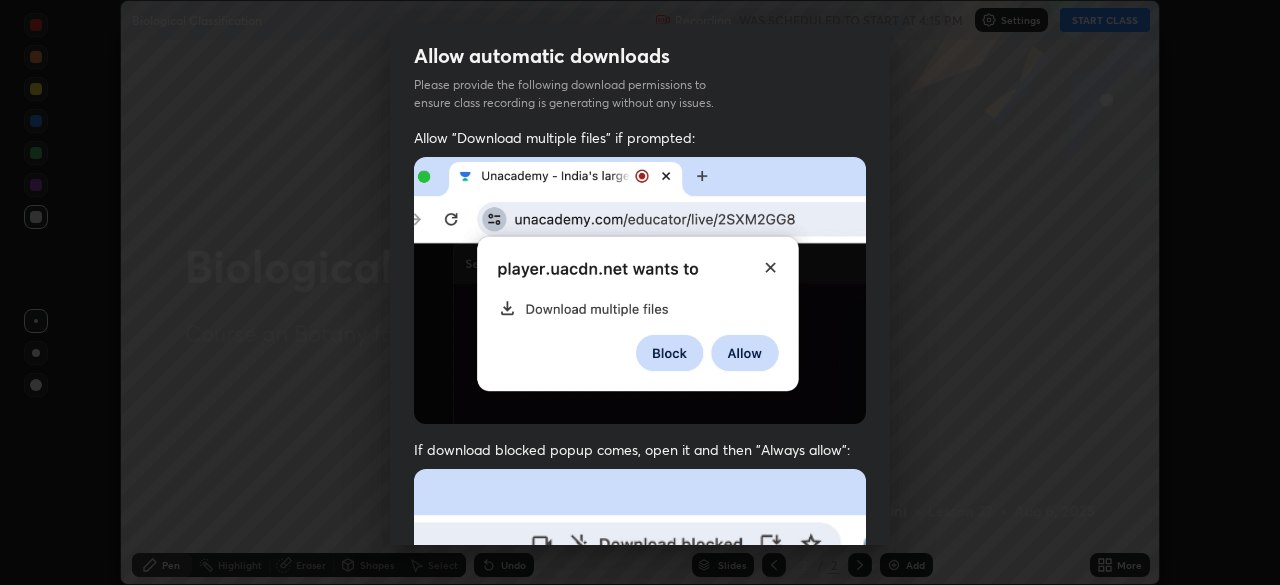 click on "Allow automatic downloads Please provide the following download permissions to ensure class recording is generating without any issues. Allow "Download multiple files" if prompted: If download blocked popup comes, open it and then "Always allow": I agree that if I don't provide required permissions, class recording will not be generated Previous 5 / 5 Done" at bounding box center [640, 292] 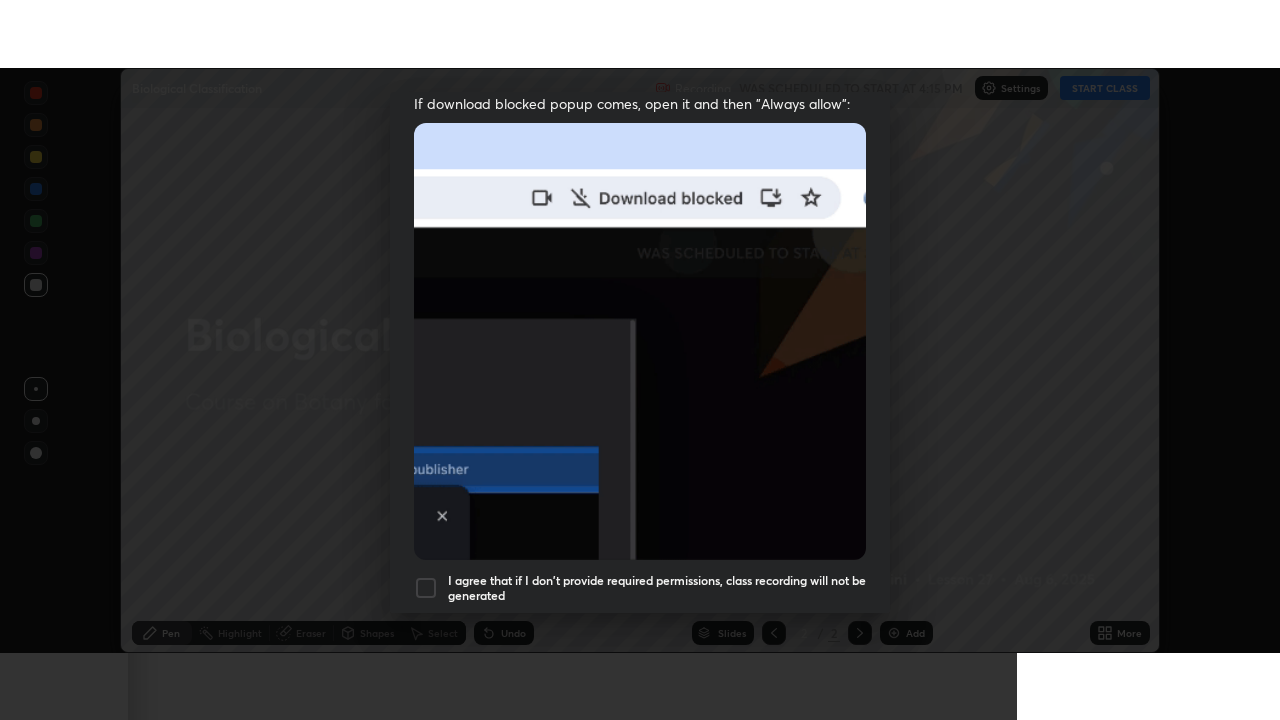 scroll, scrollTop: 479, scrollLeft: 0, axis: vertical 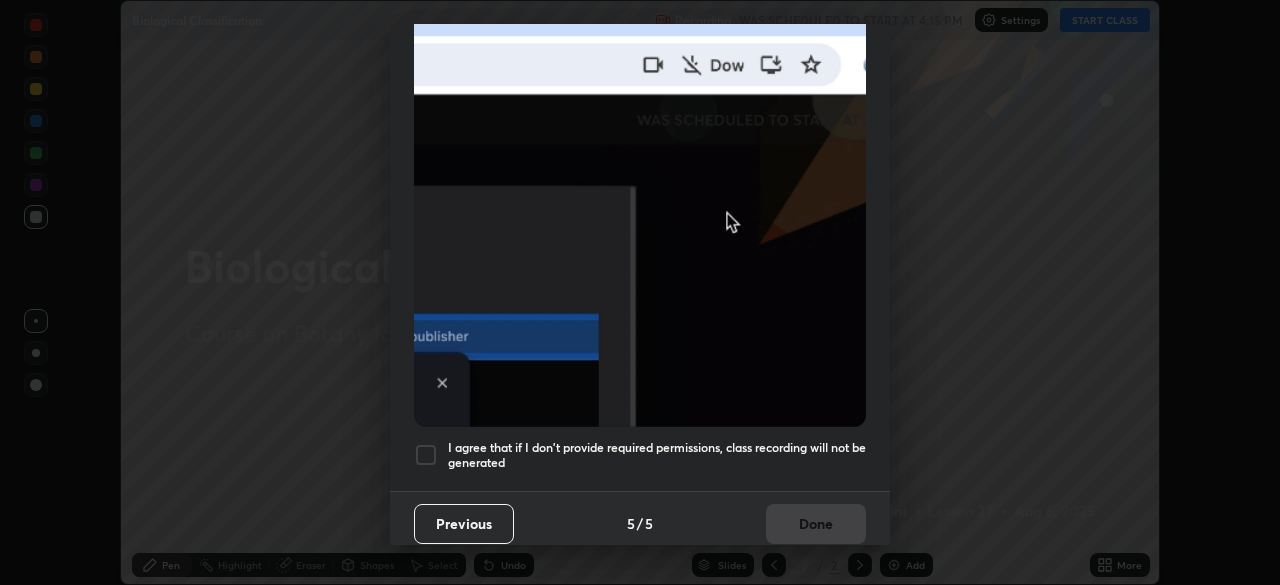 click on "I agree that if I don't provide required permissions, class recording will not be generated" at bounding box center [657, 455] 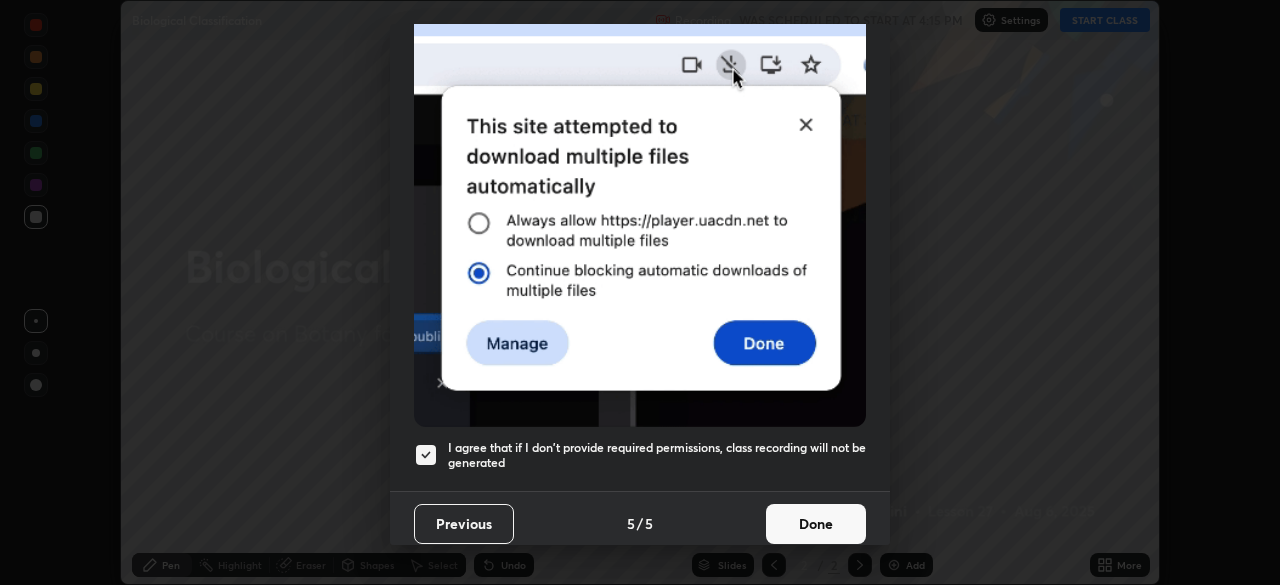 click on "Done" at bounding box center (816, 524) 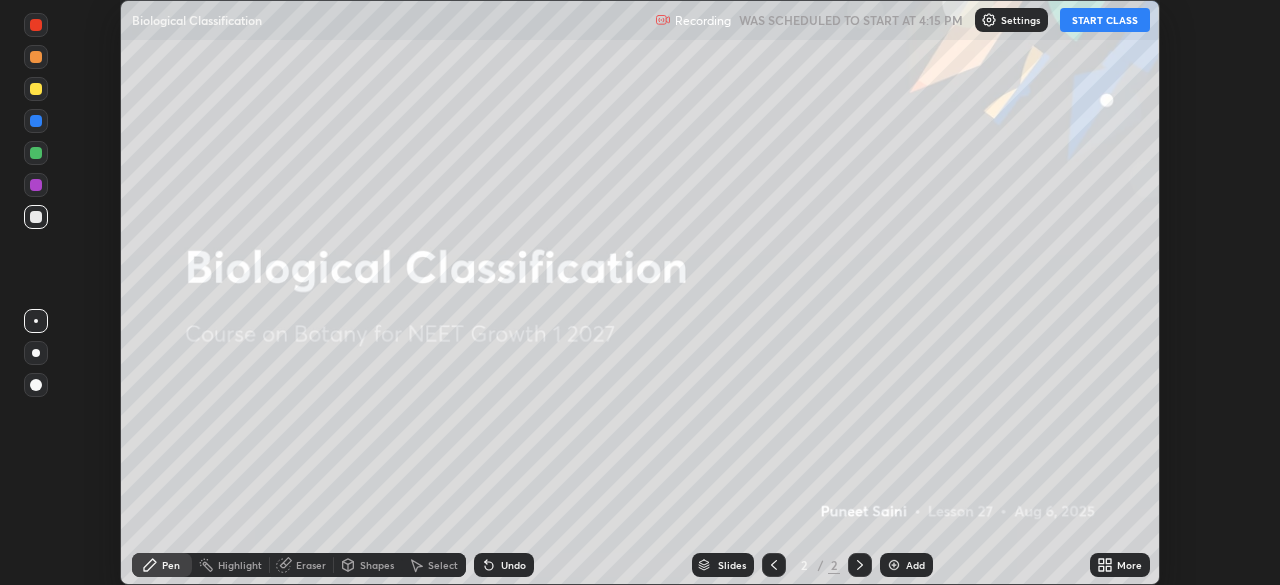 click on "START CLASS" at bounding box center [1105, 20] 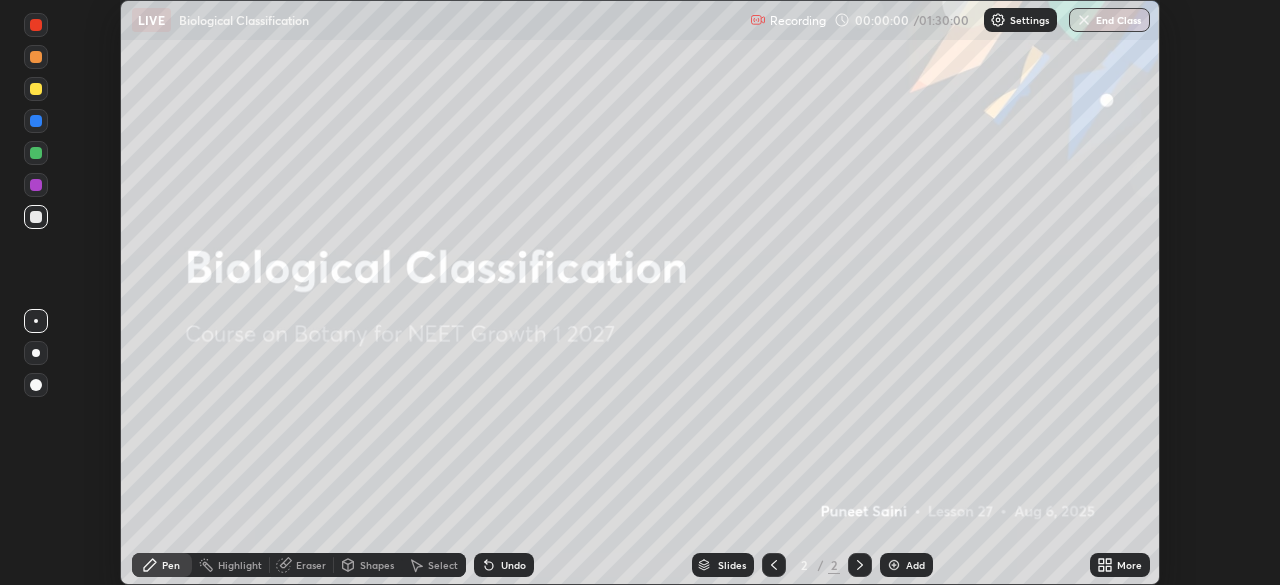 click on "More" at bounding box center (1129, 565) 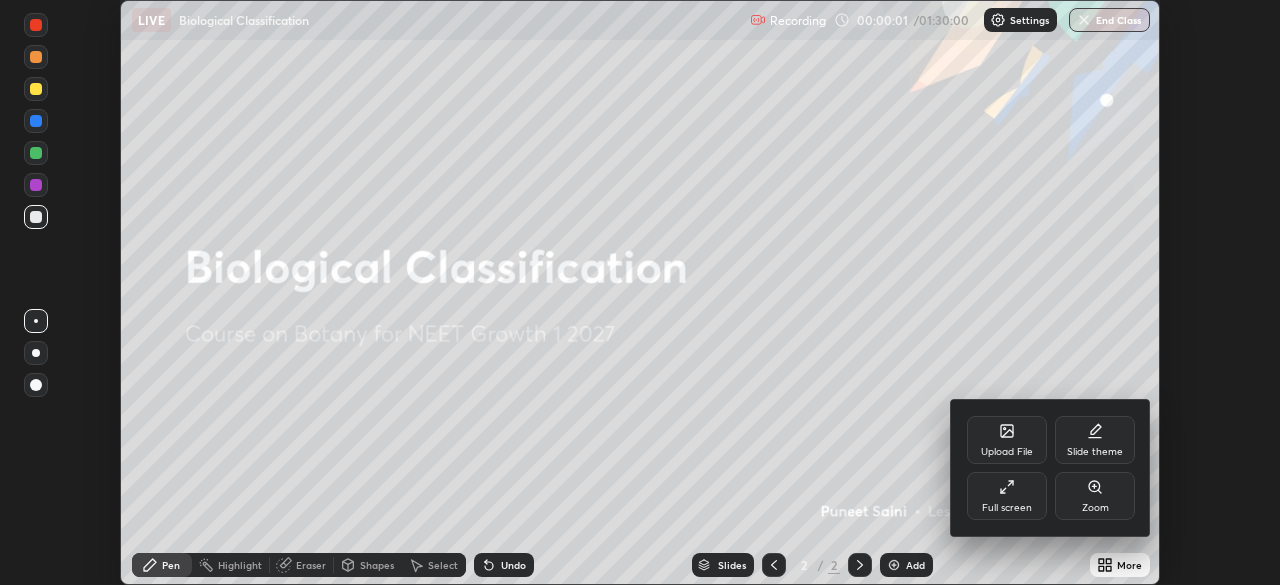 click on "Full screen" at bounding box center (1007, 496) 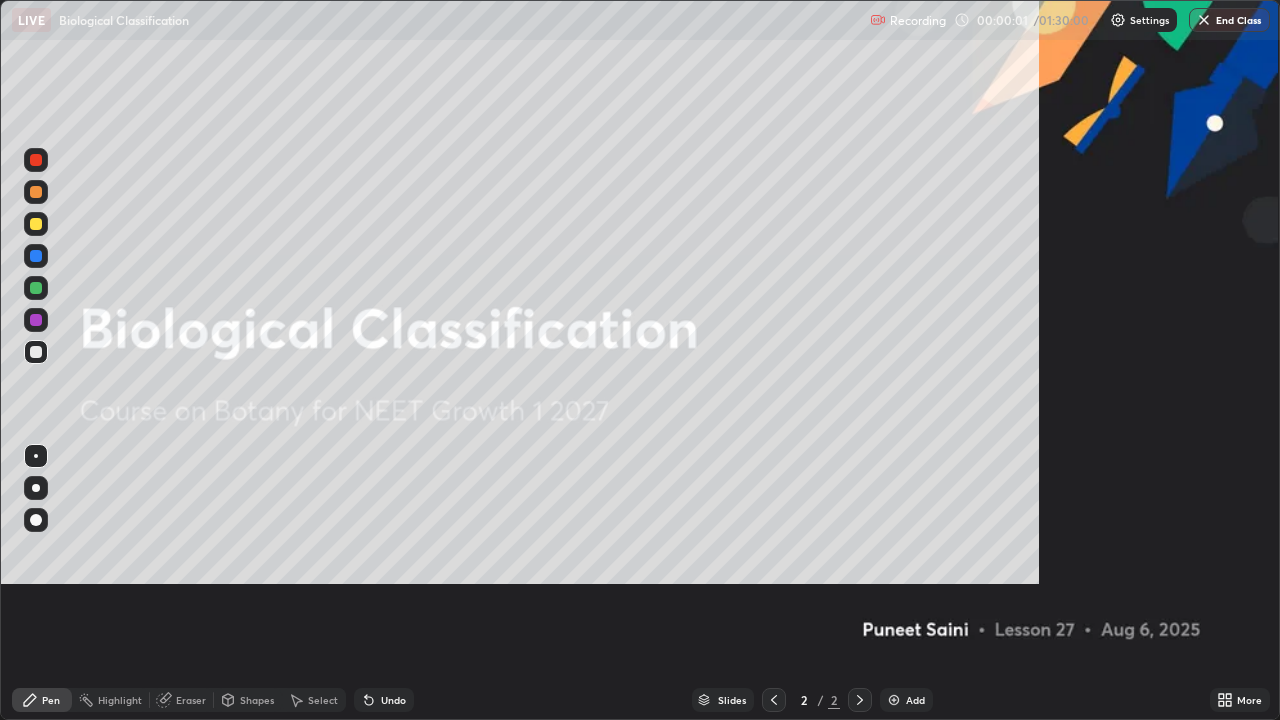 scroll, scrollTop: 99280, scrollLeft: 98720, axis: both 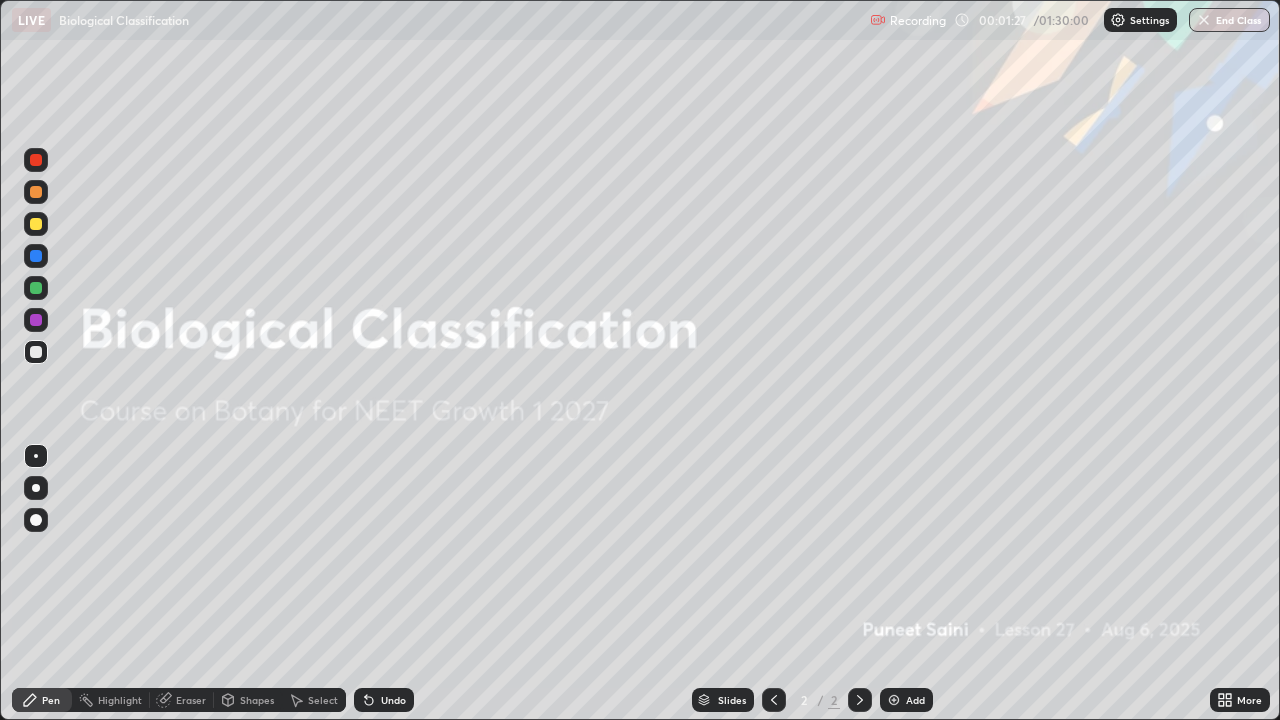 click at bounding box center [894, 700] 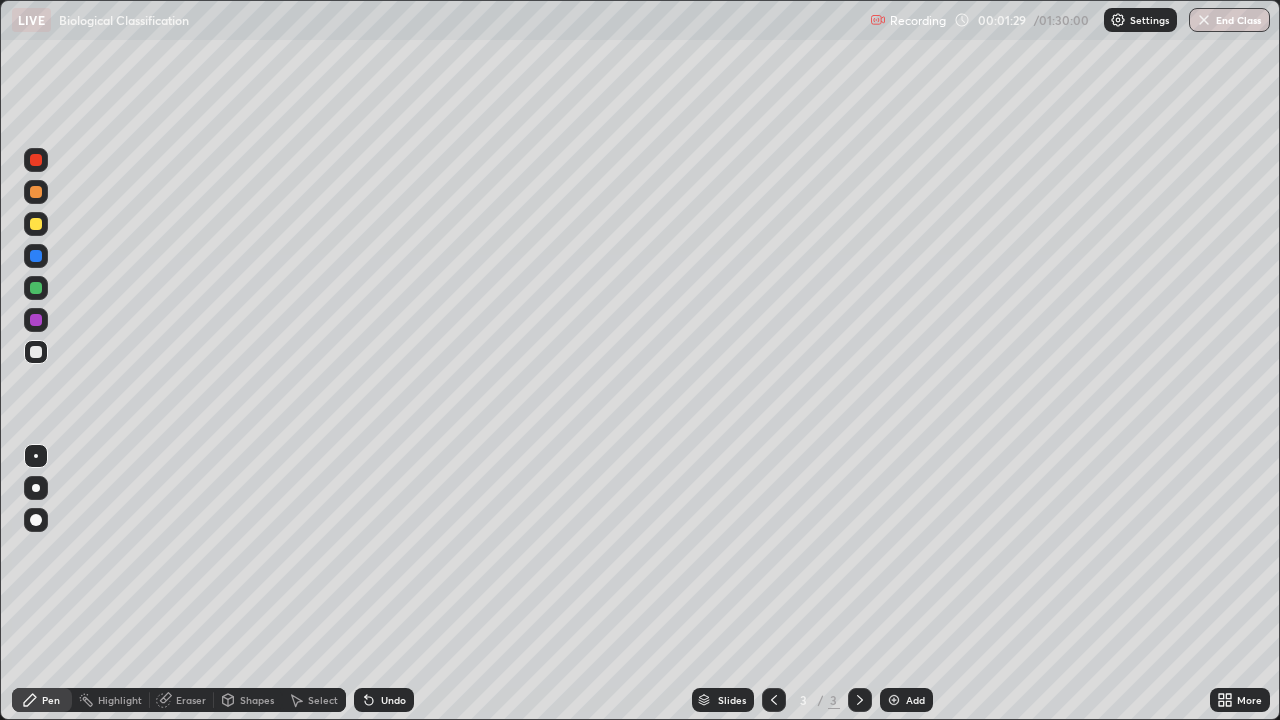 click at bounding box center (36, 488) 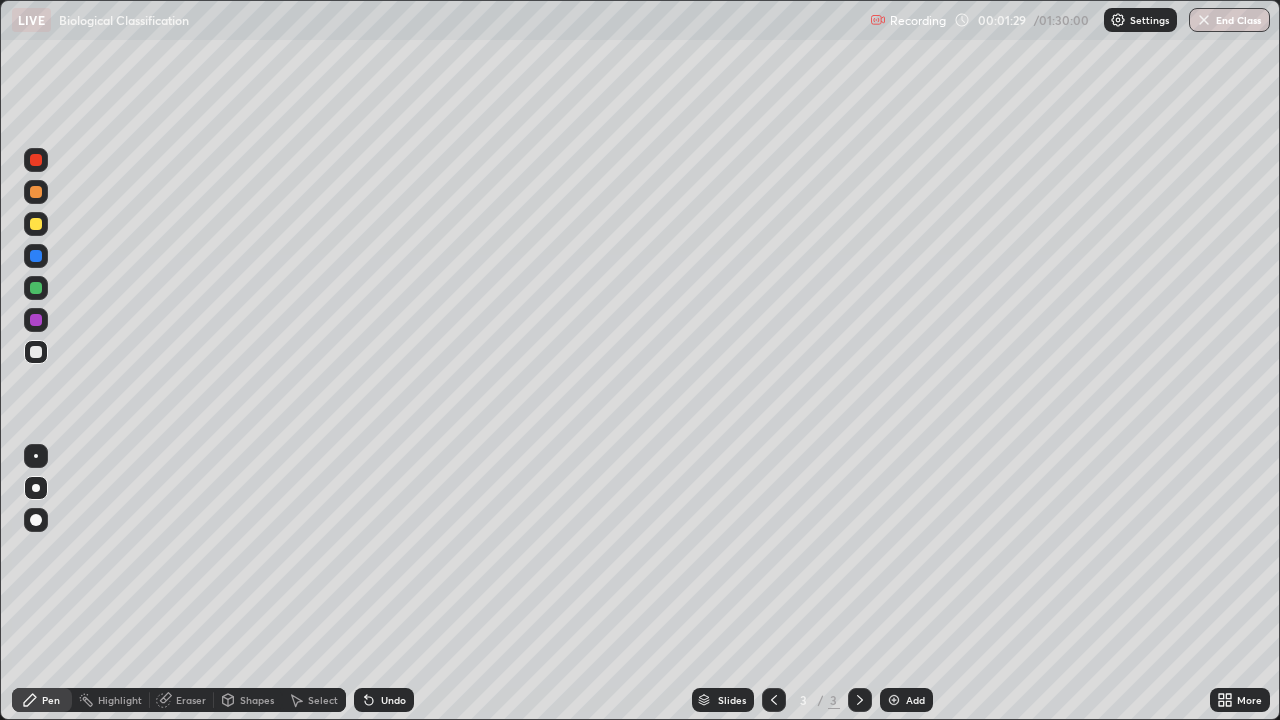 click on "Eraser" at bounding box center (191, 700) 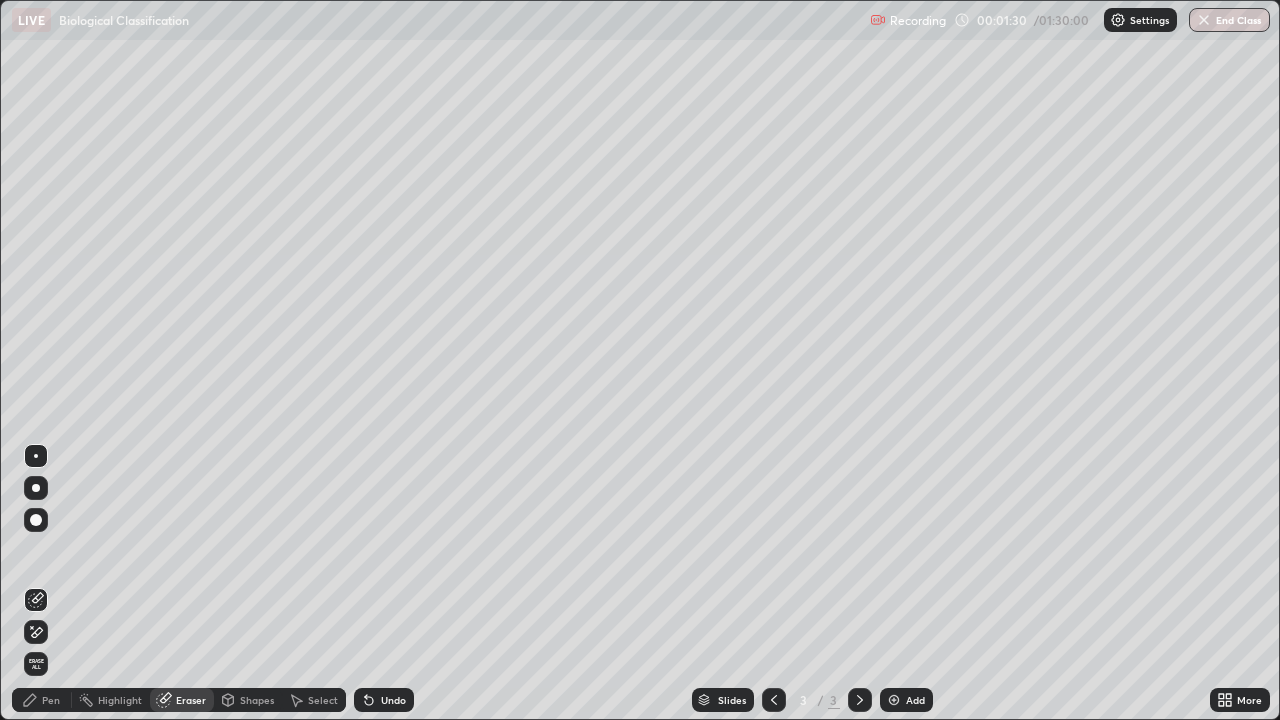 click 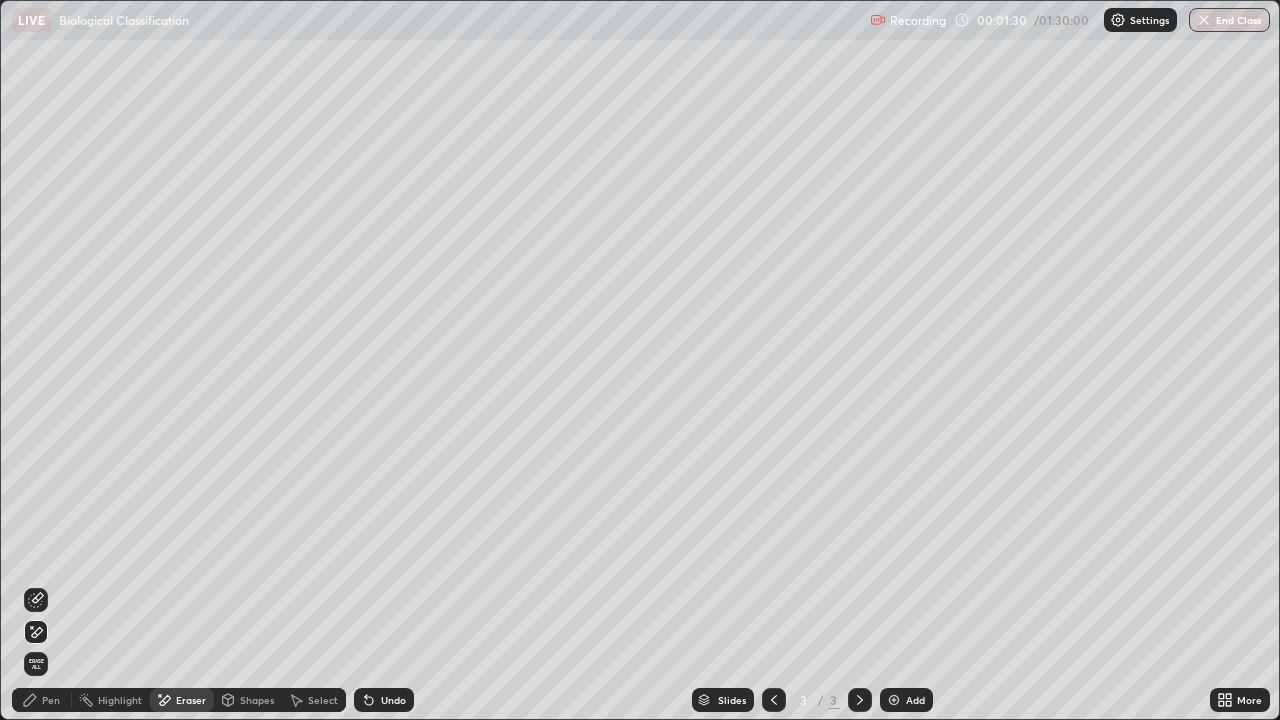 click on "Pen" at bounding box center [51, 700] 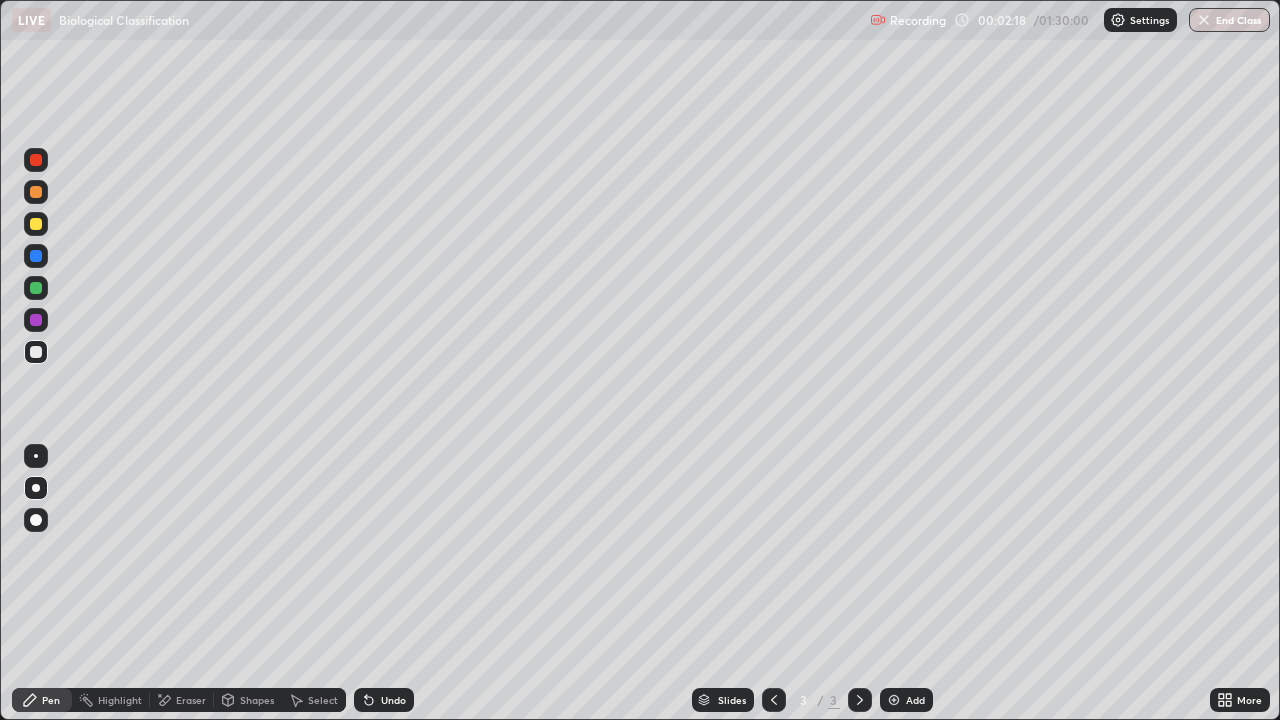 click at bounding box center (36, 224) 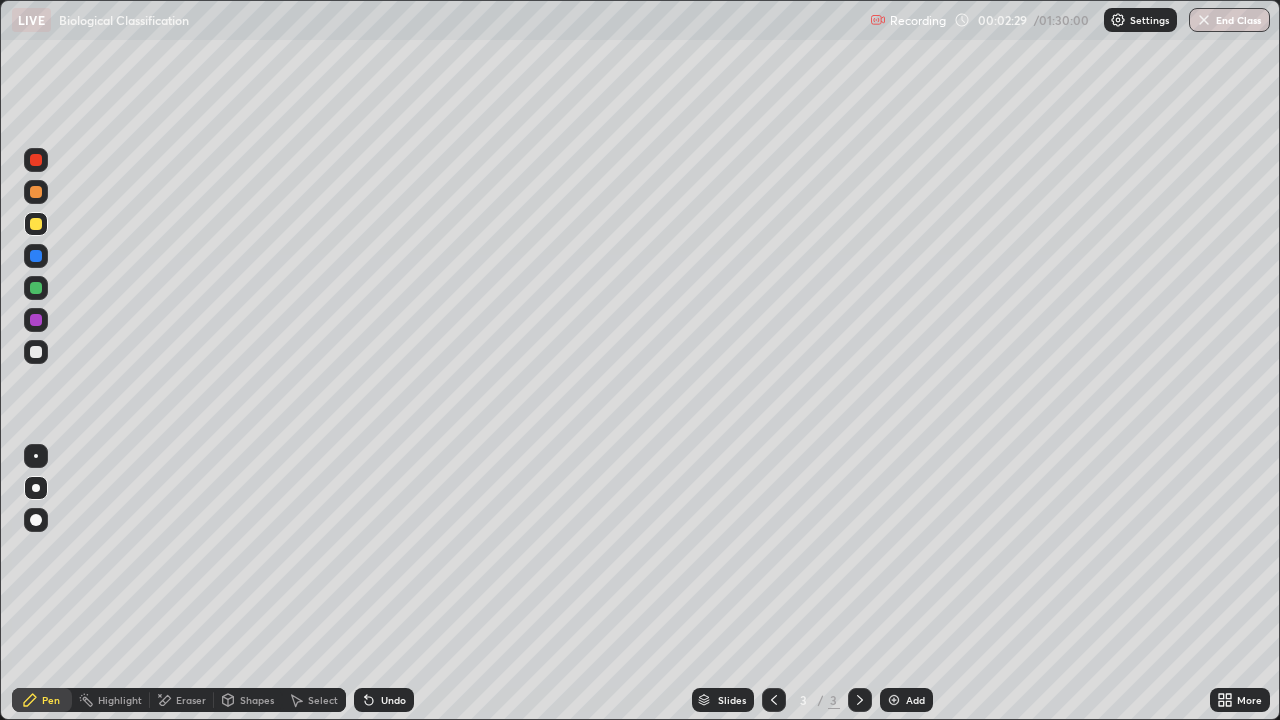 click at bounding box center (36, 352) 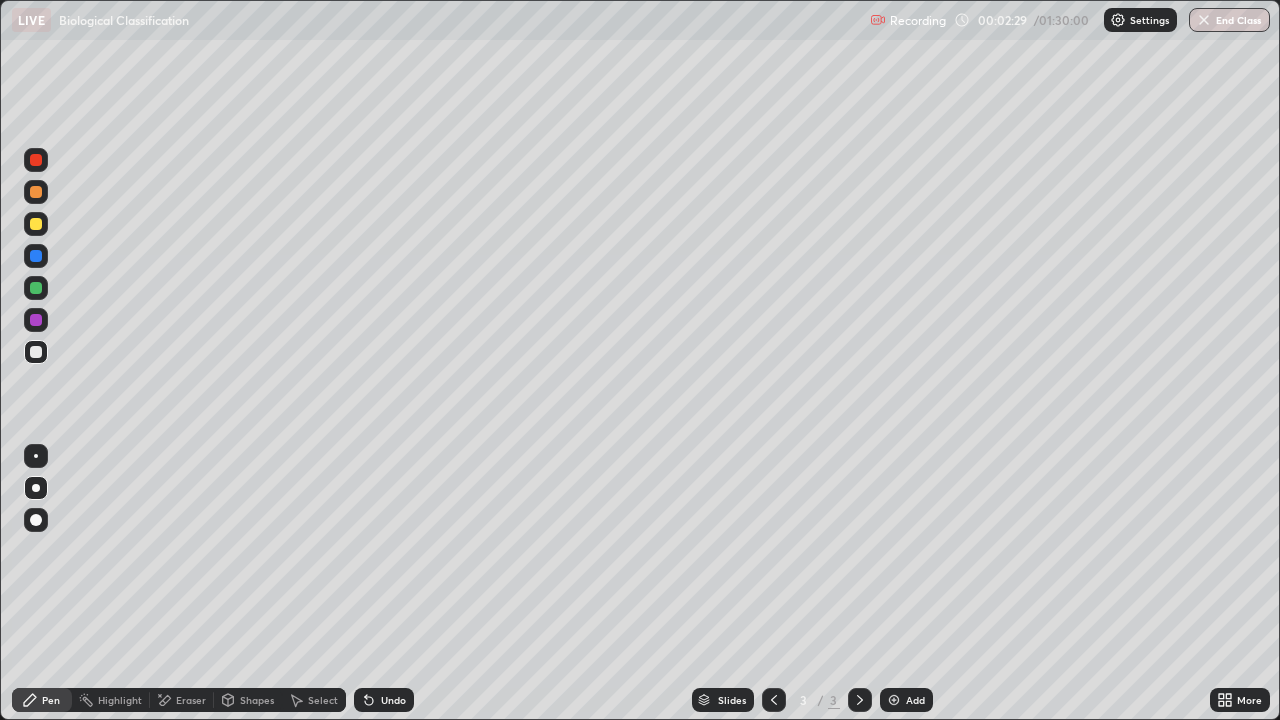 click at bounding box center (36, 352) 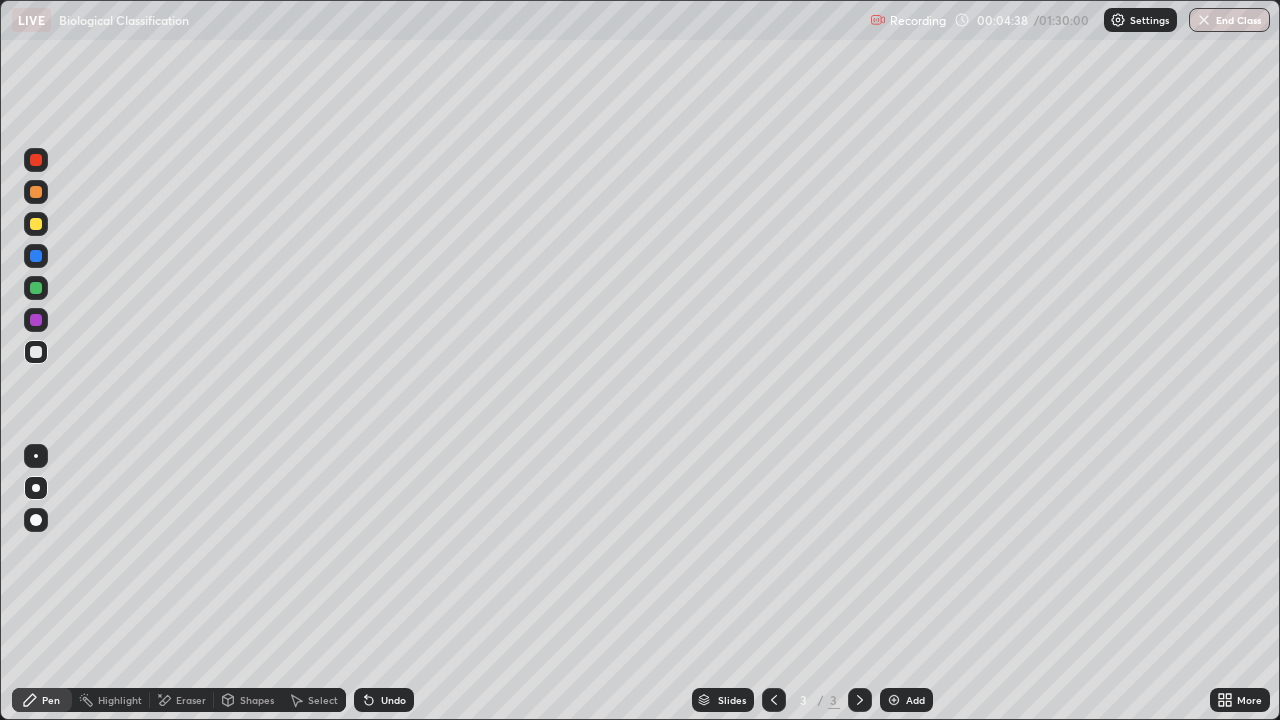 click at bounding box center (36, 224) 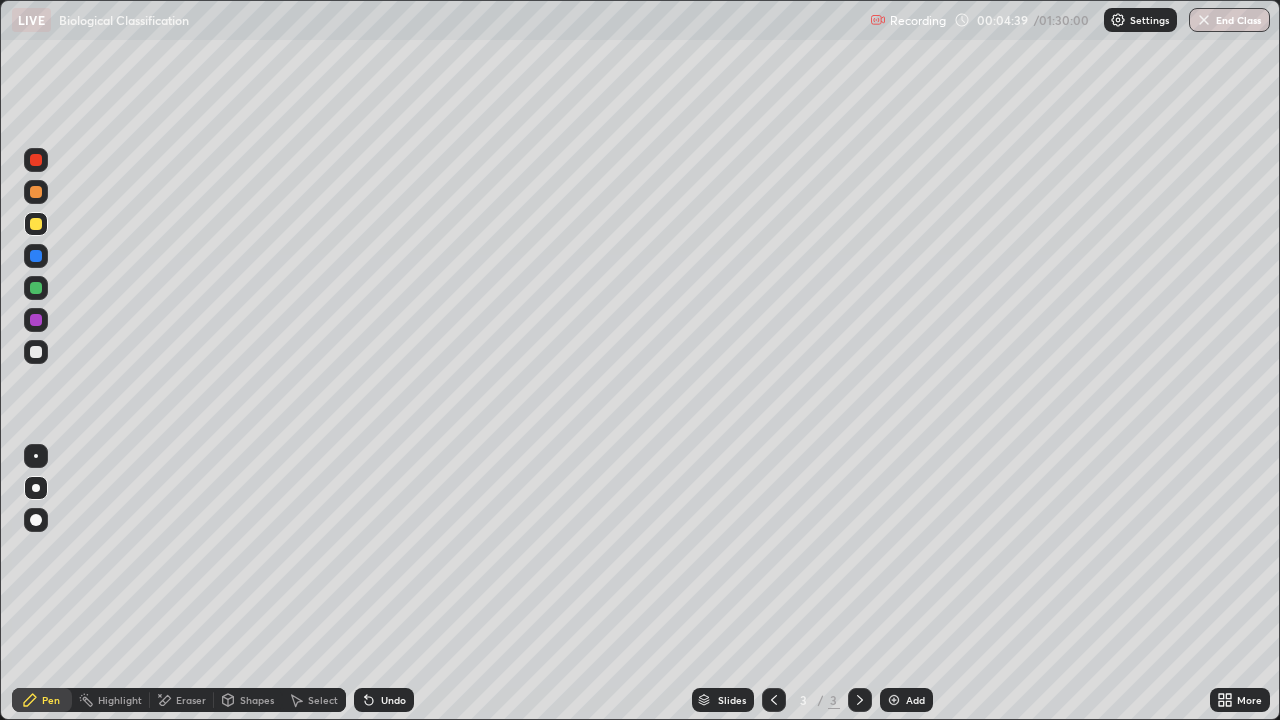 click at bounding box center (36, 352) 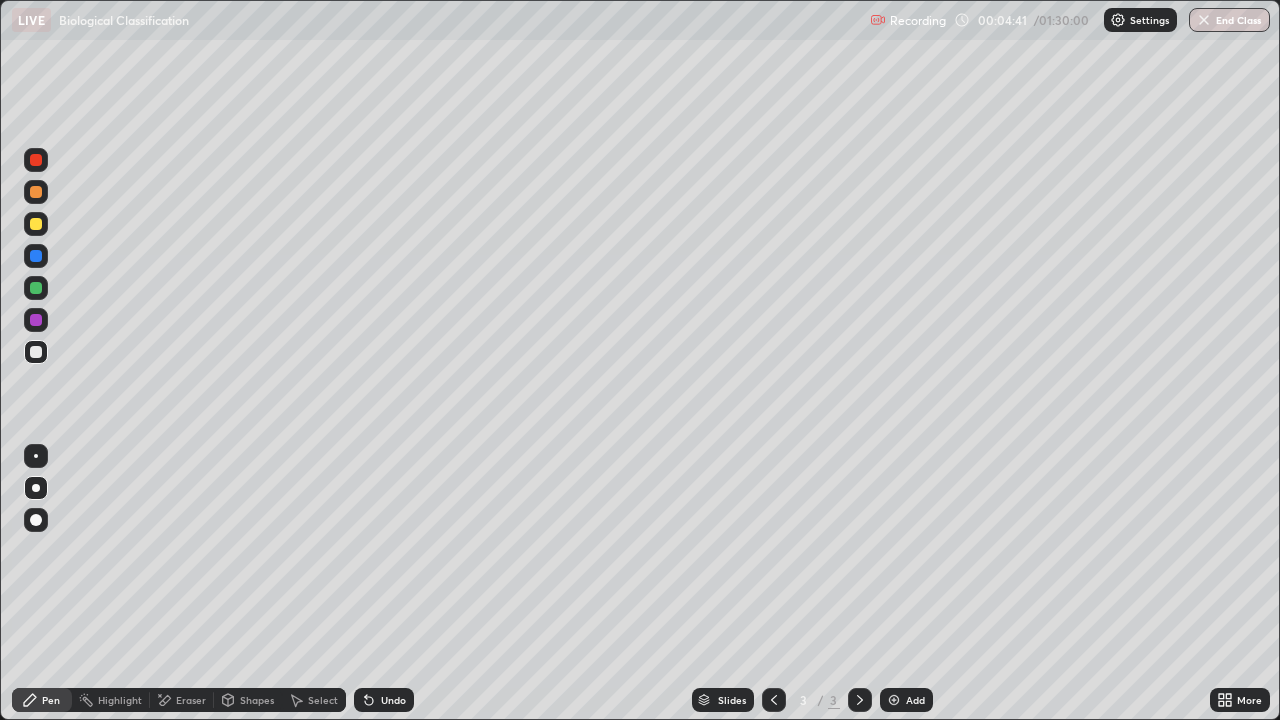 click at bounding box center [36, 224] 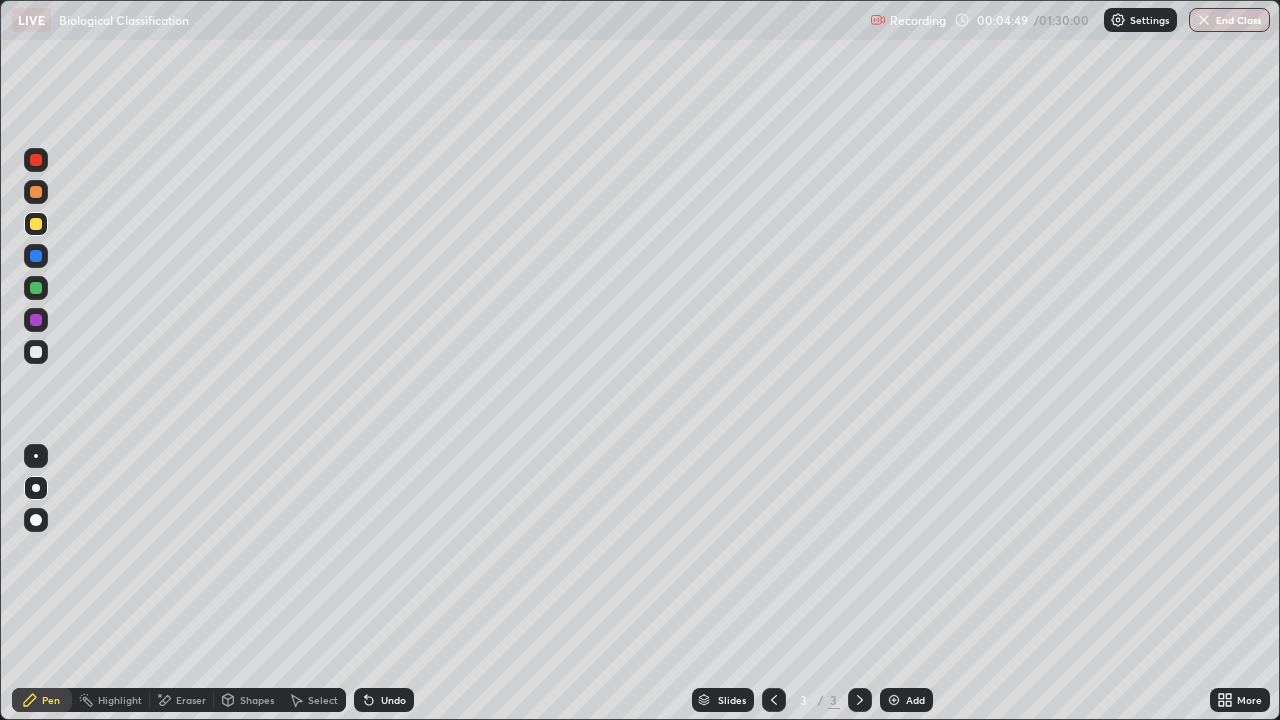 click at bounding box center [36, 352] 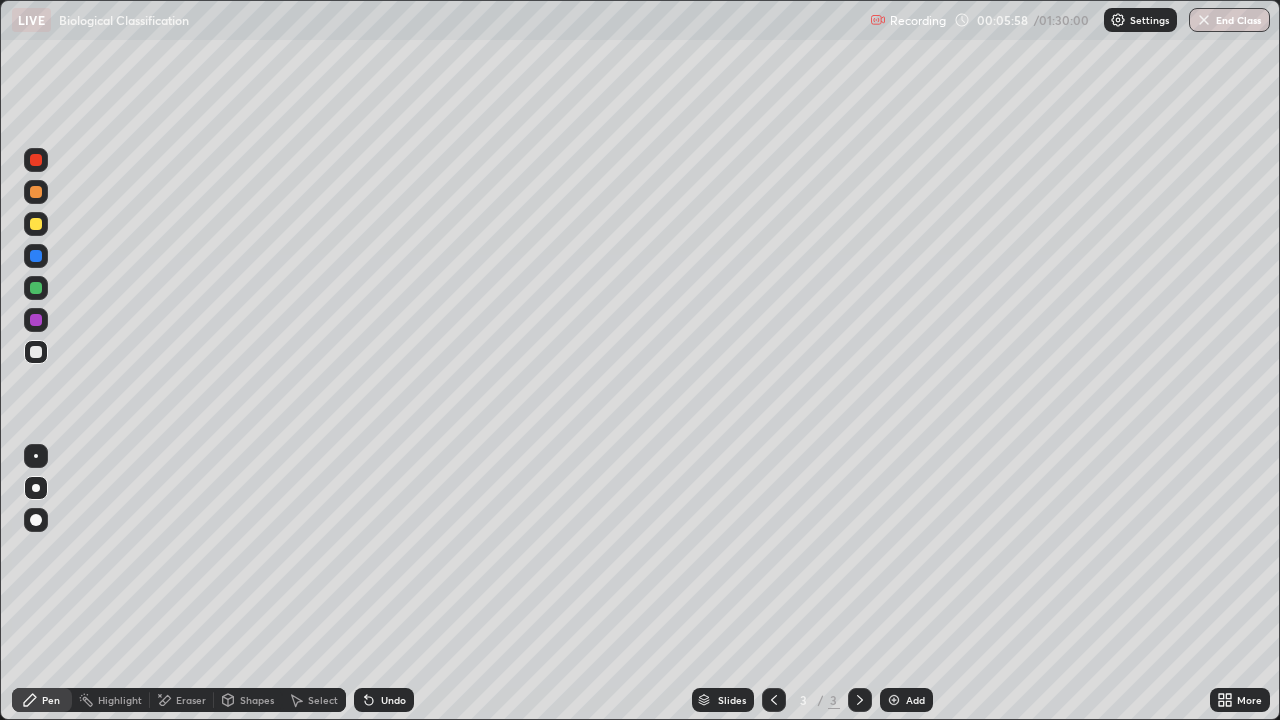 click 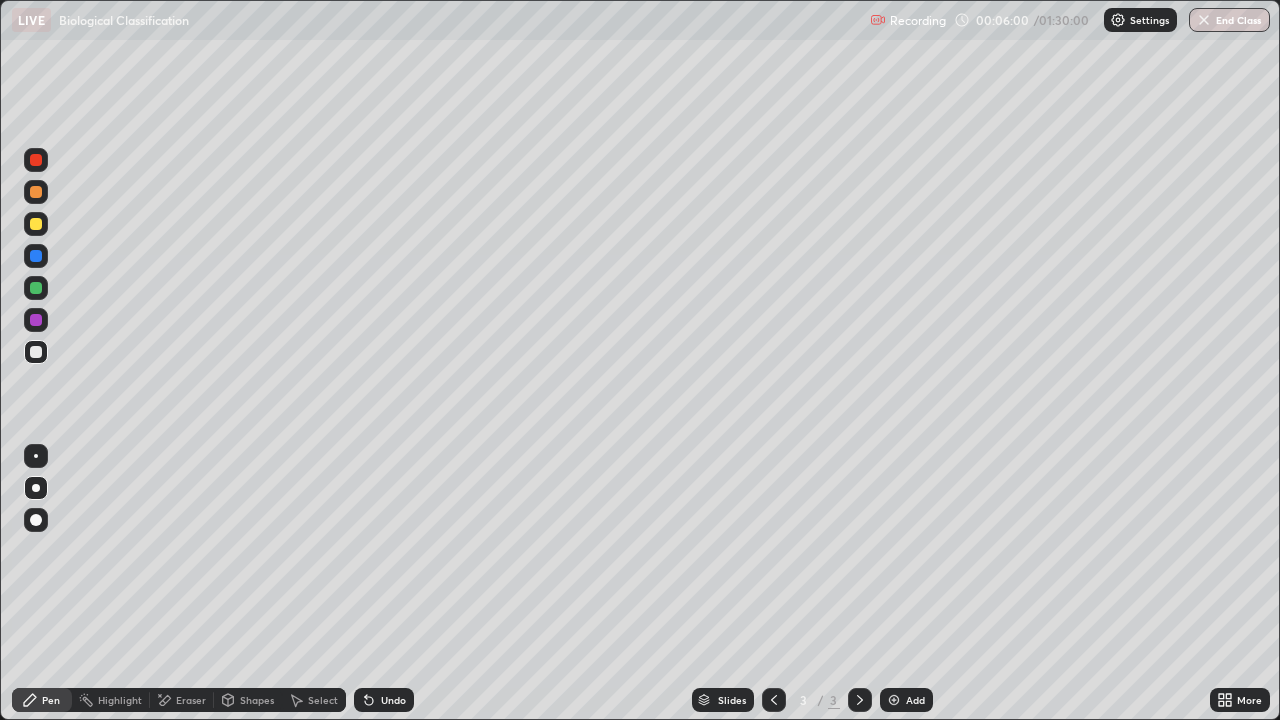 click 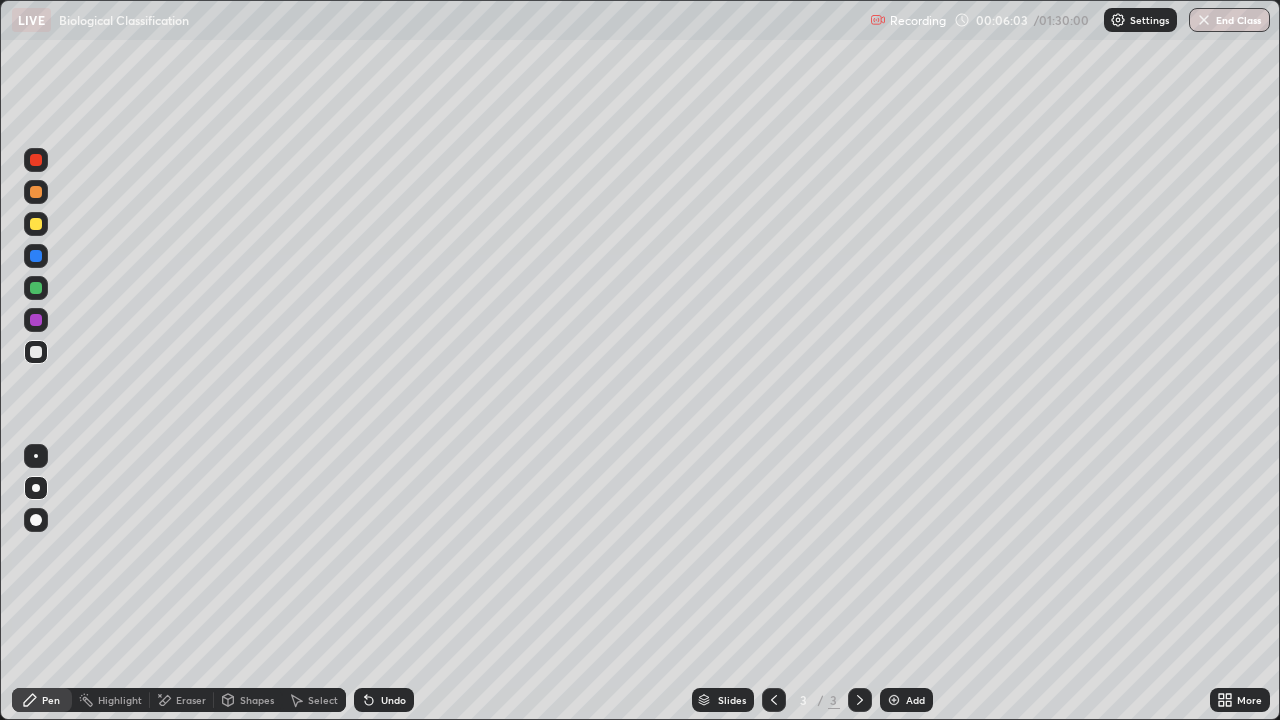 click 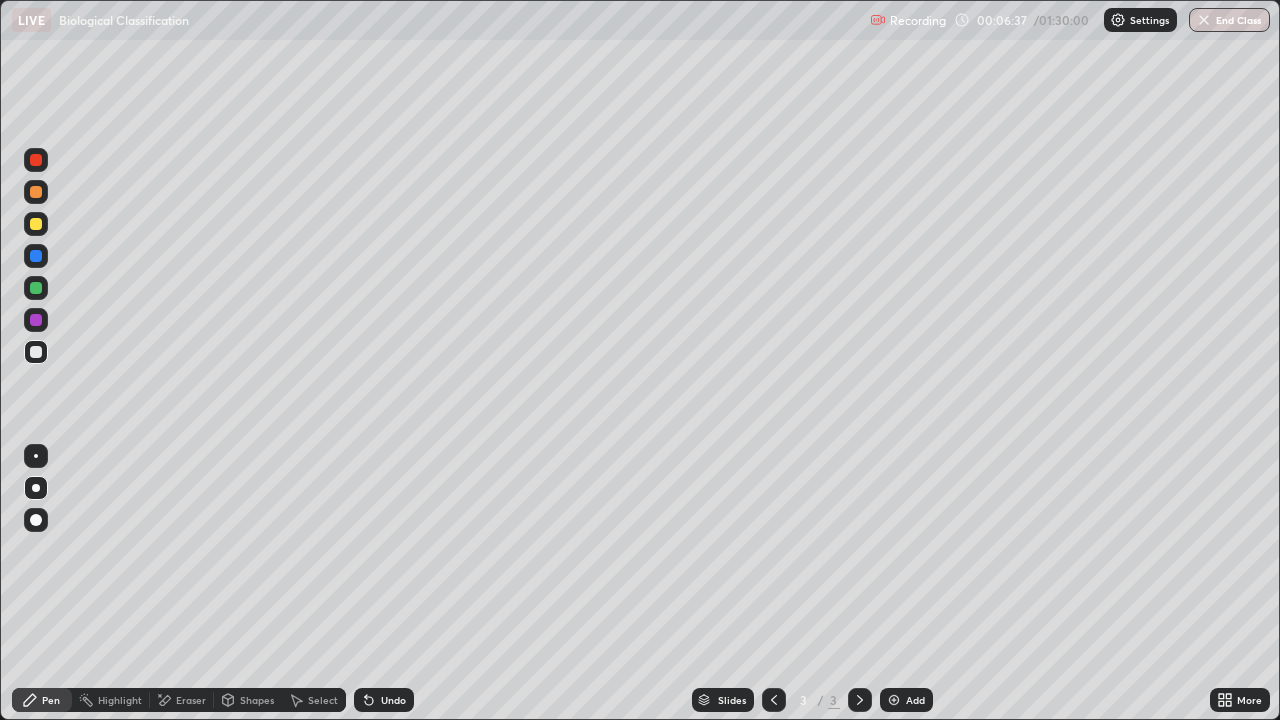 click on "Undo" at bounding box center (384, 700) 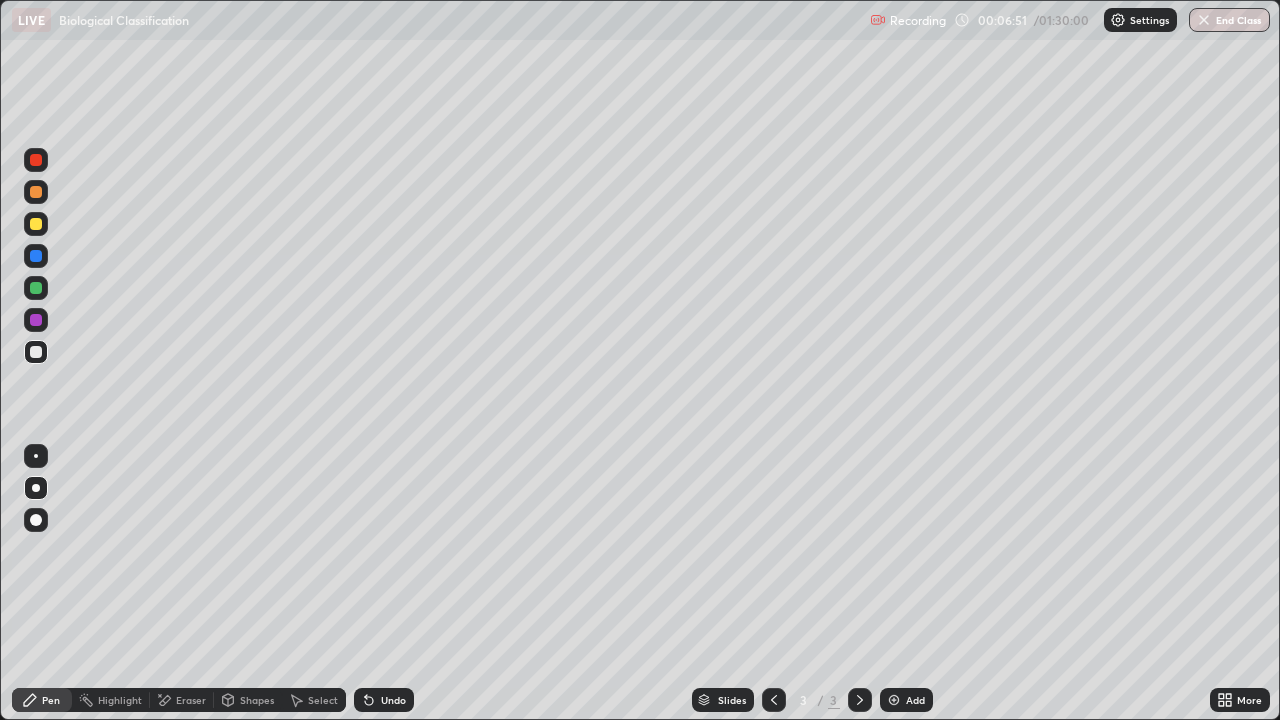 click on "Undo" at bounding box center [384, 700] 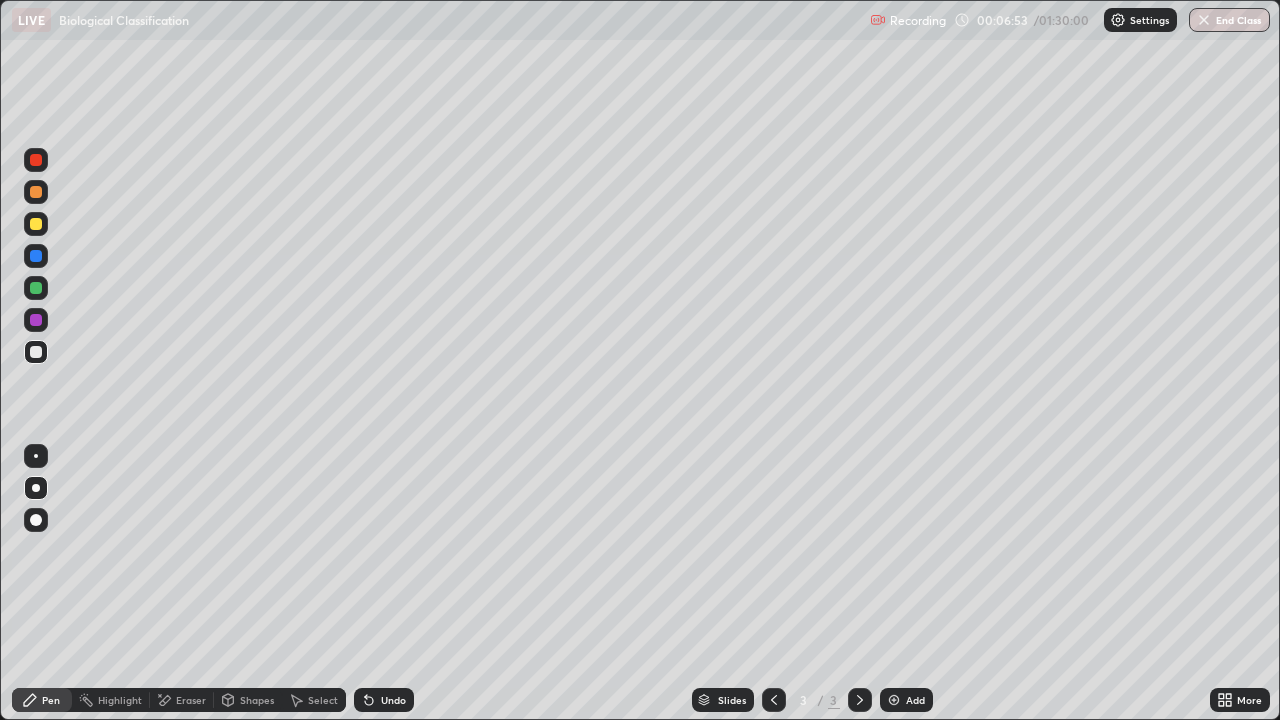 click at bounding box center (36, 224) 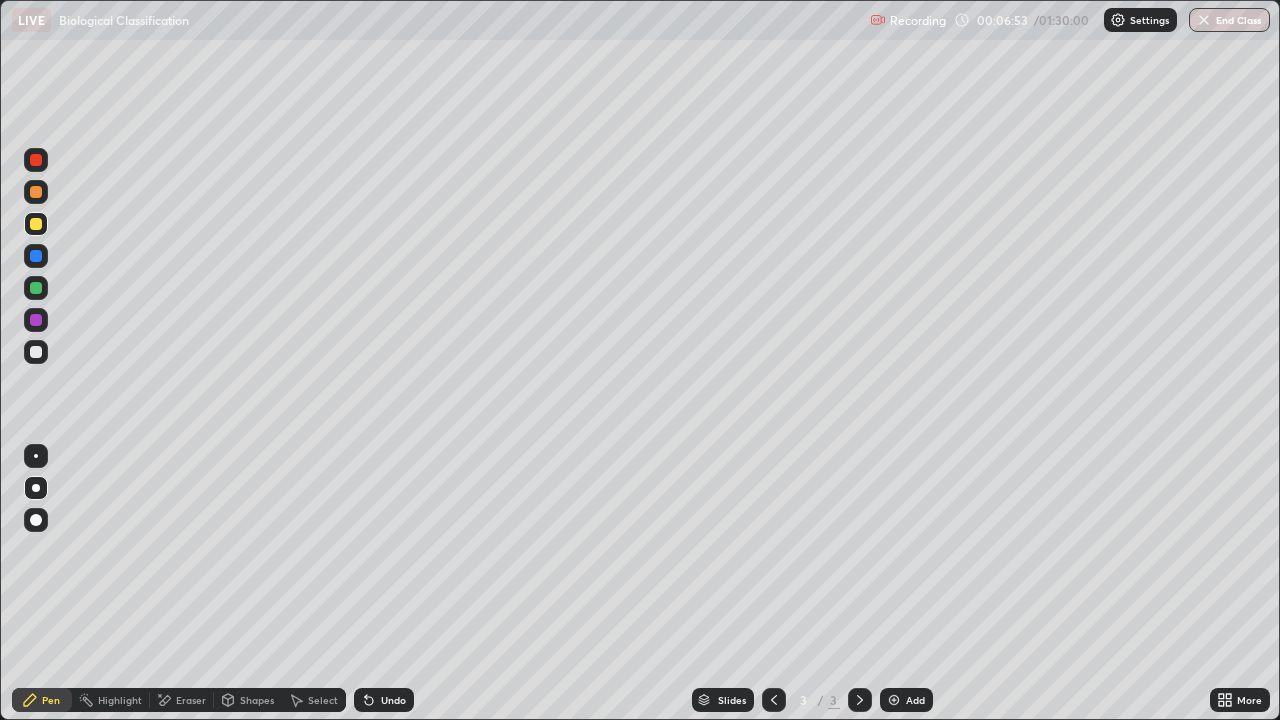 click at bounding box center (36, 224) 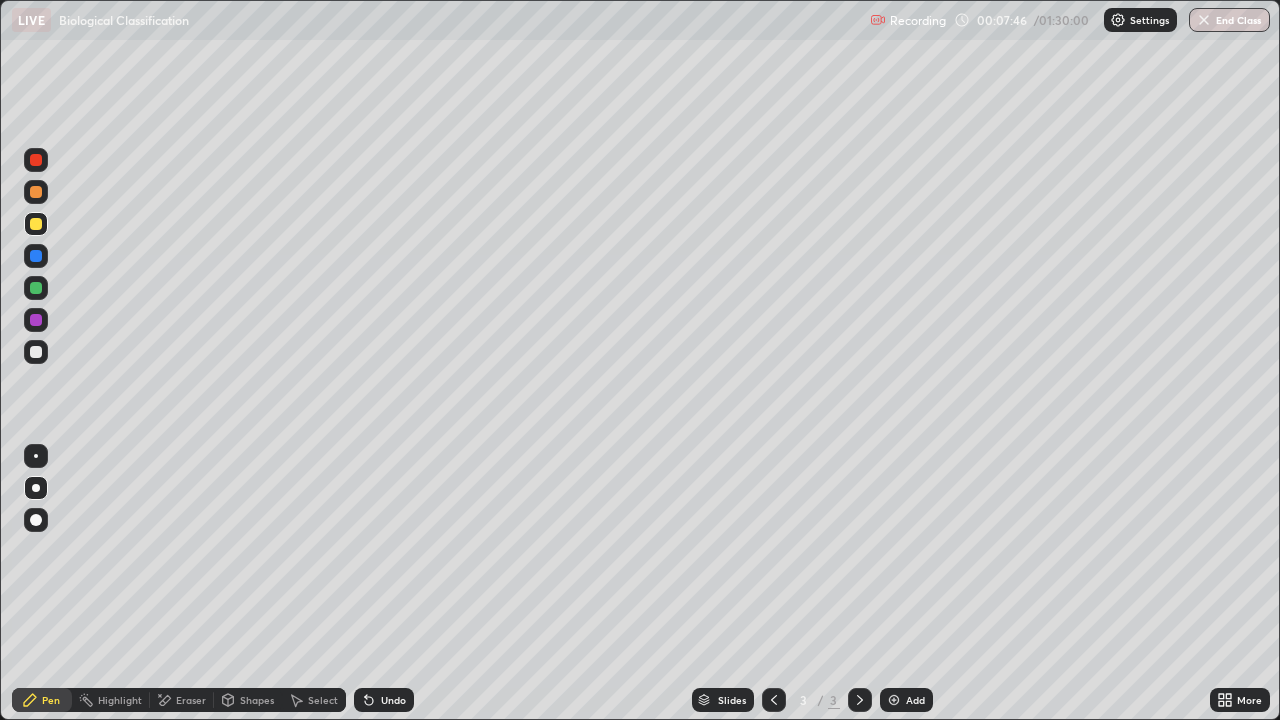 click at bounding box center (36, 352) 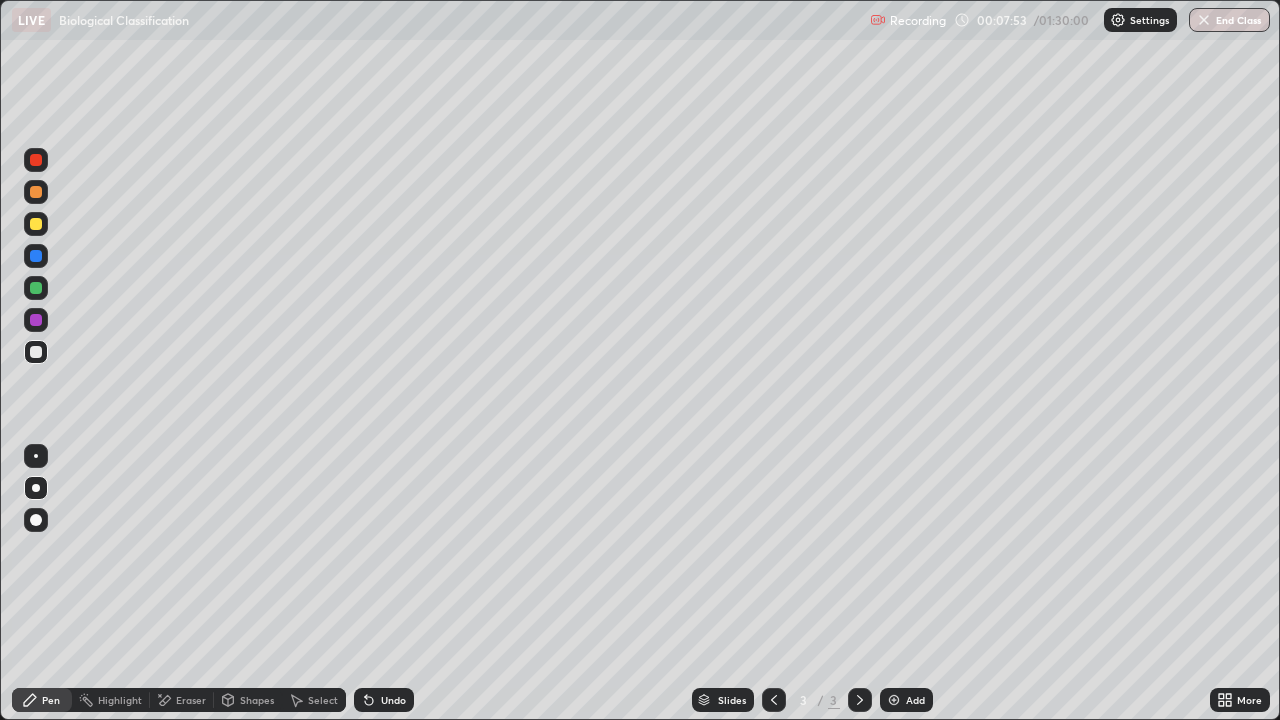 click on "Undo" at bounding box center (384, 700) 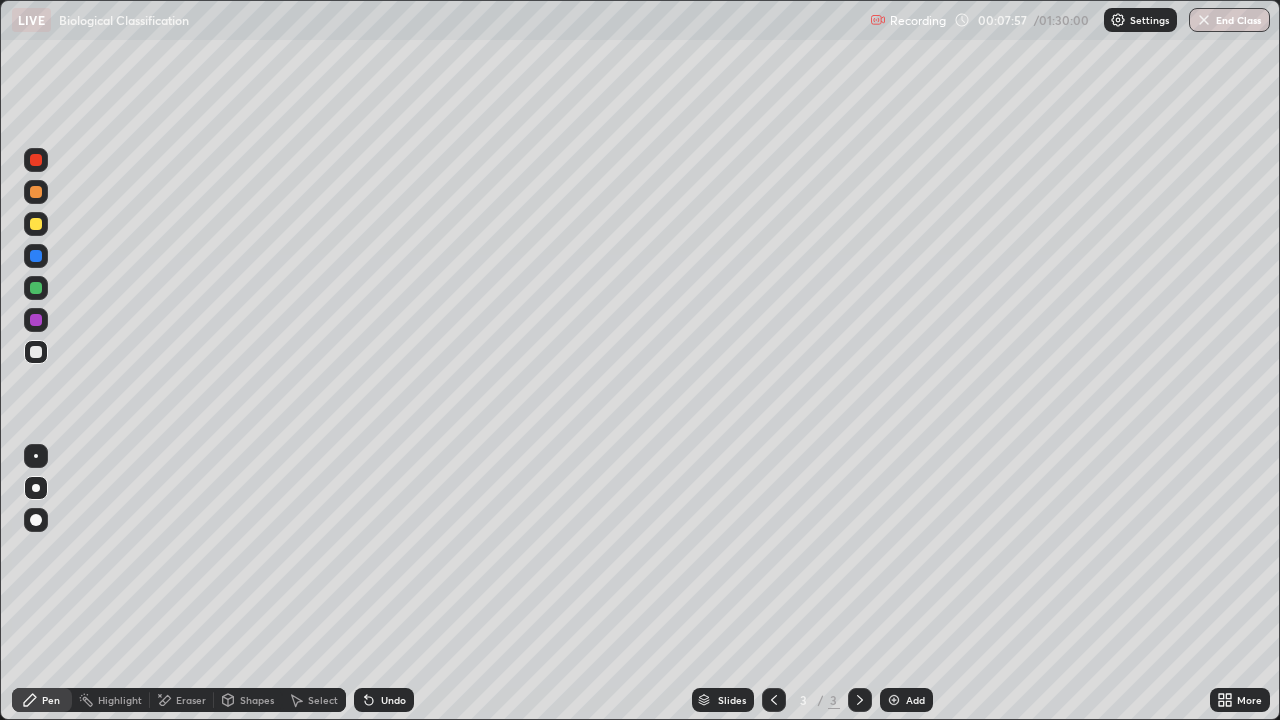 click on "Undo" at bounding box center [384, 700] 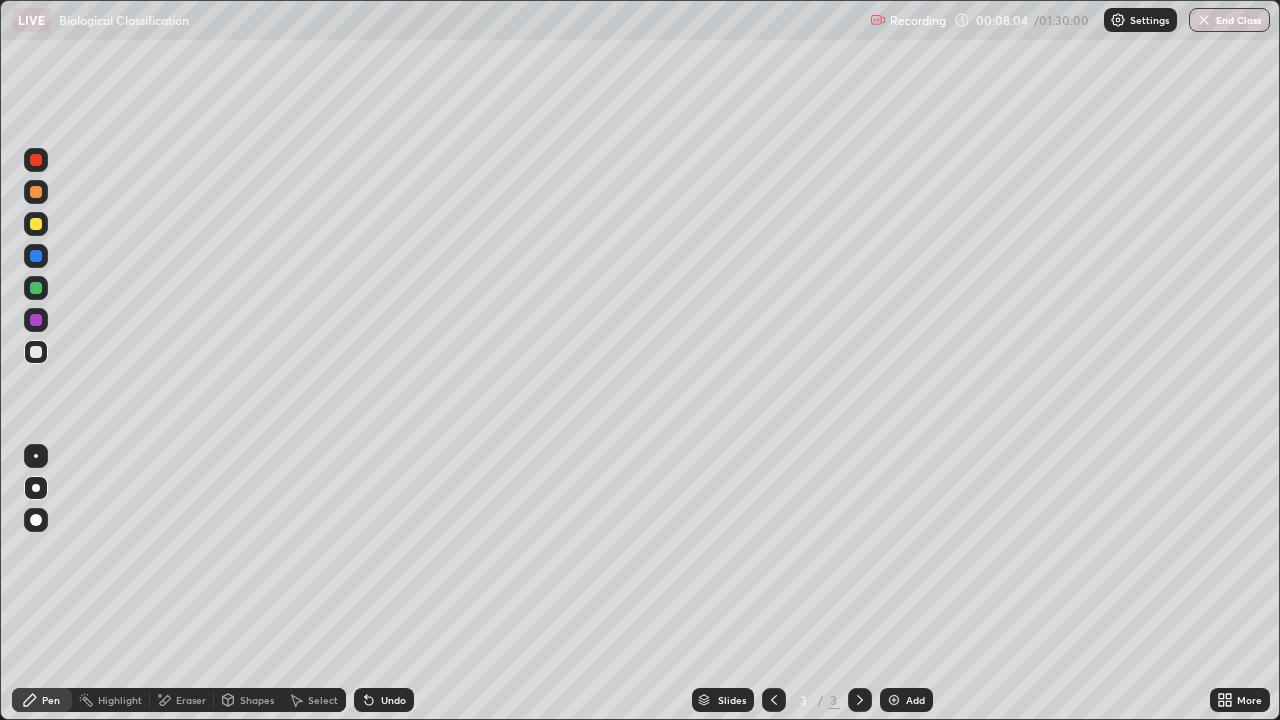 click 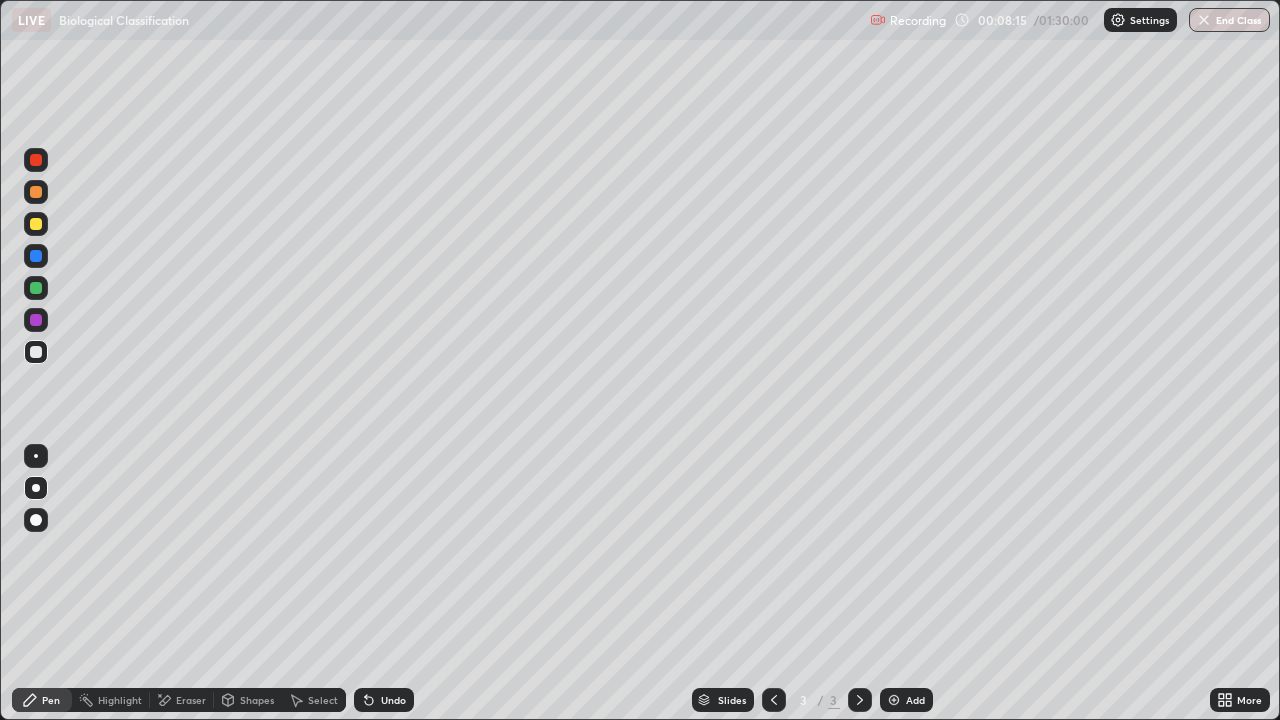 click at bounding box center [36, 224] 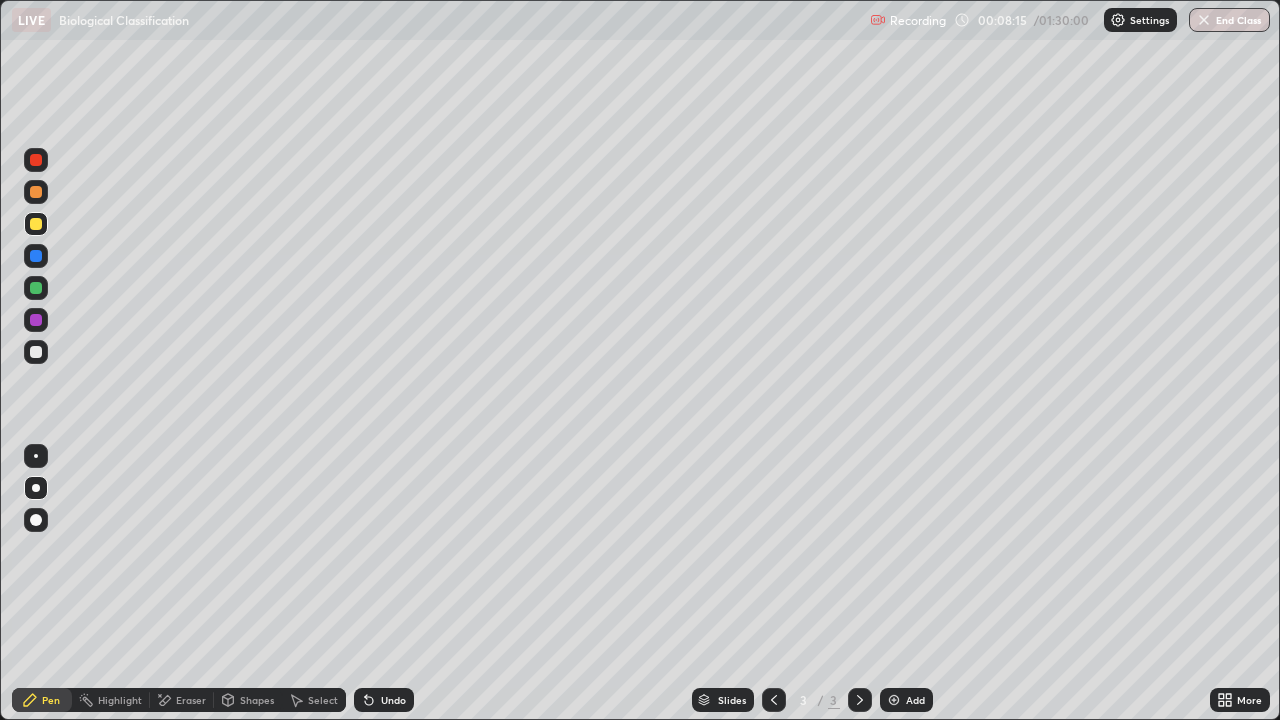 click at bounding box center [36, 224] 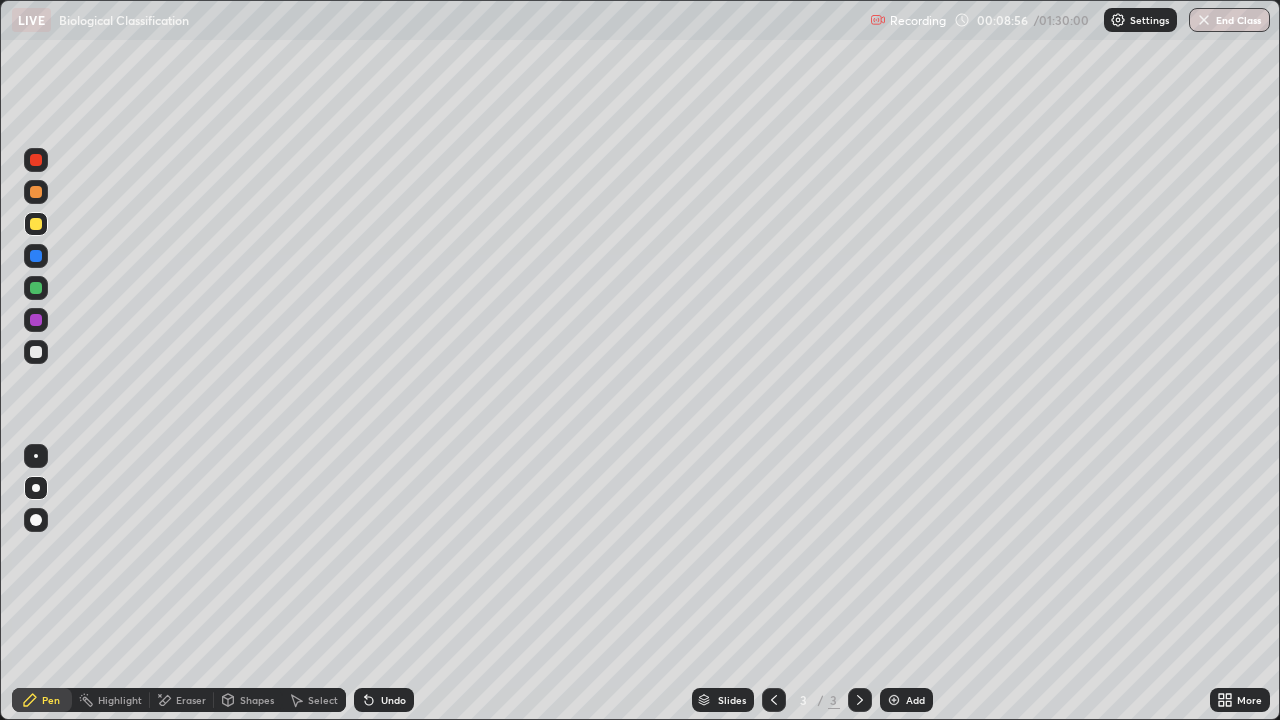 click at bounding box center [36, 256] 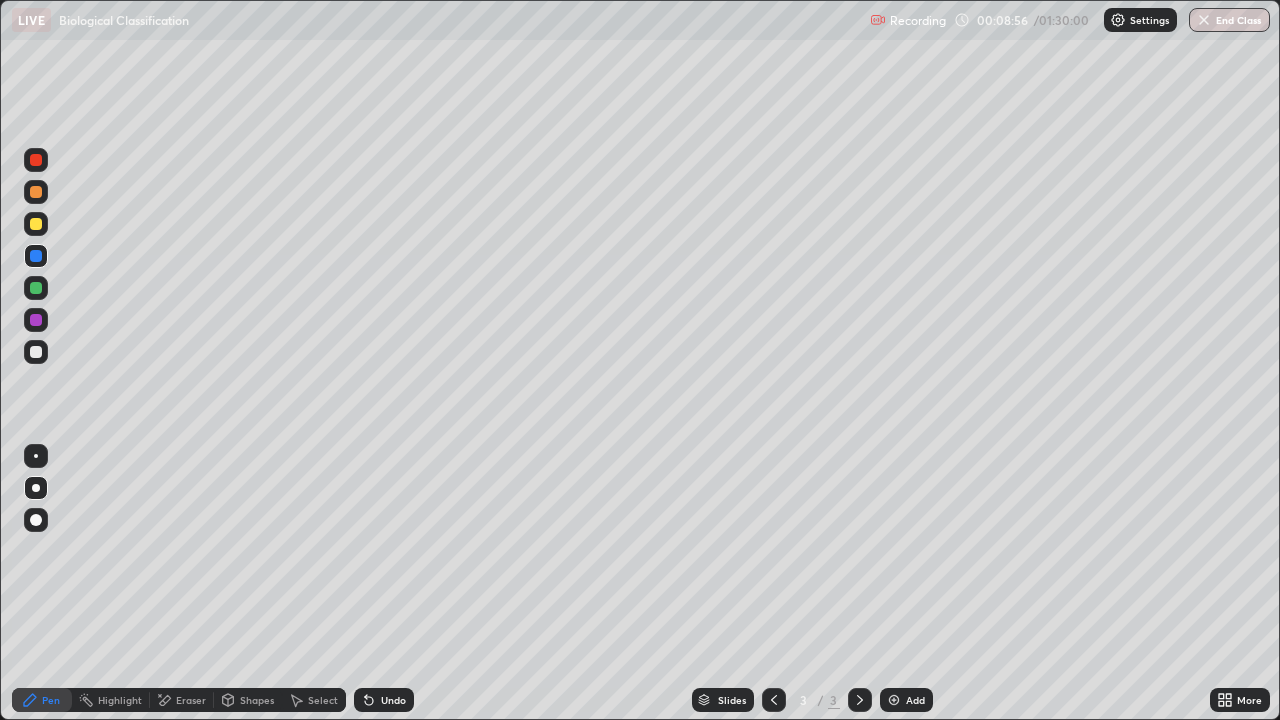 click at bounding box center (36, 256) 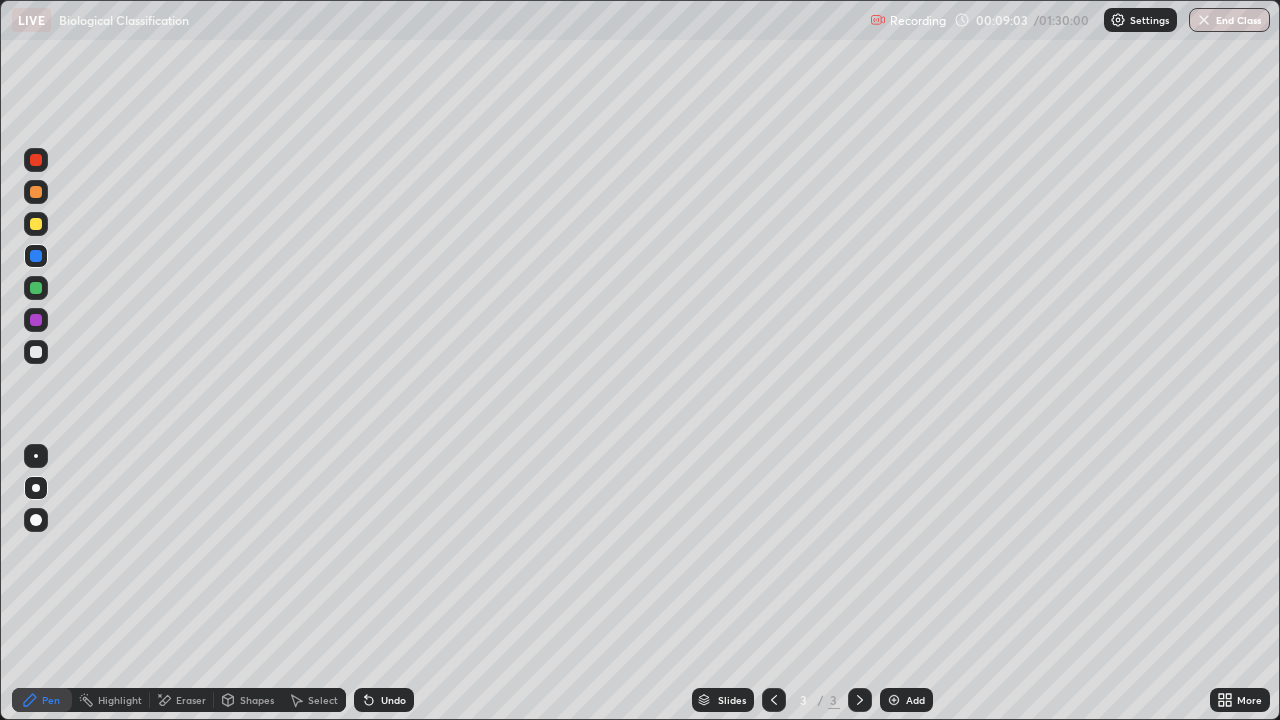 click on "Undo" at bounding box center (384, 700) 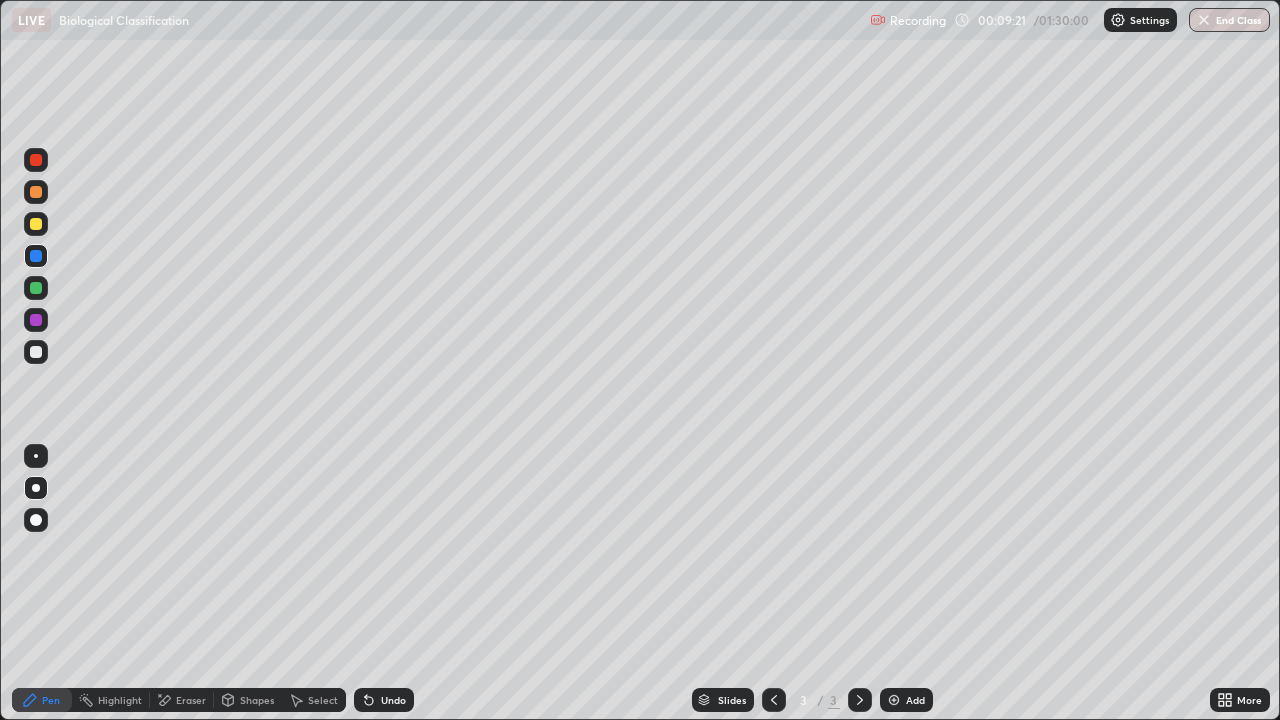 click at bounding box center (36, 288) 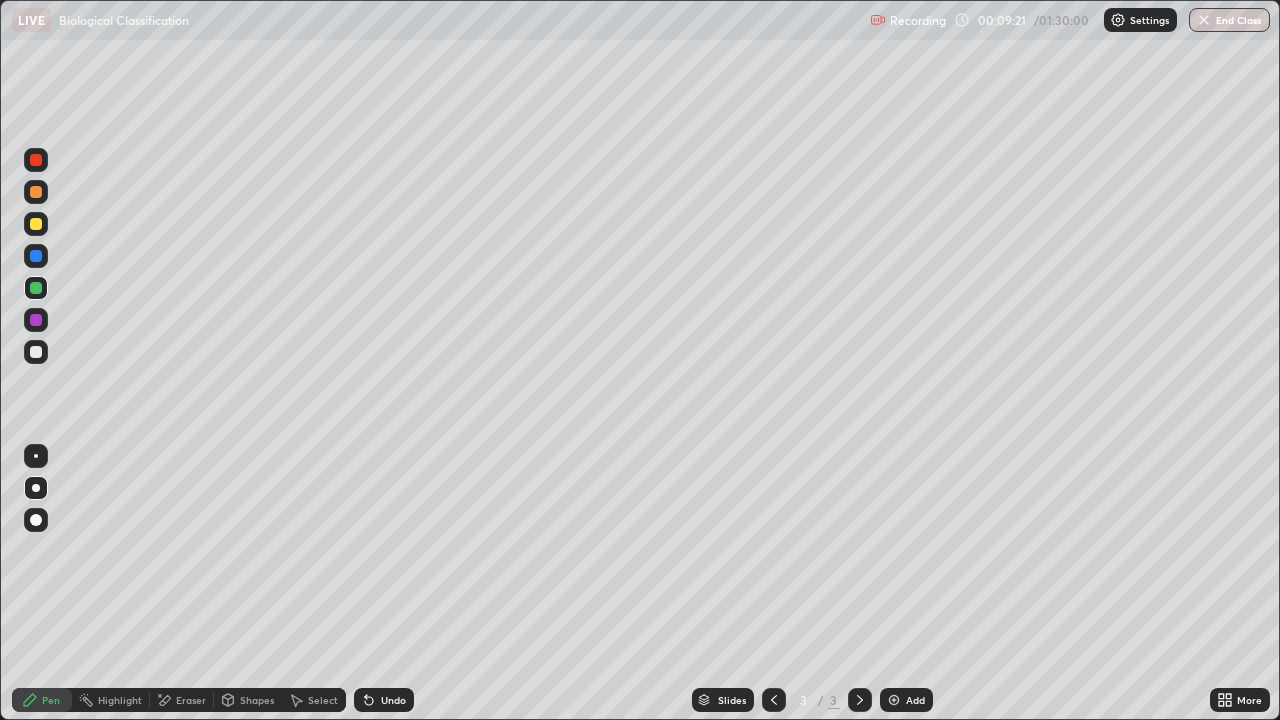 click at bounding box center (36, 288) 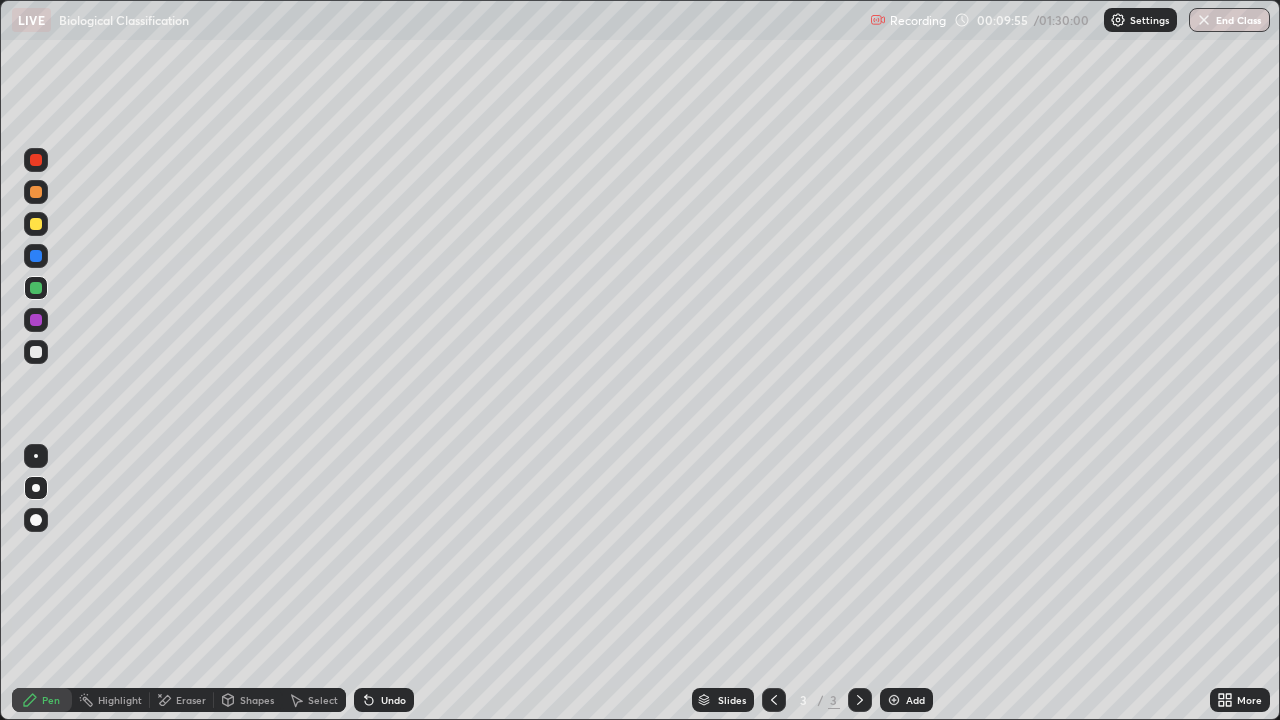 click at bounding box center [36, 352] 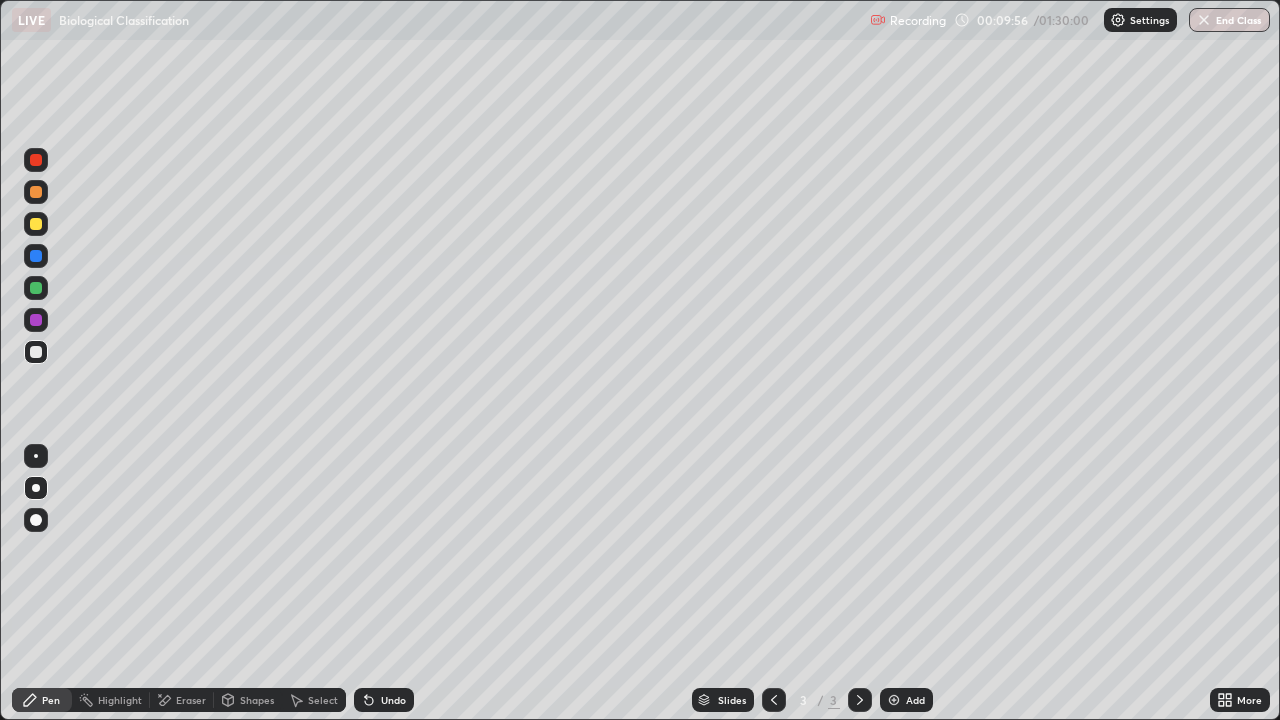 click at bounding box center [36, 352] 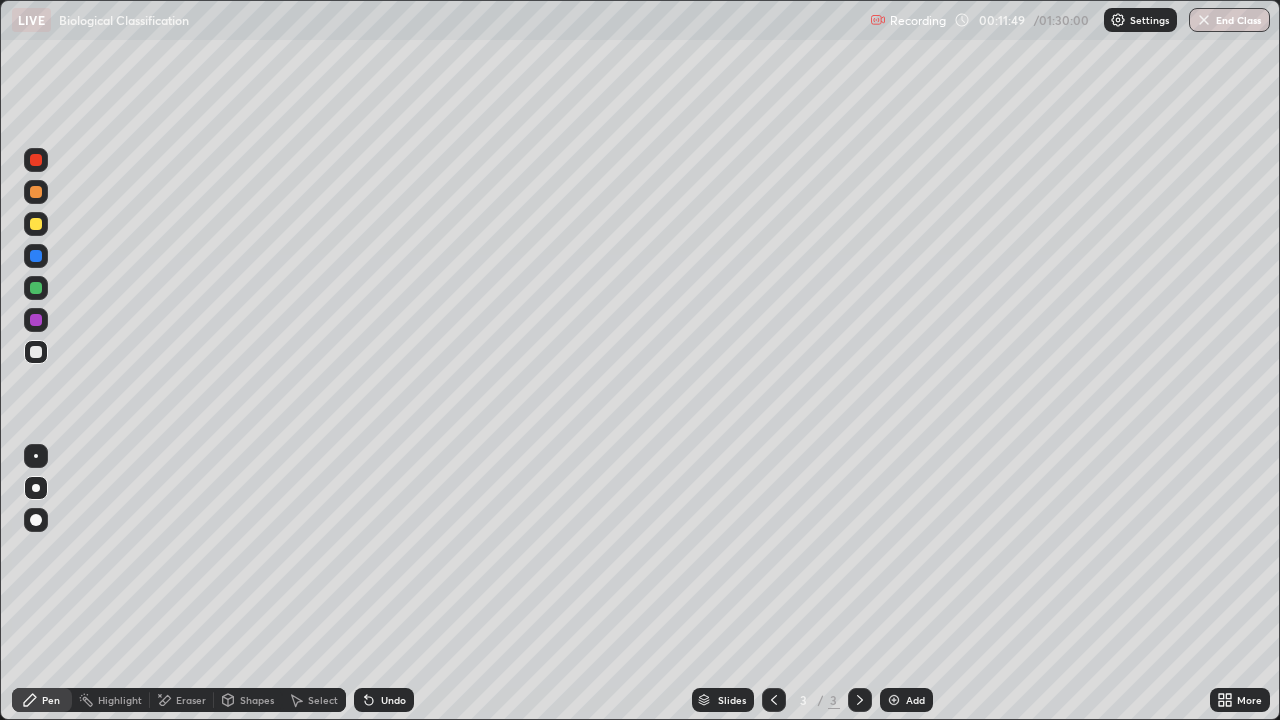 click on "Eraser" at bounding box center [191, 700] 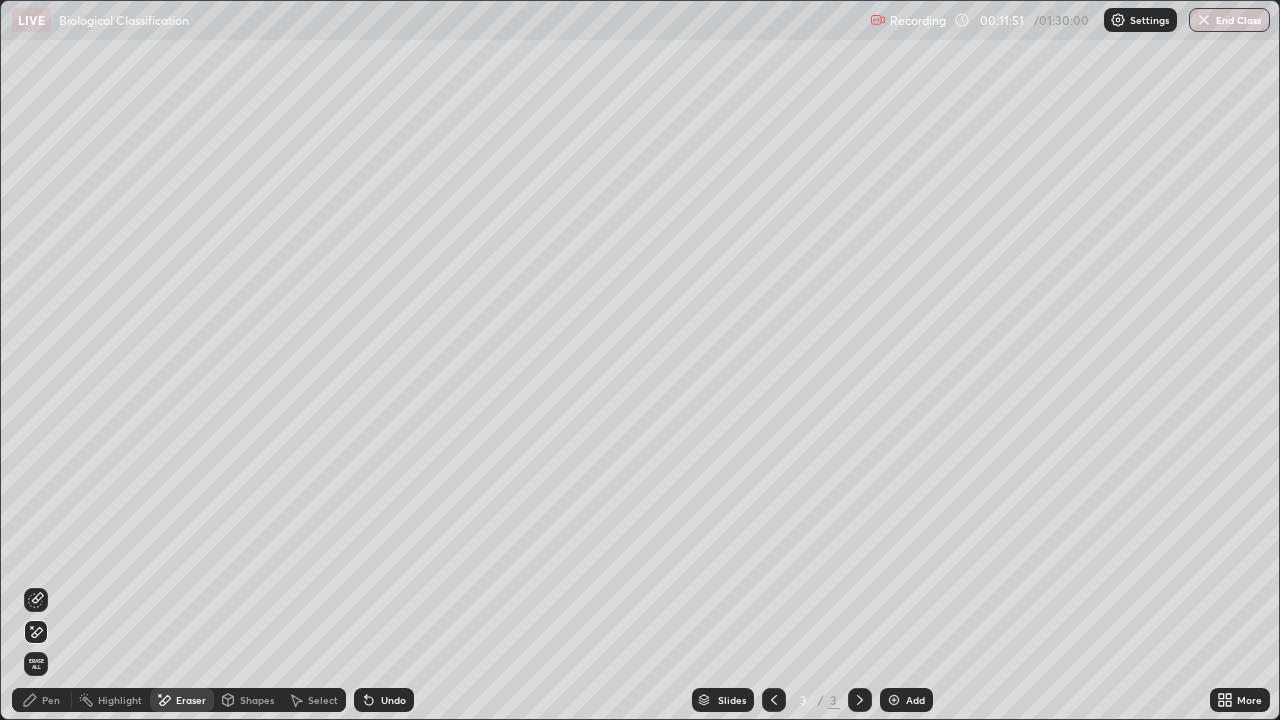 click on "Pen" at bounding box center (51, 700) 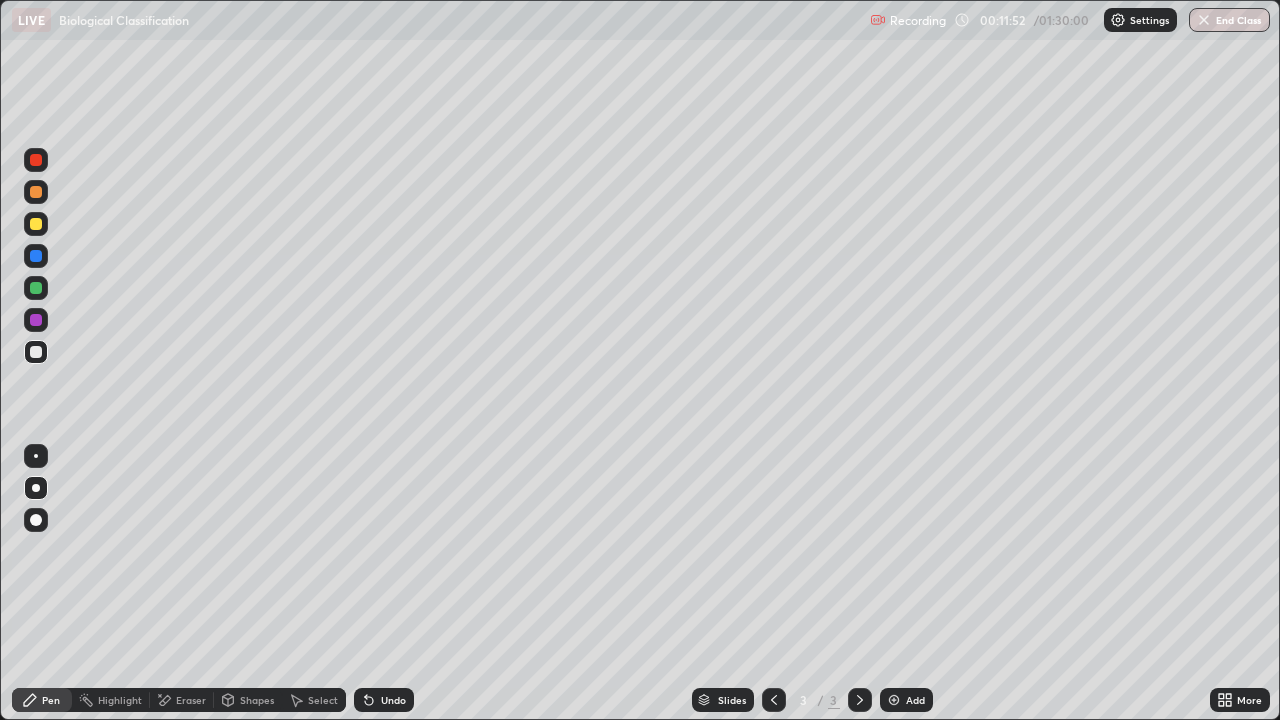 click at bounding box center (36, 352) 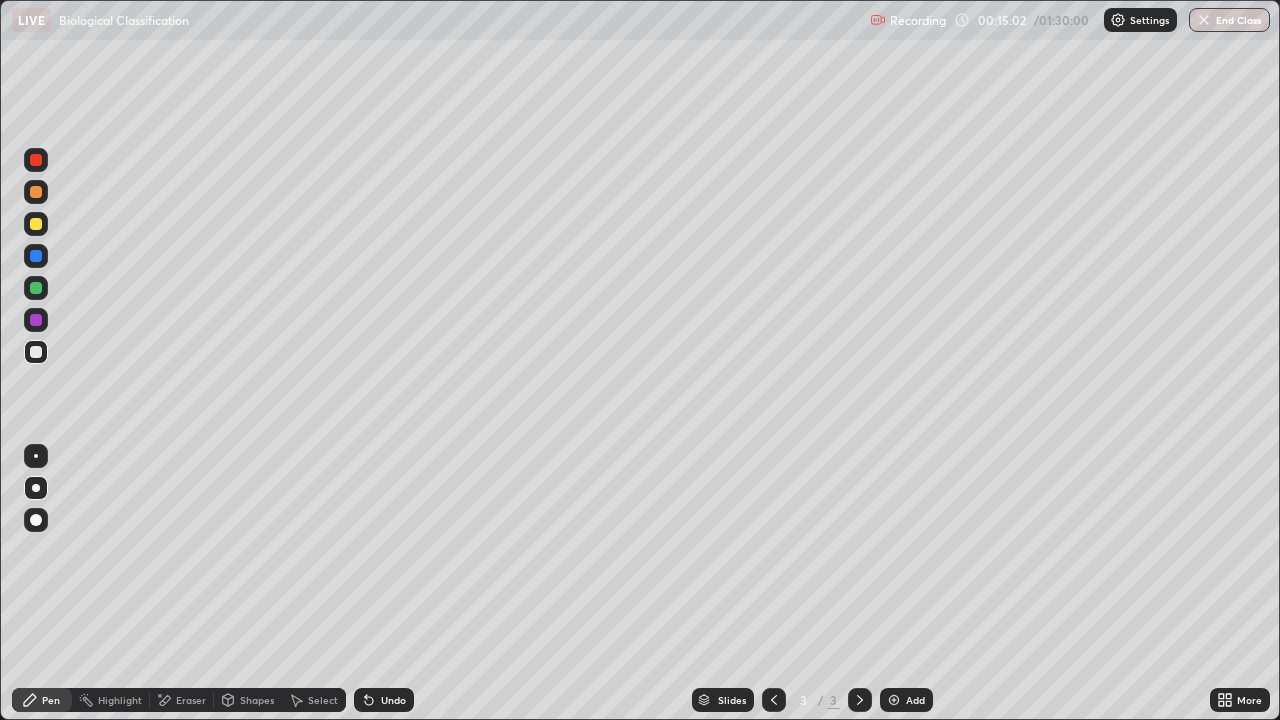 click on "Add" at bounding box center (915, 700) 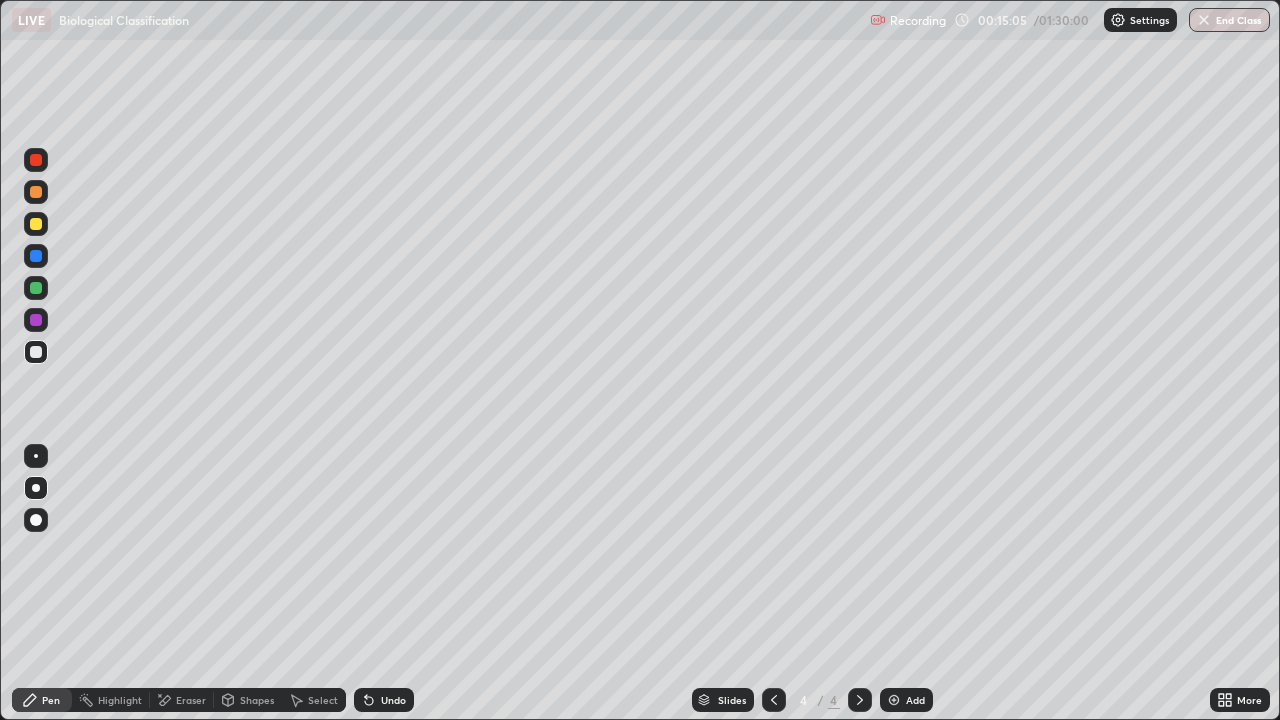 click at bounding box center [36, 352] 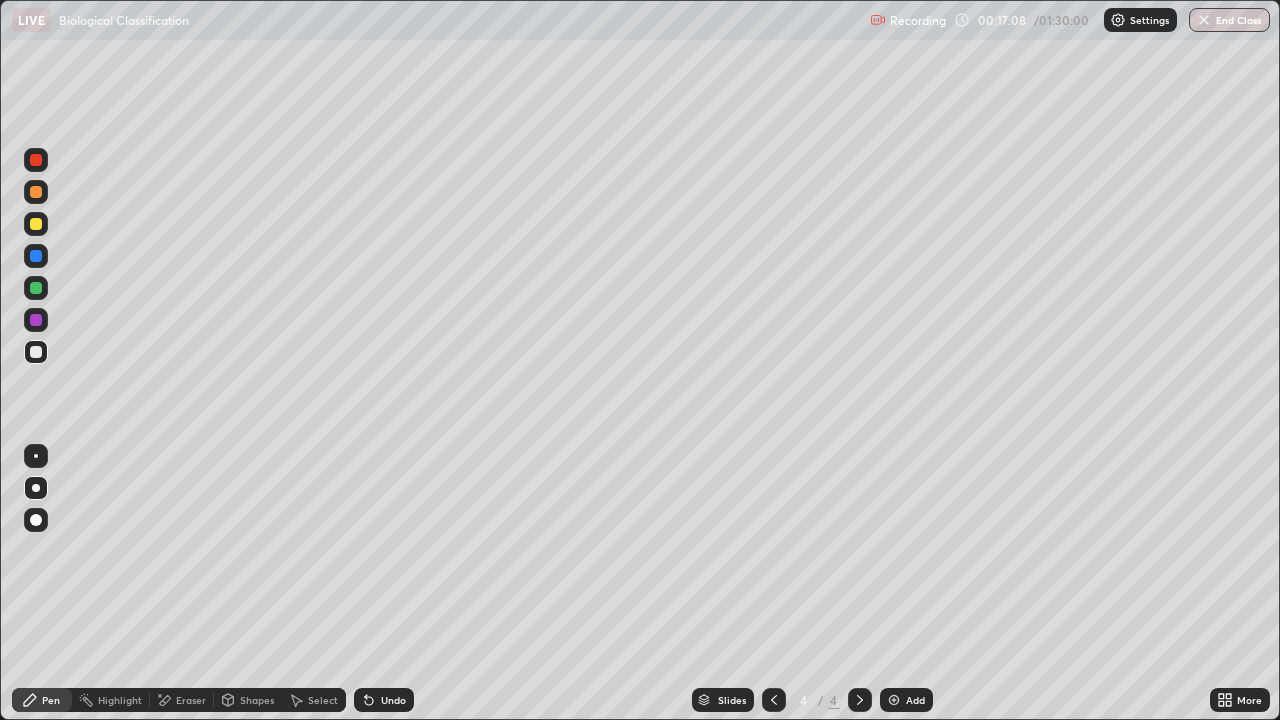 click at bounding box center [36, 352] 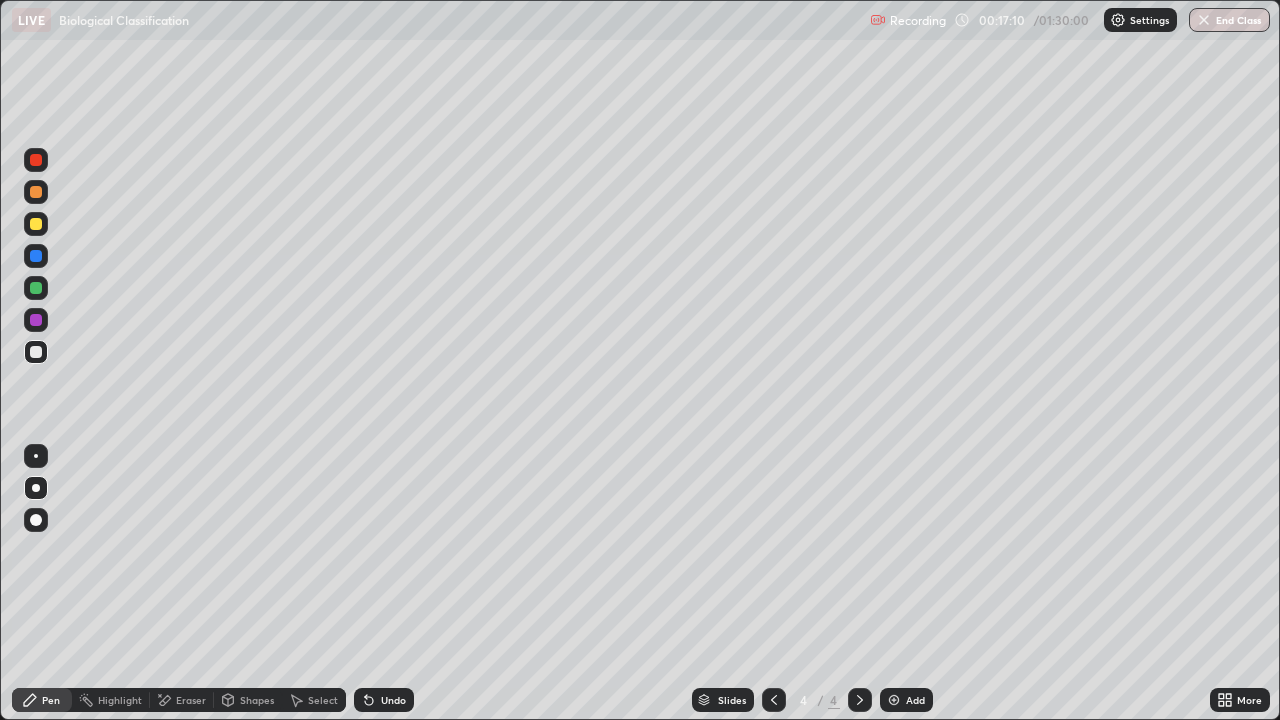 click at bounding box center (36, 224) 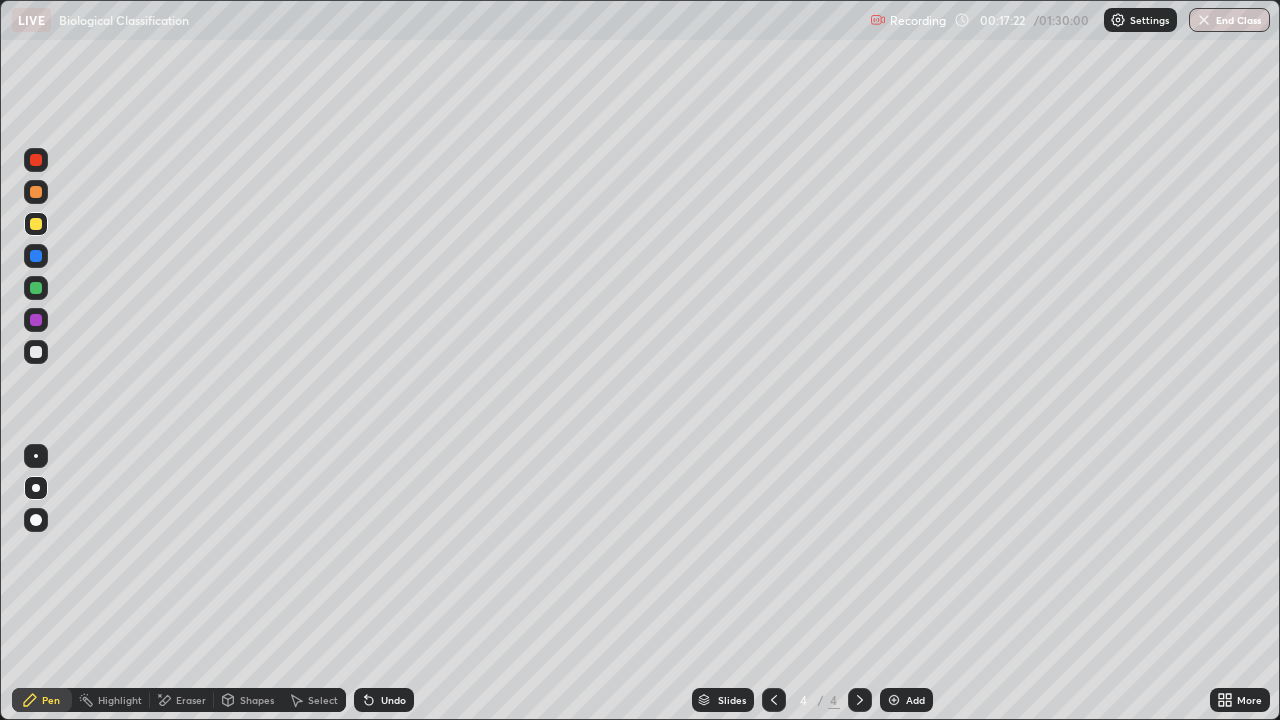 click at bounding box center (36, 352) 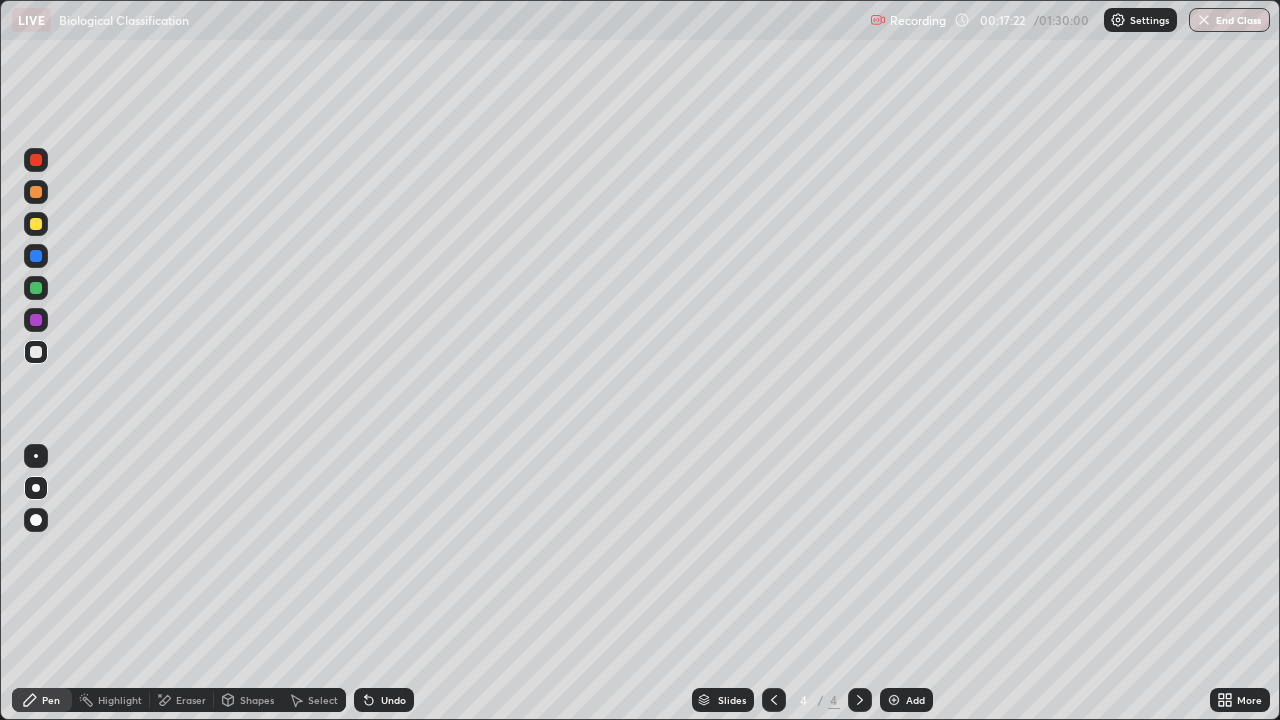 click at bounding box center (36, 352) 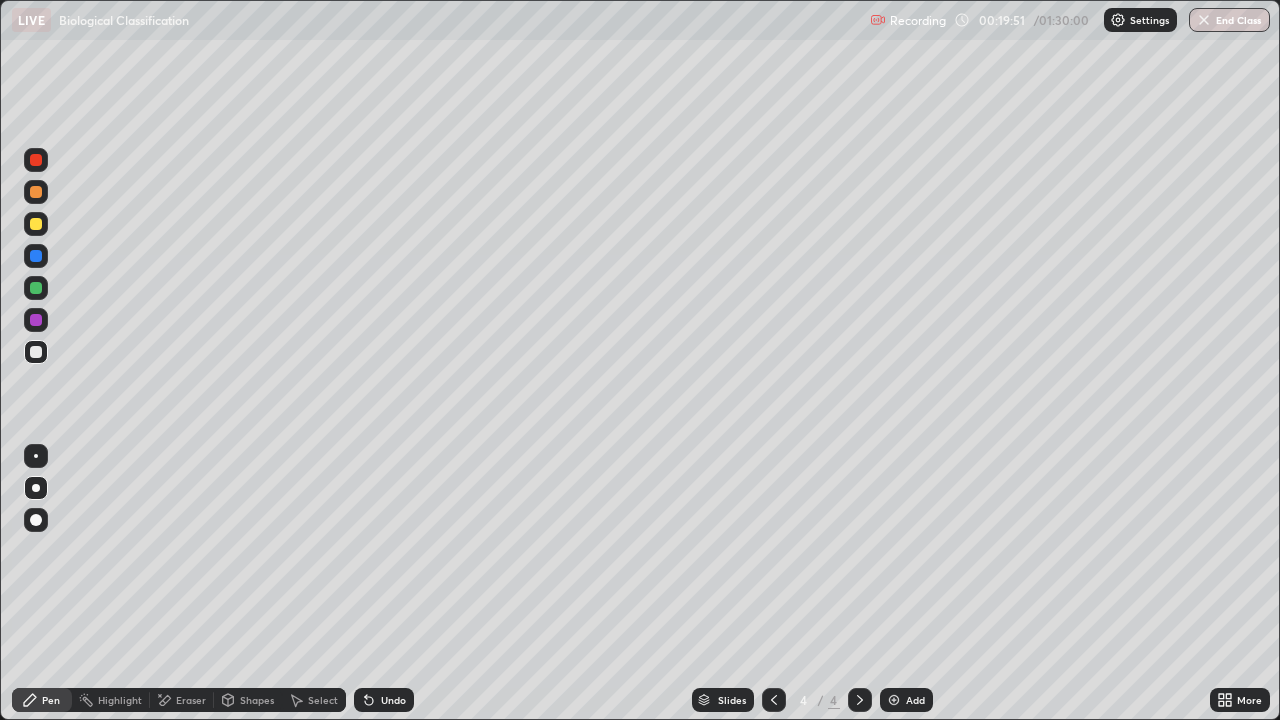 click at bounding box center [36, 224] 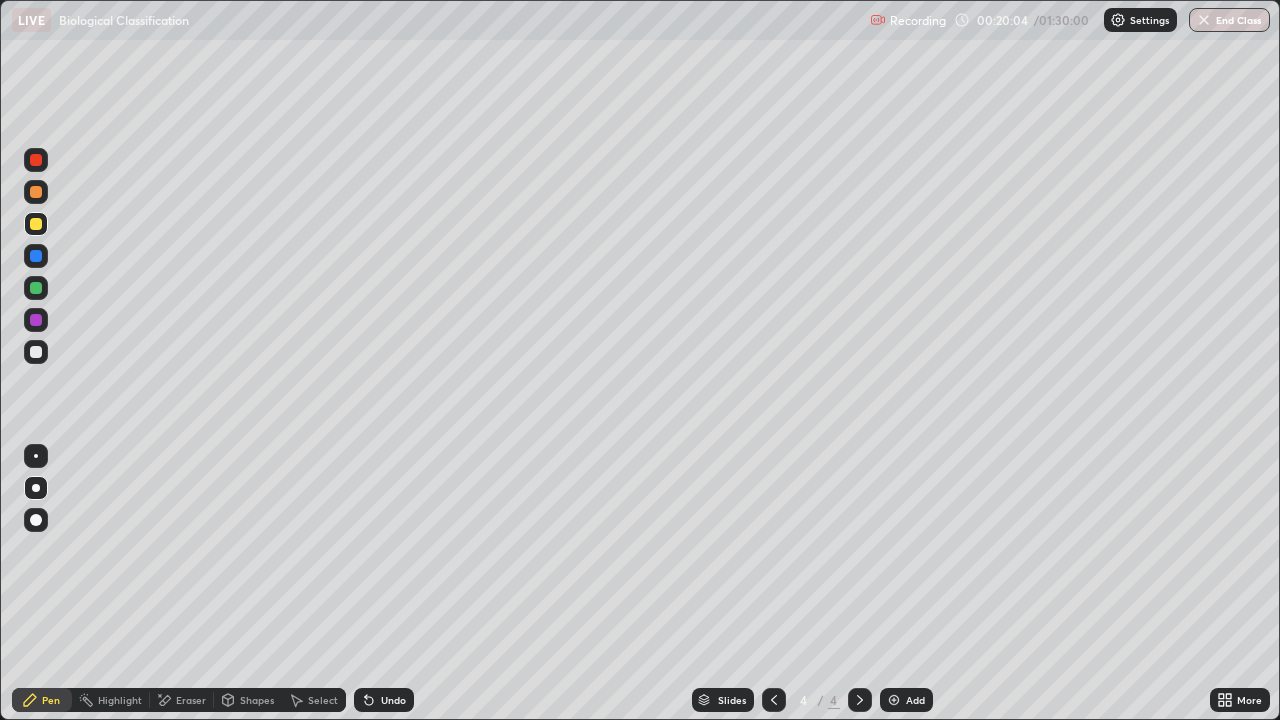 click on "Undo" at bounding box center (393, 700) 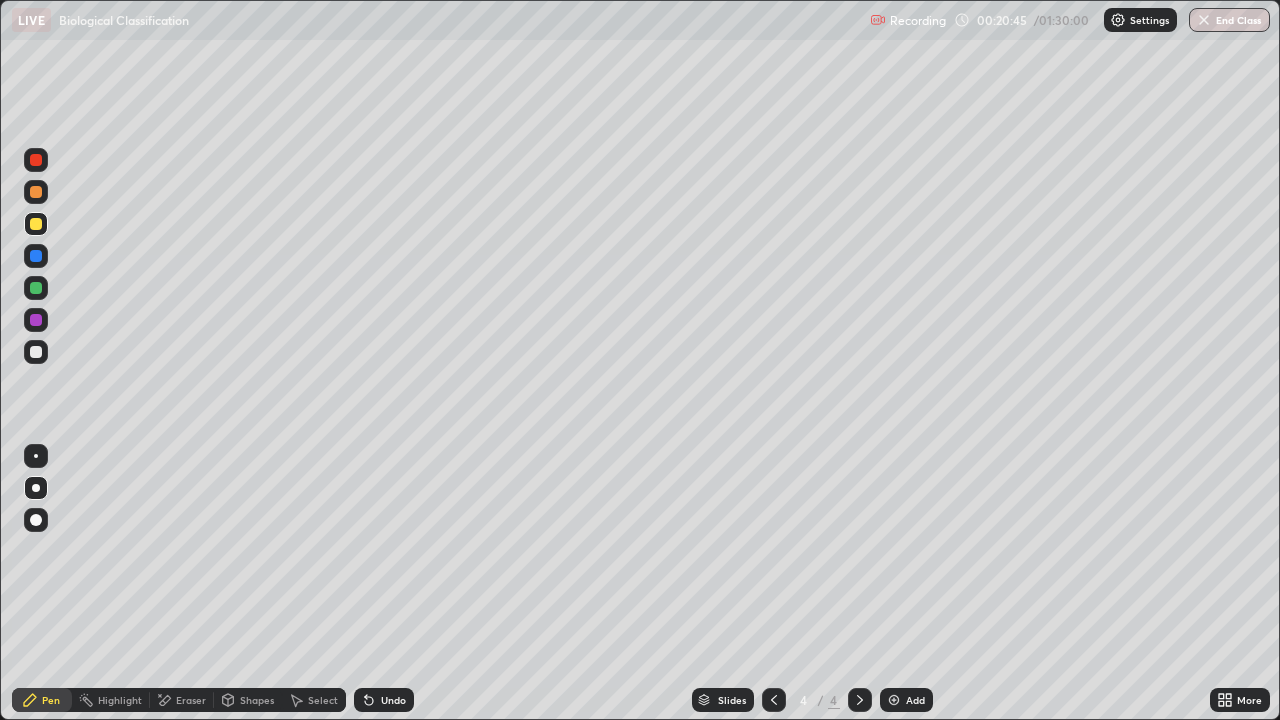 click on "Undo" at bounding box center [393, 700] 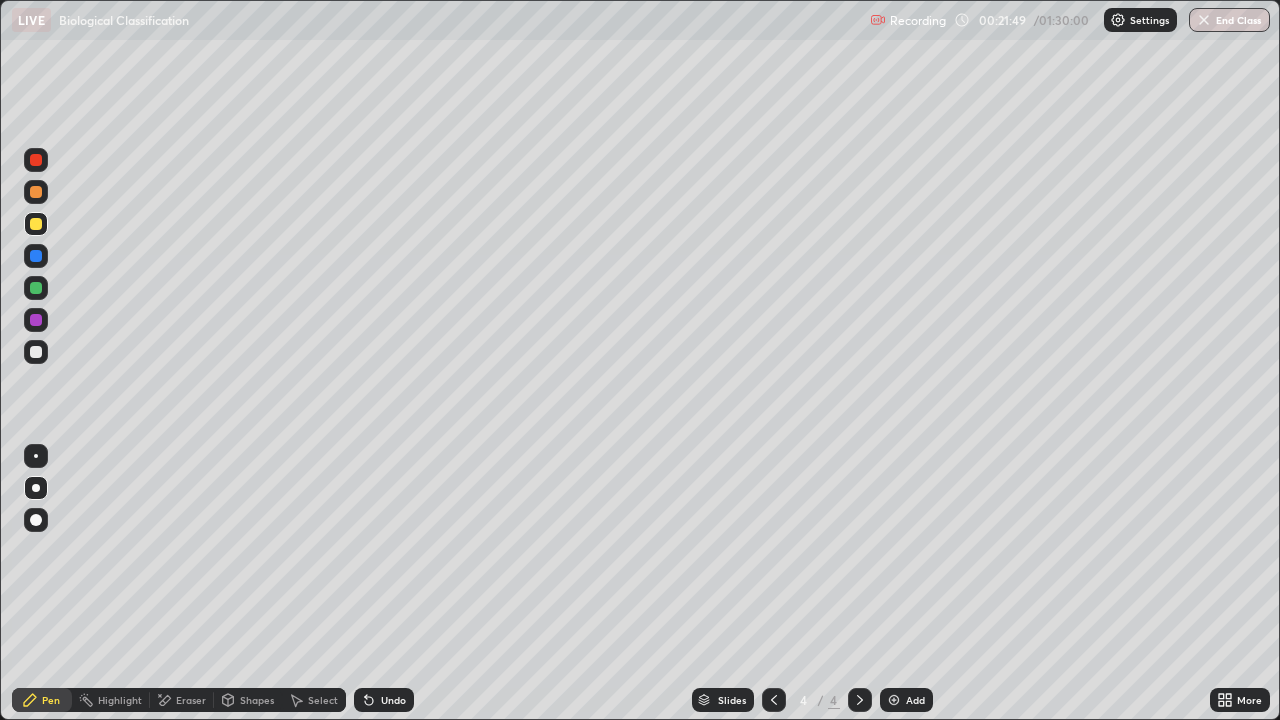 click on "Eraser" at bounding box center (191, 700) 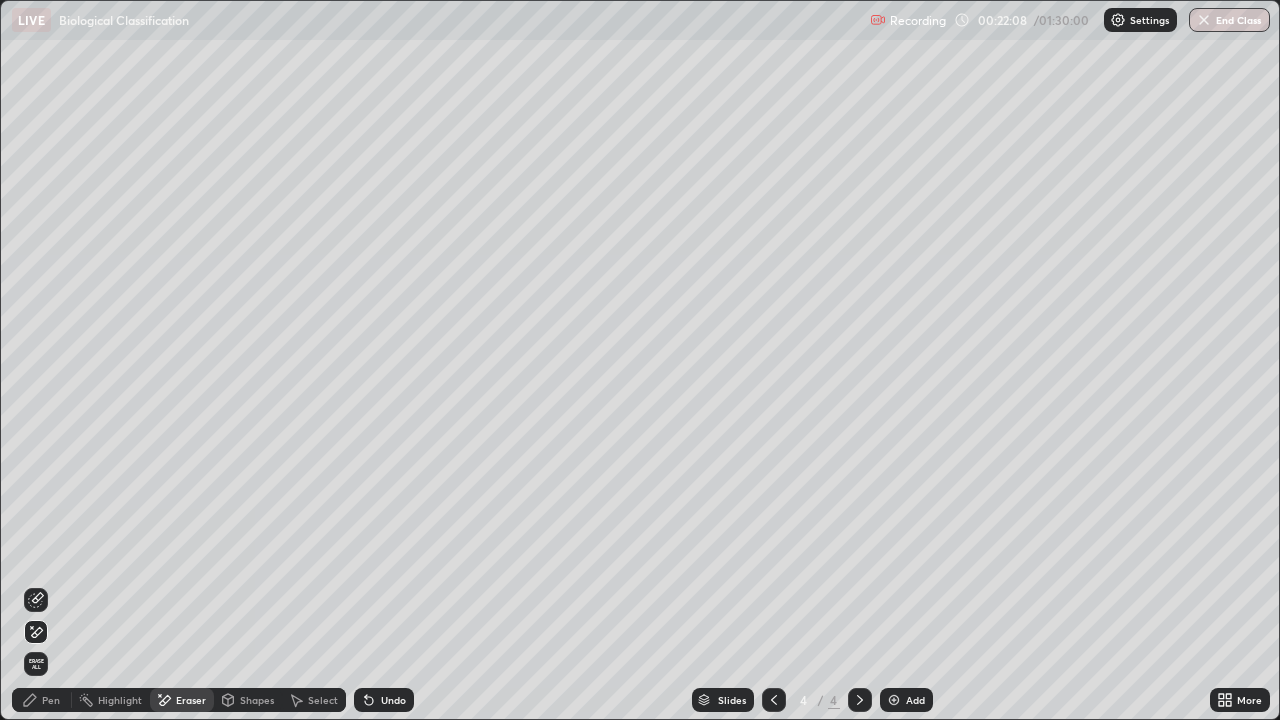 click on "Pen" at bounding box center (51, 700) 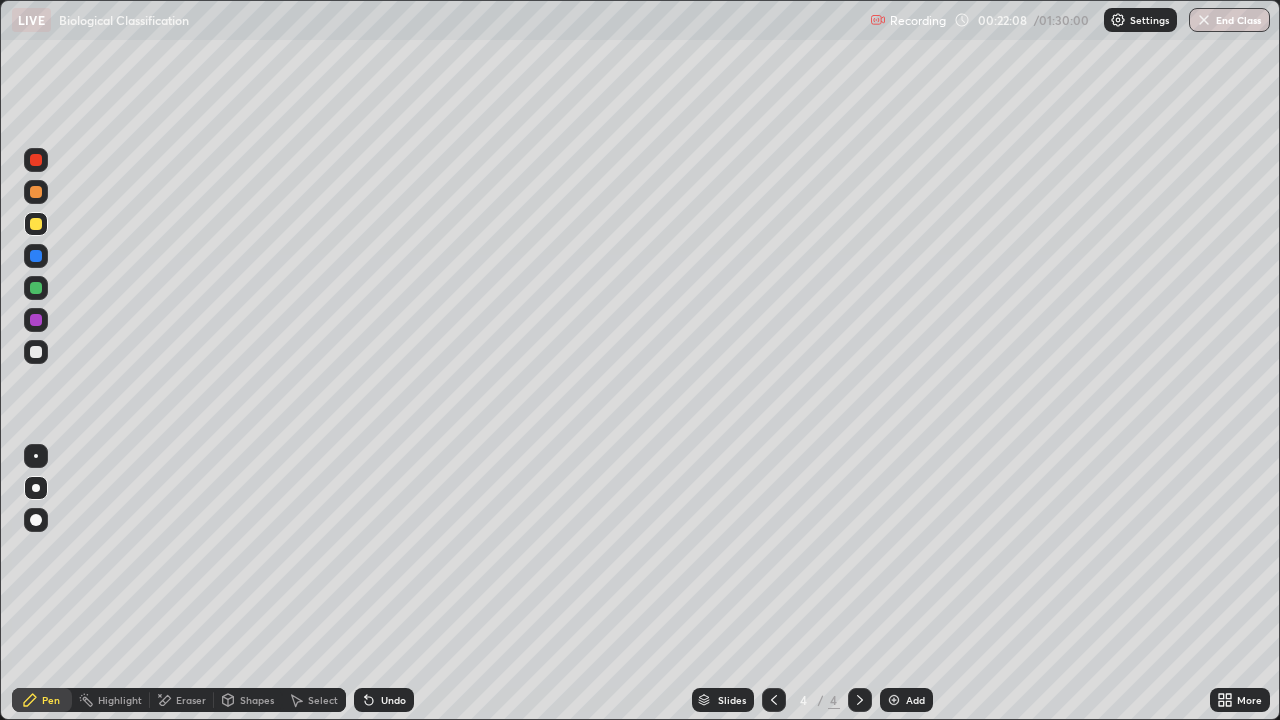 click at bounding box center (36, 352) 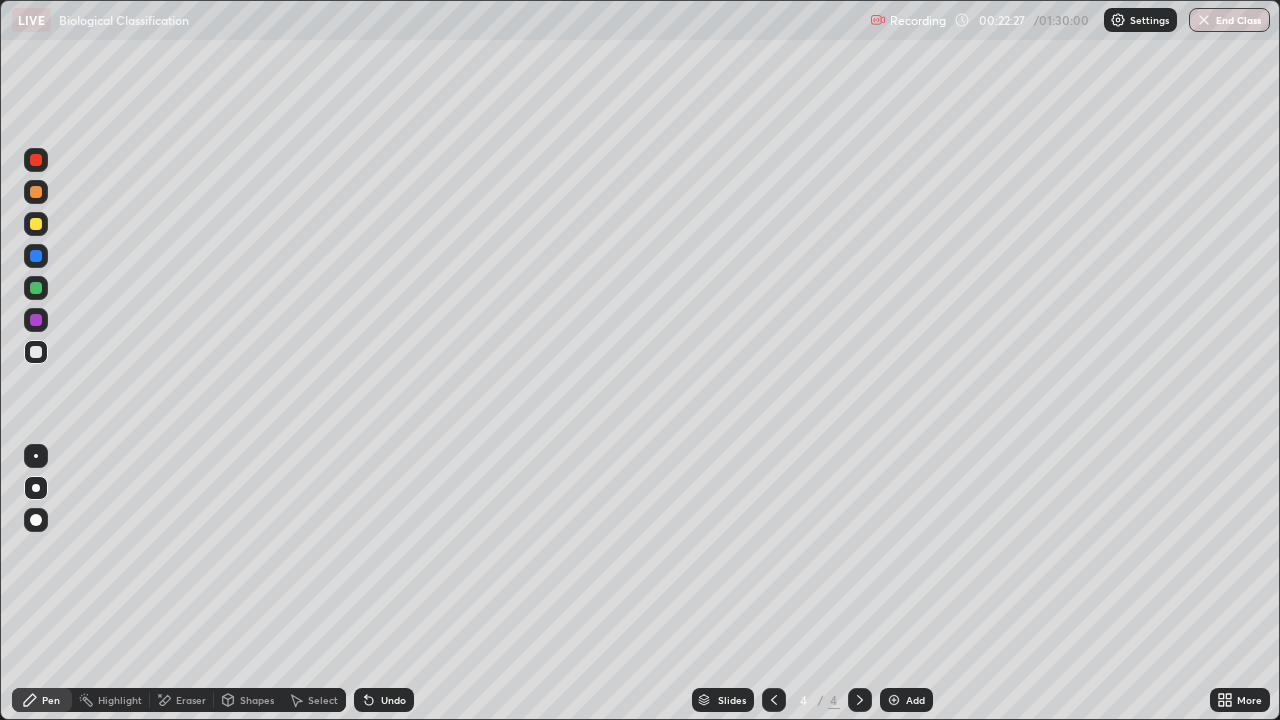 click at bounding box center (36, 224) 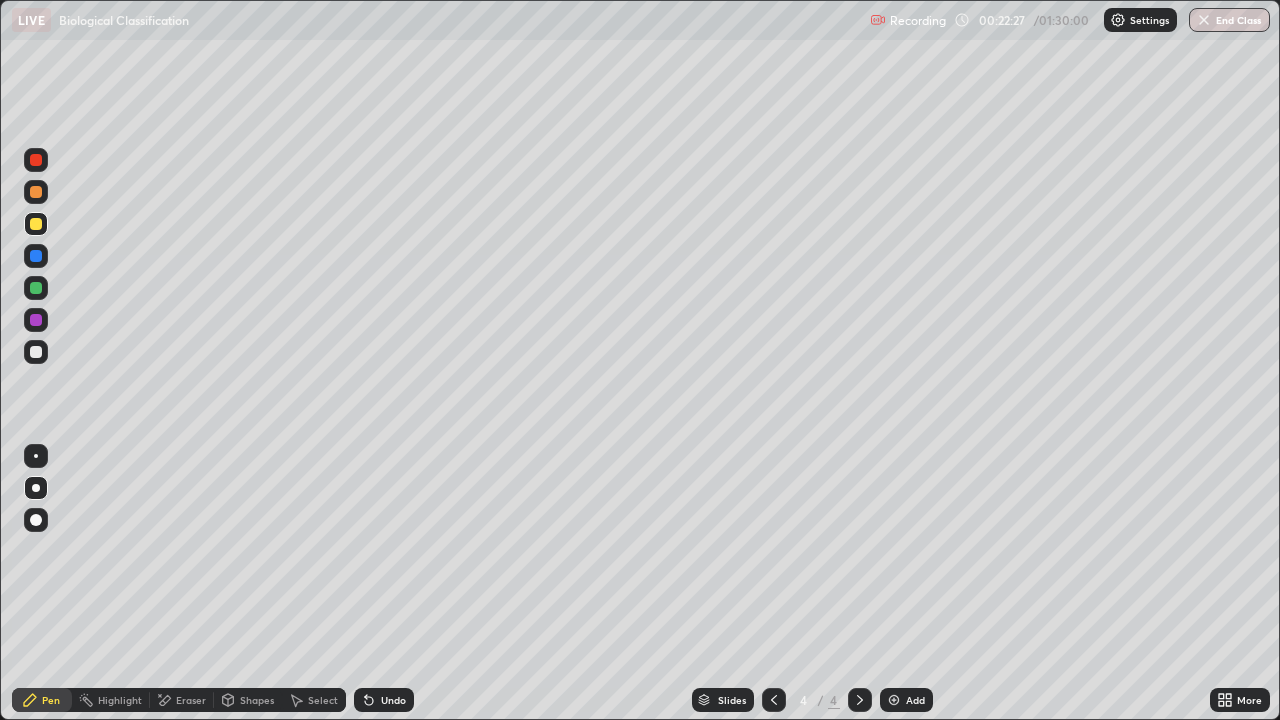click at bounding box center (36, 520) 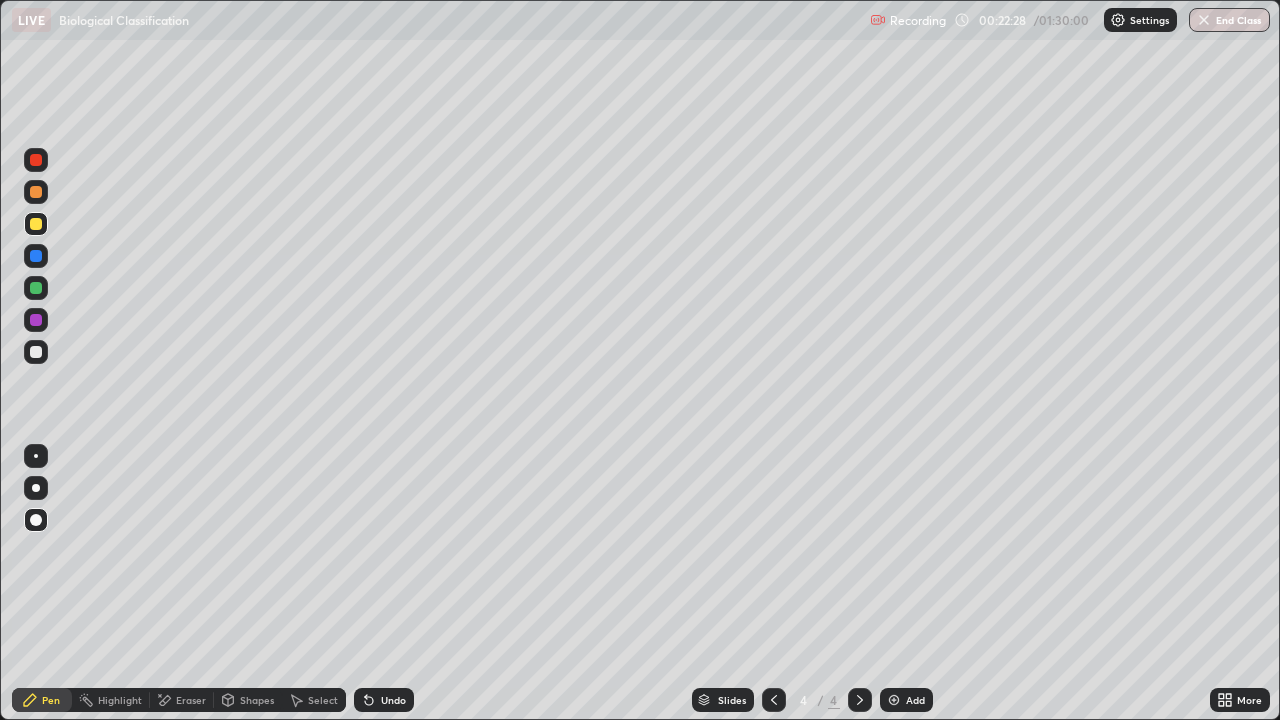 click at bounding box center (36, 520) 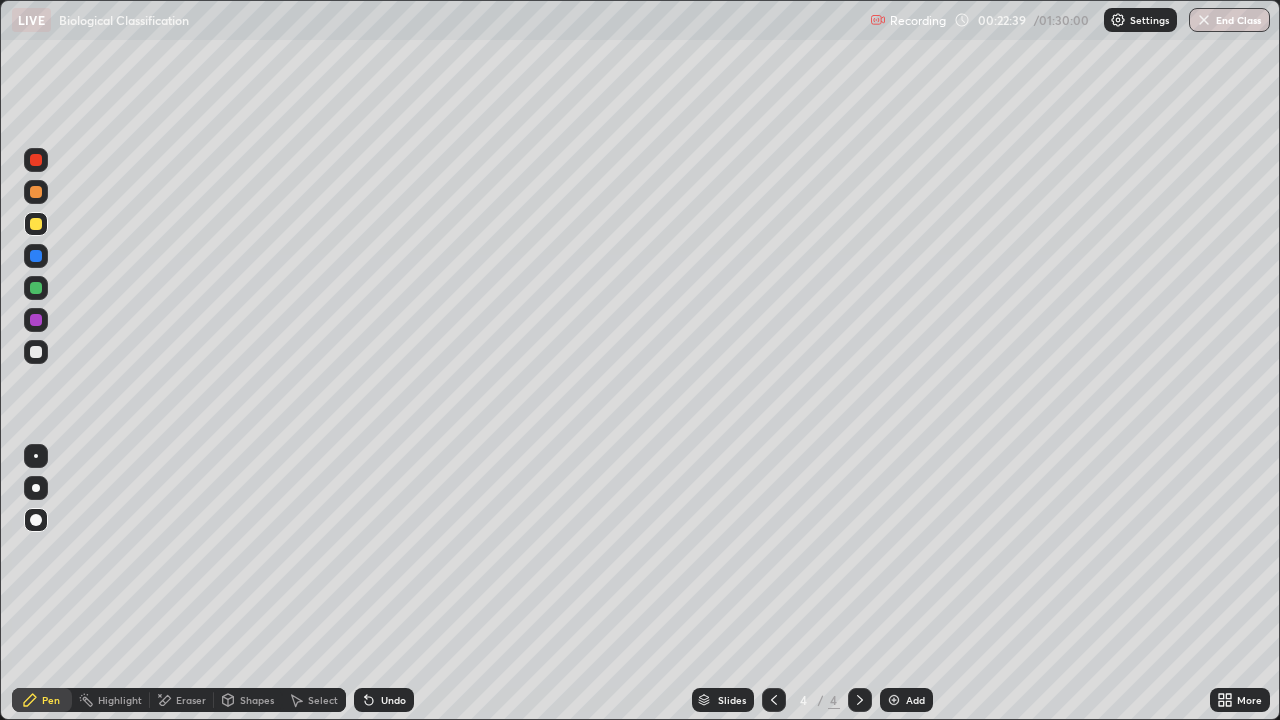 click at bounding box center (36, 352) 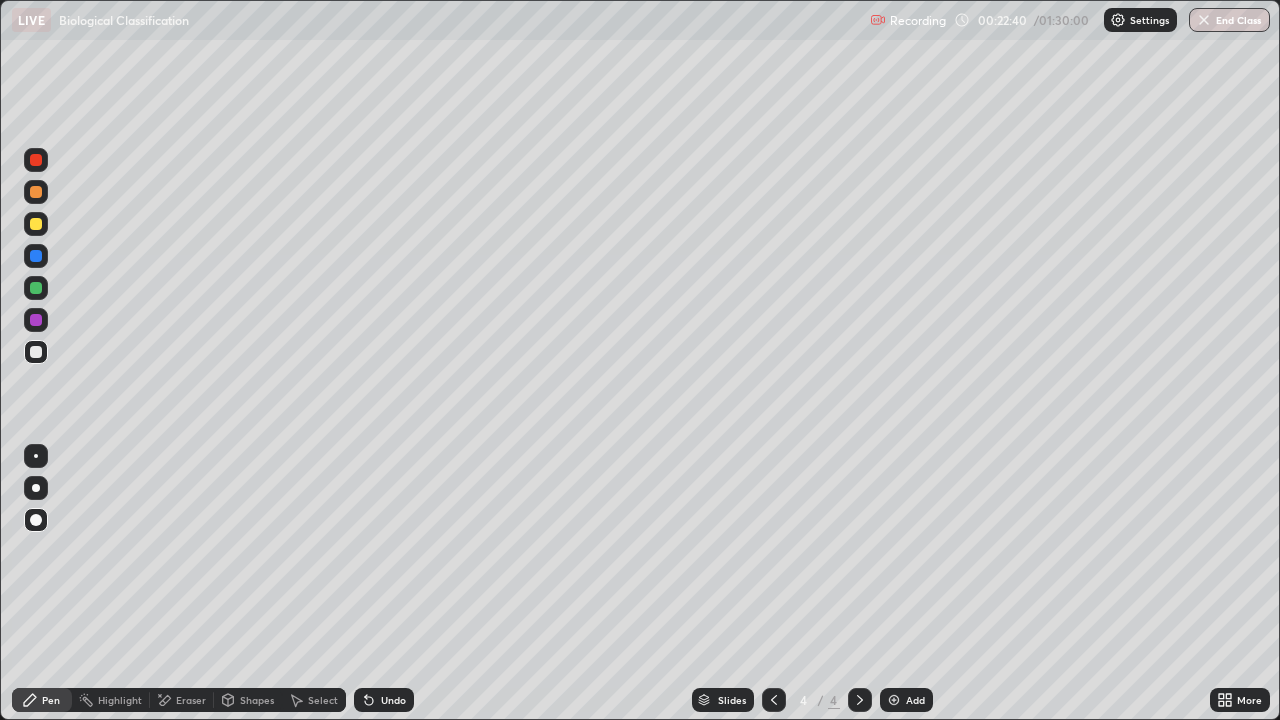 click at bounding box center (36, 488) 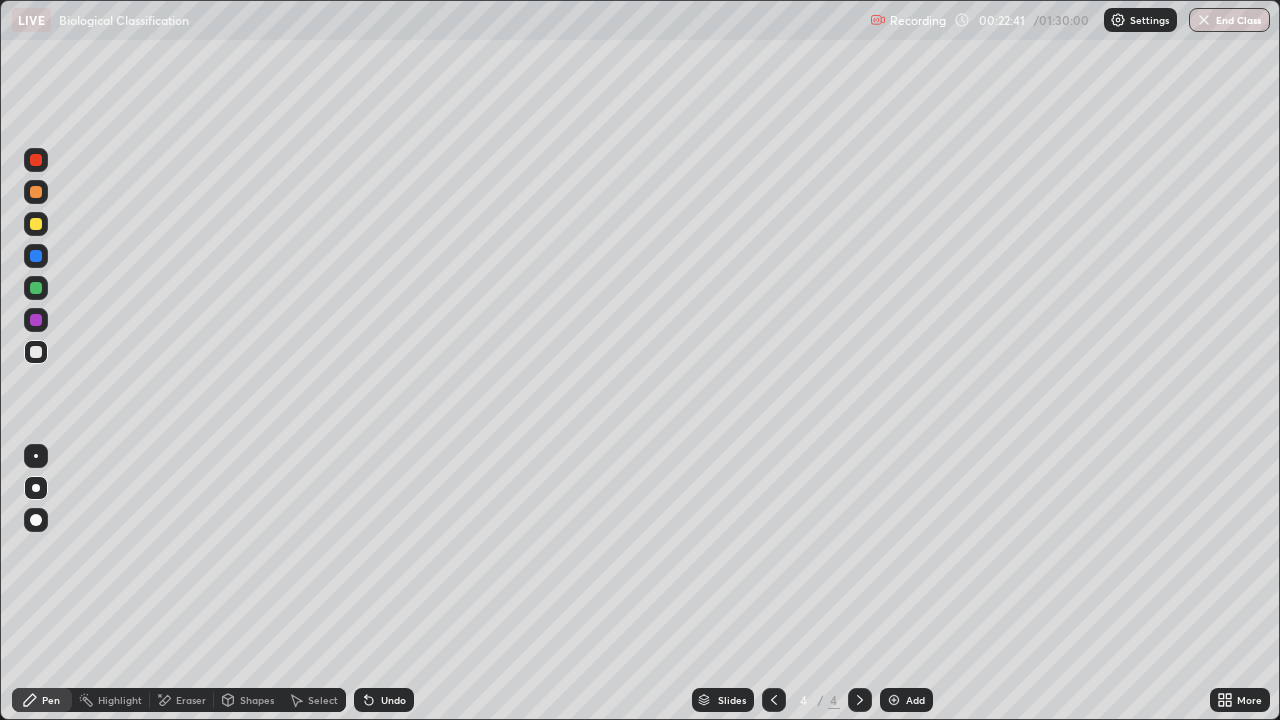 click at bounding box center [36, 488] 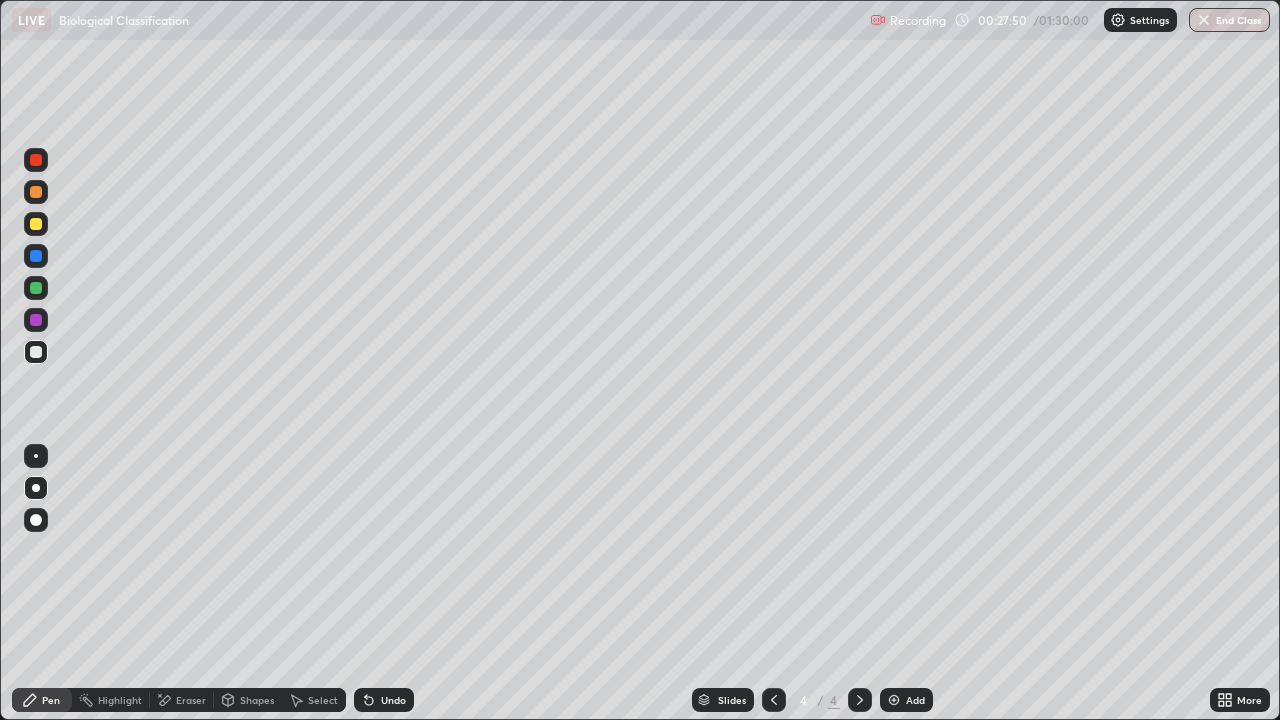 click at bounding box center [894, 700] 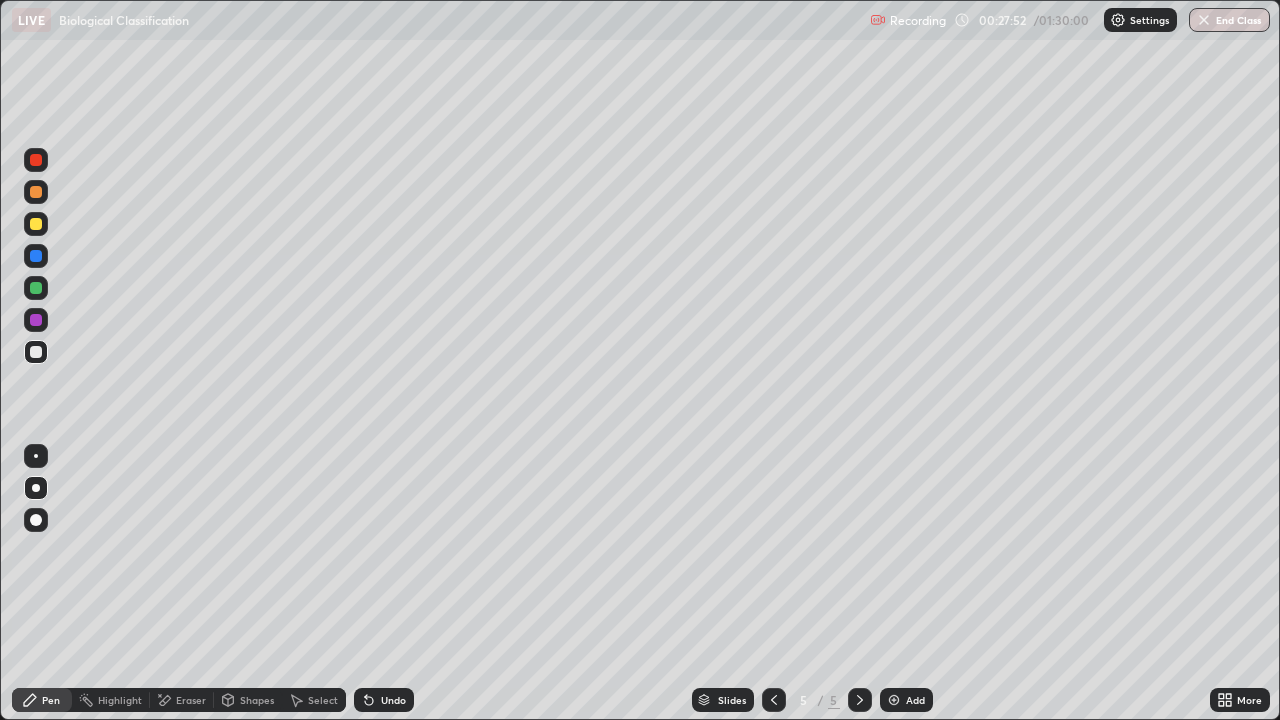 click at bounding box center (36, 352) 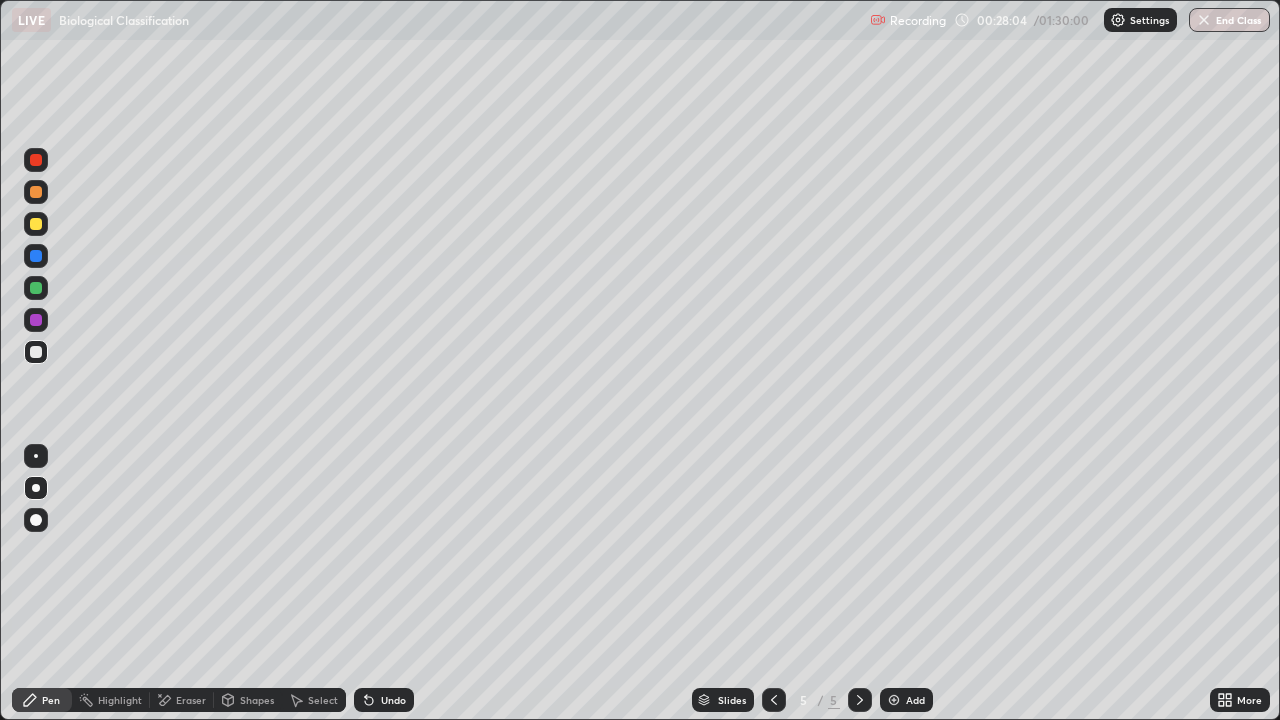 click at bounding box center (36, 224) 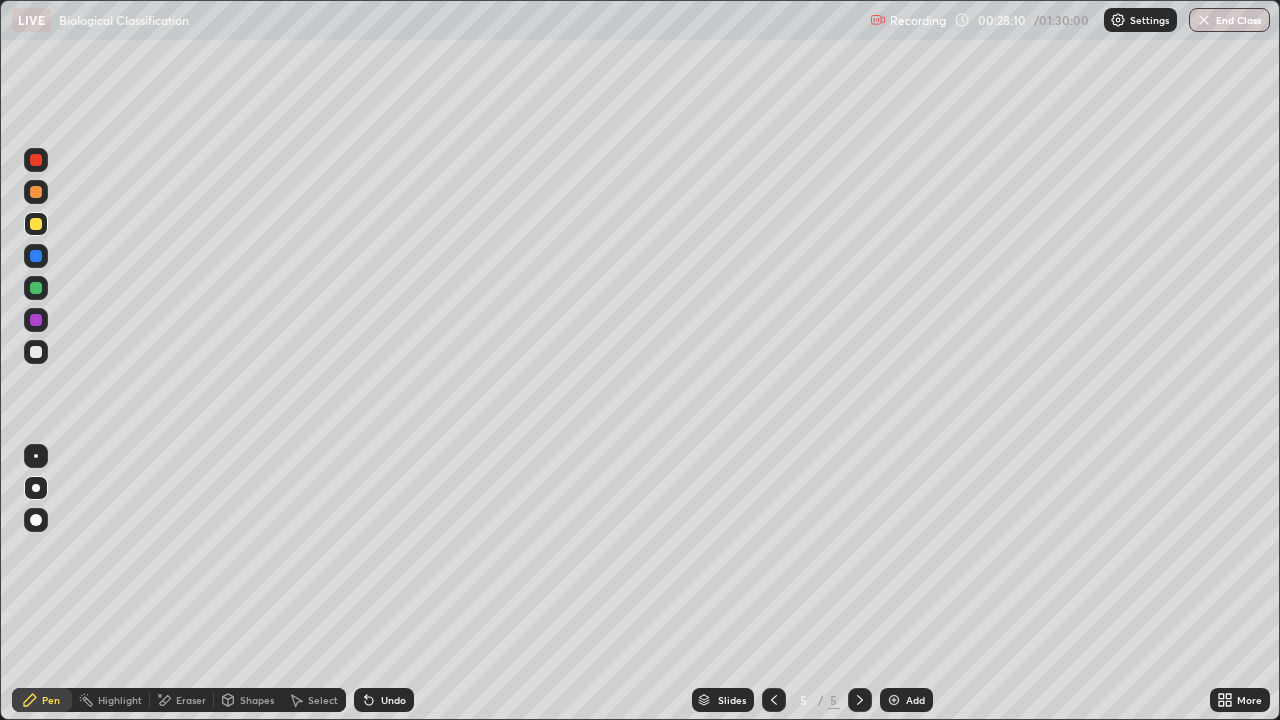 click at bounding box center [36, 256] 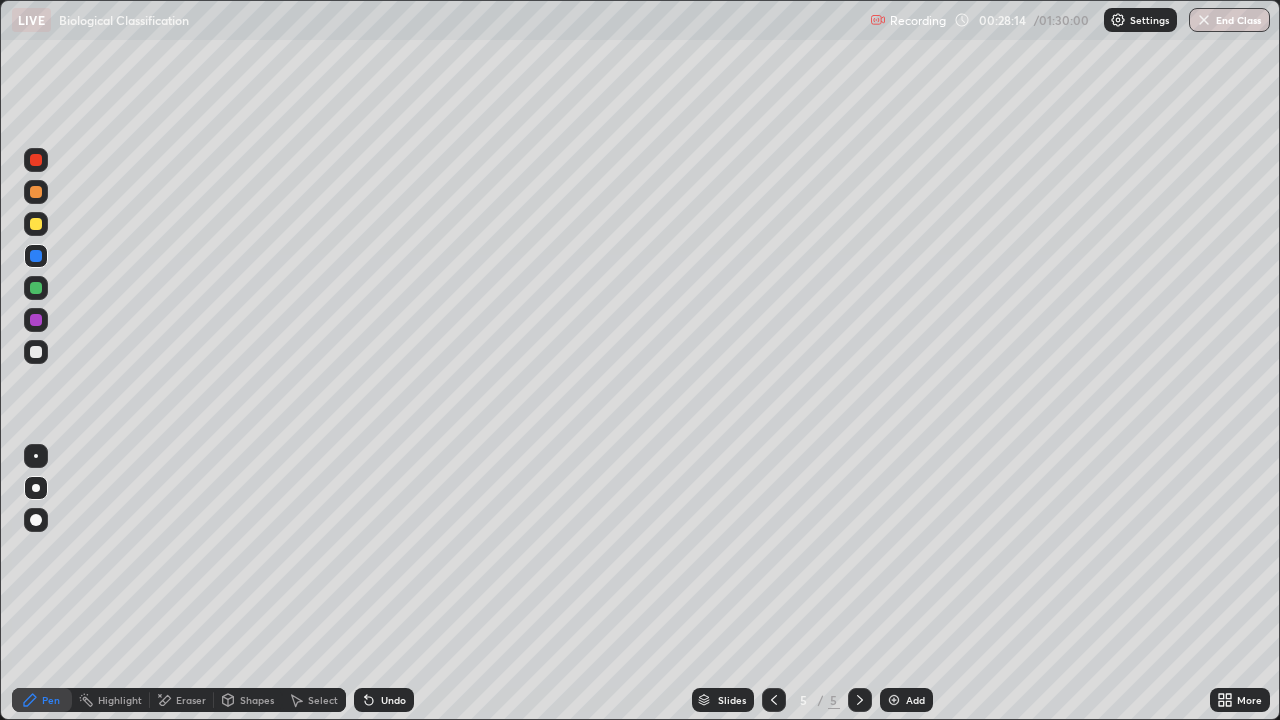 click at bounding box center [36, 352] 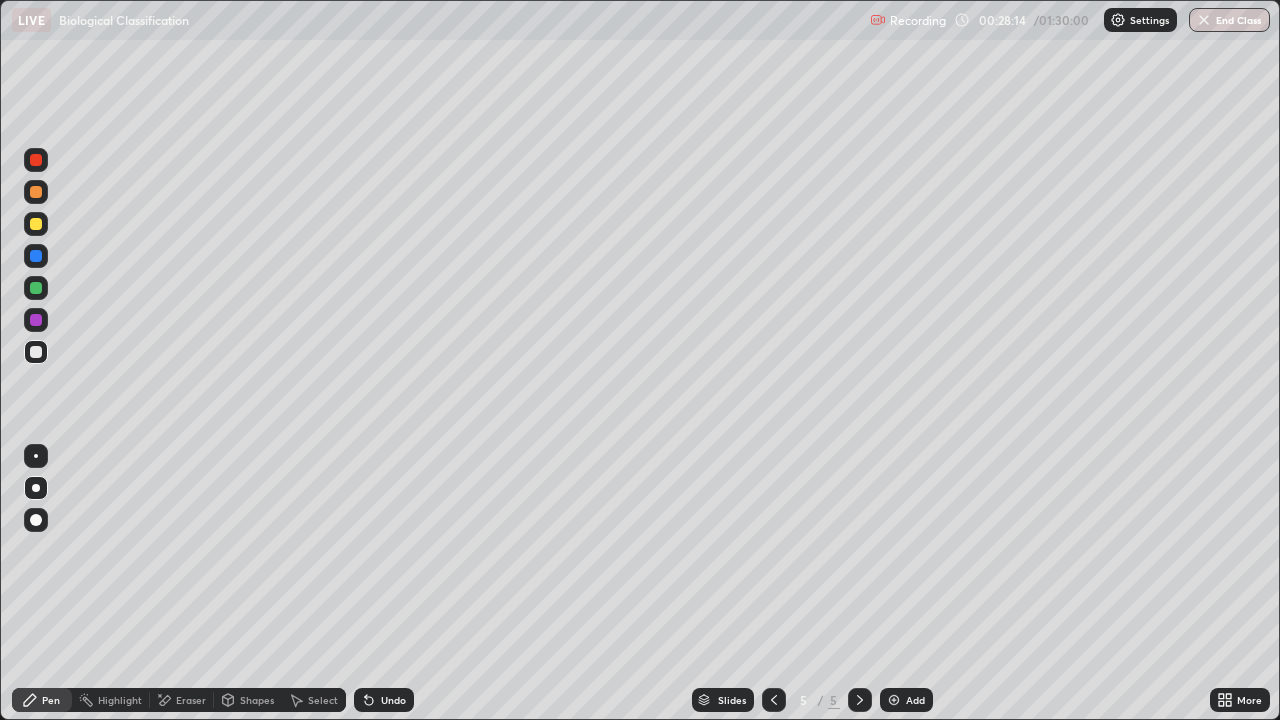 click at bounding box center [36, 352] 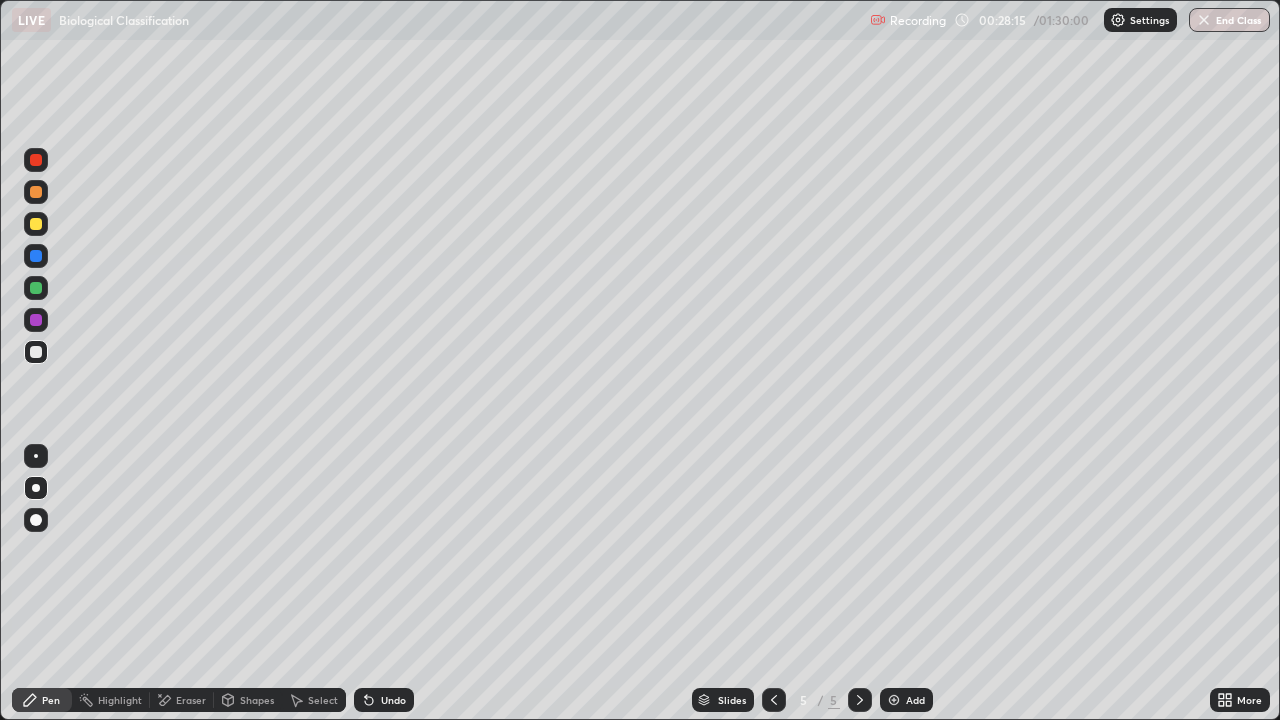 click at bounding box center (36, 160) 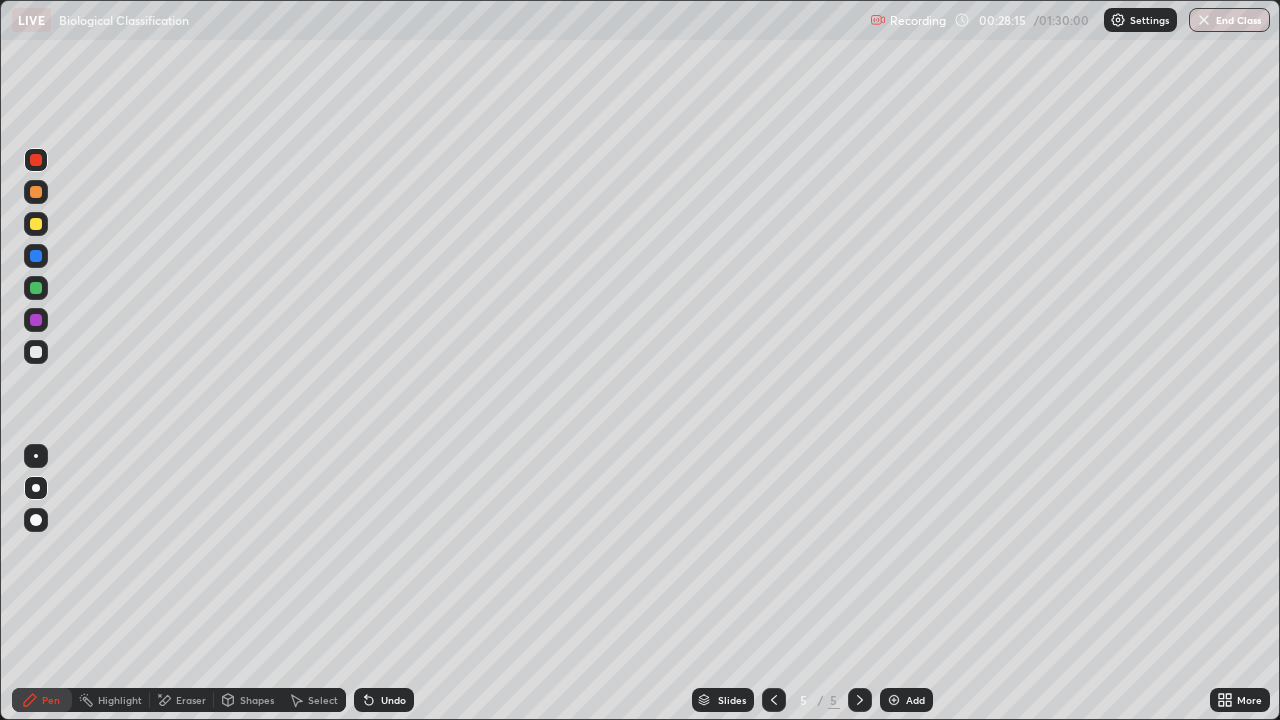 click at bounding box center [36, 160] 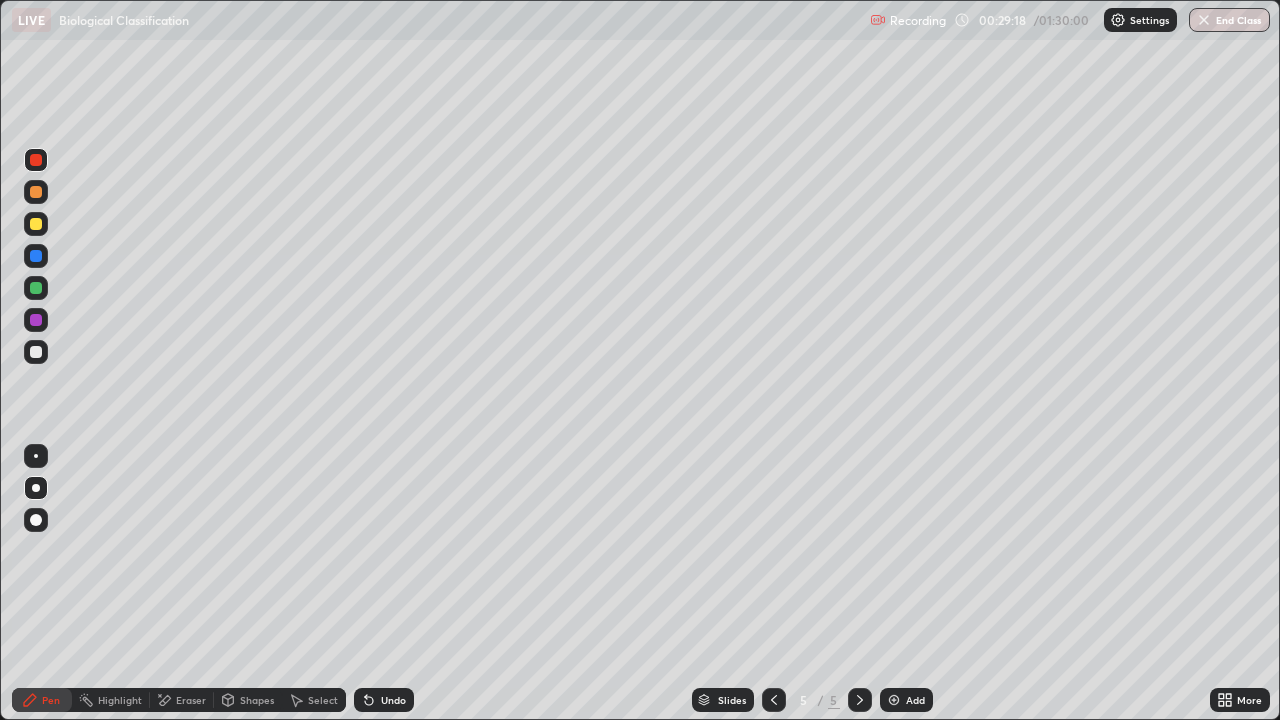 click at bounding box center (36, 352) 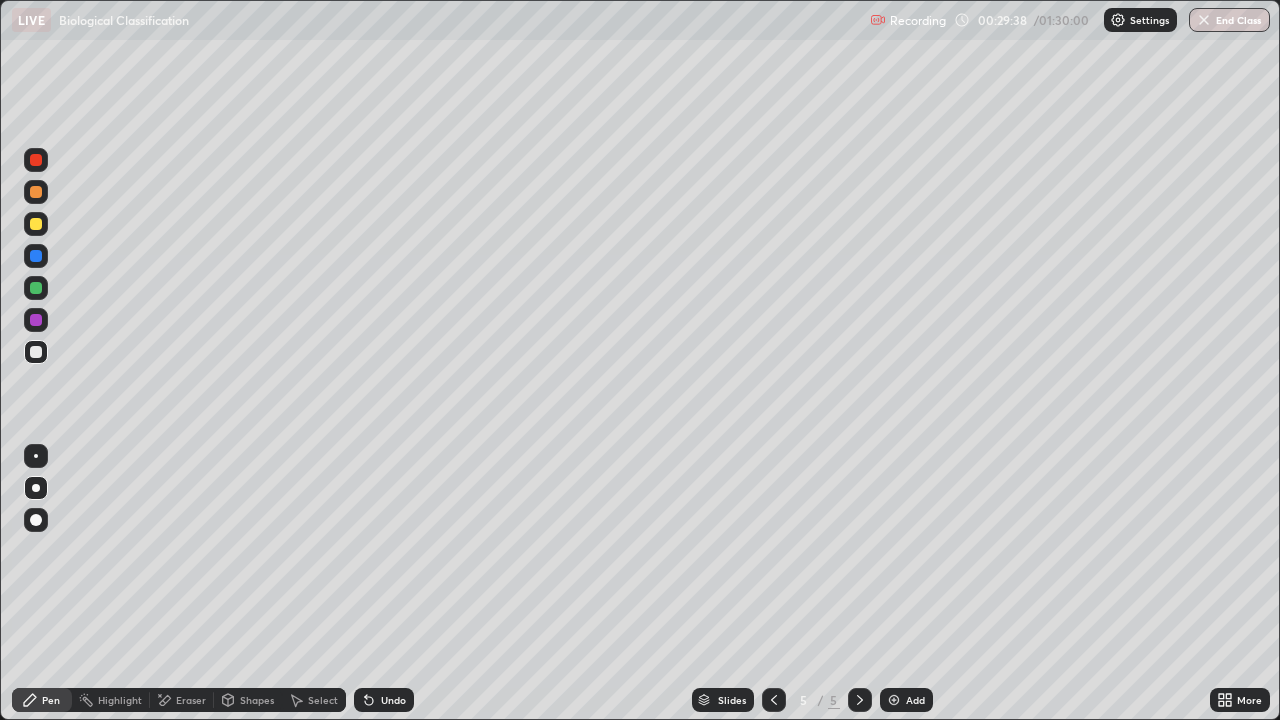 click on "Highlight" at bounding box center (120, 700) 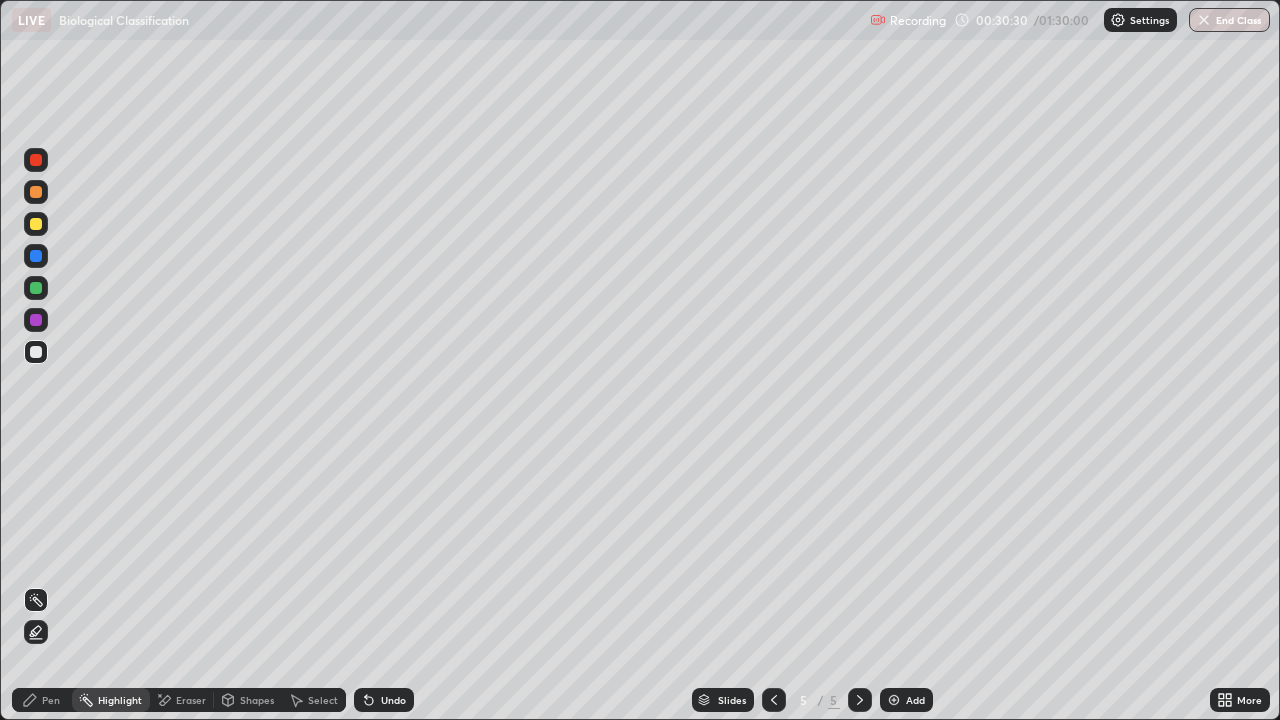 click on "Pen" at bounding box center [51, 700] 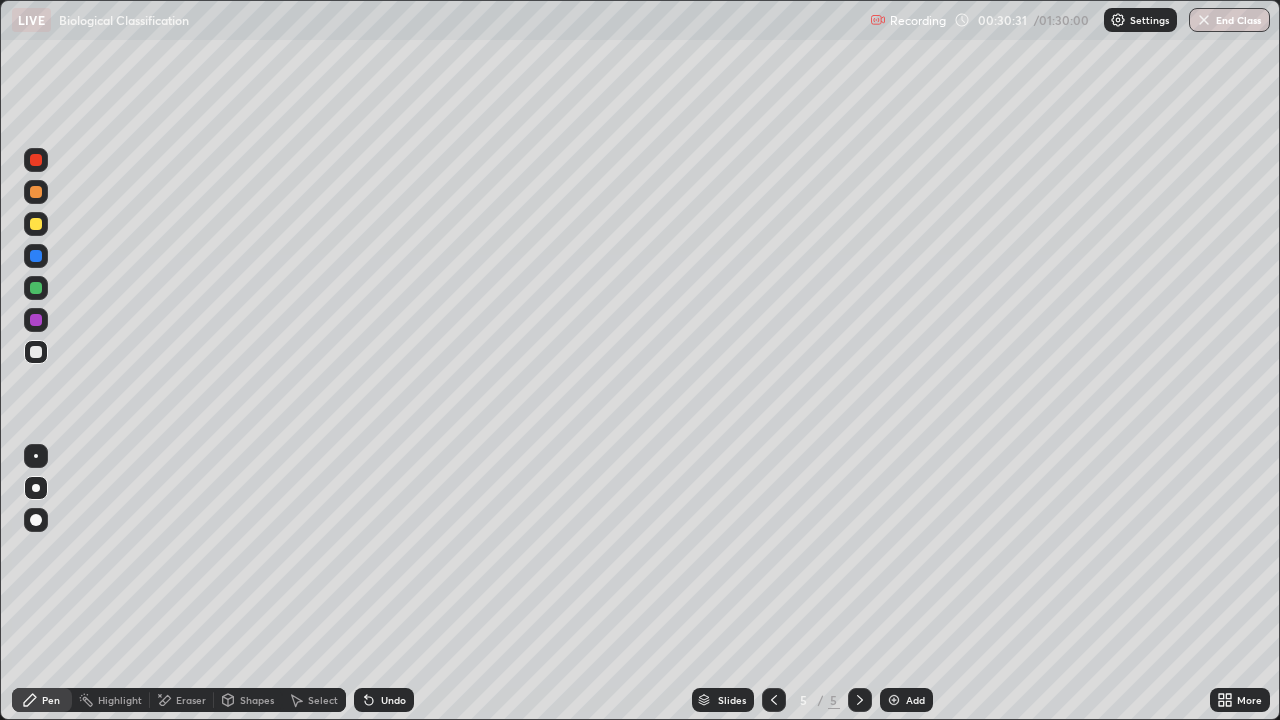 click at bounding box center (36, 224) 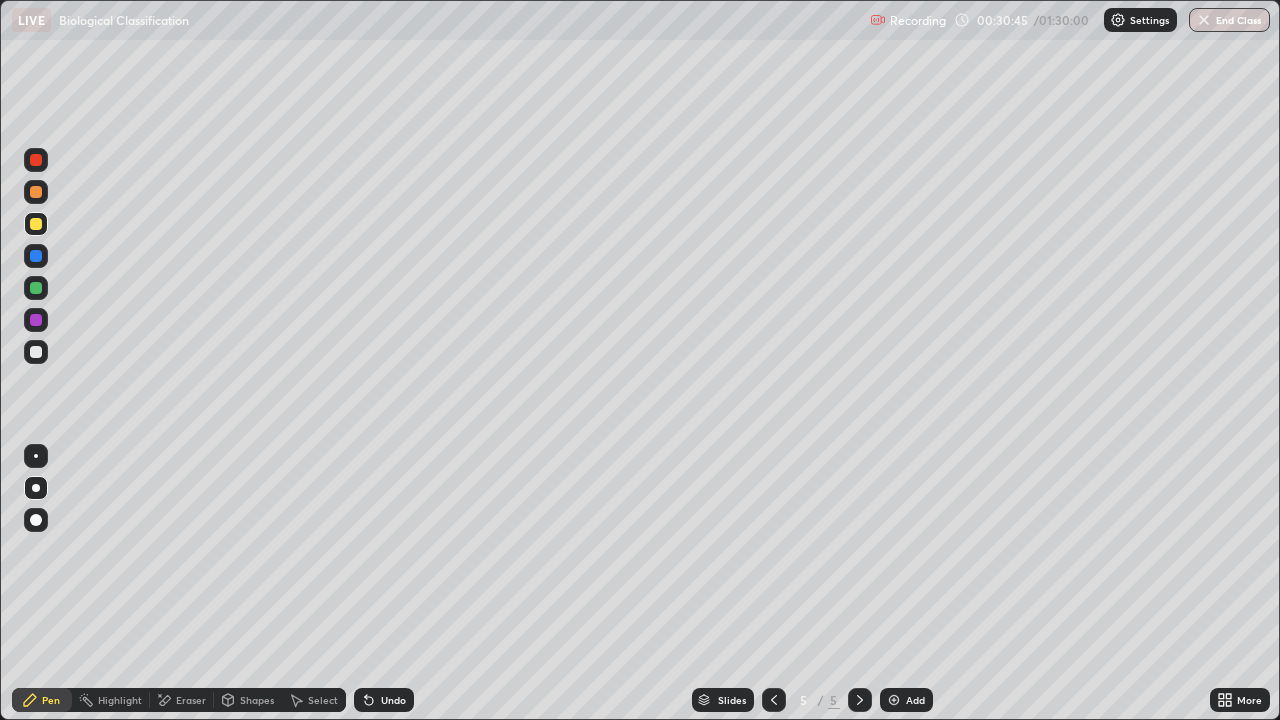 click on "Undo" at bounding box center (393, 700) 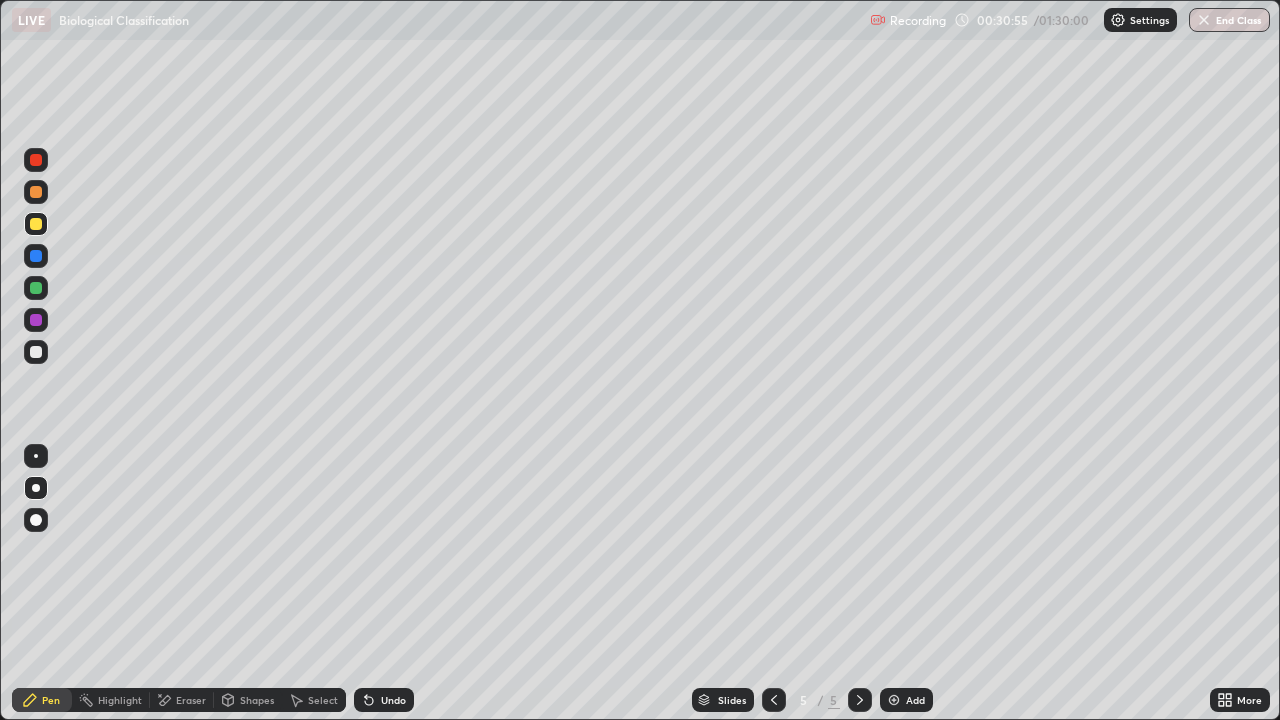 click on "Undo" at bounding box center [384, 700] 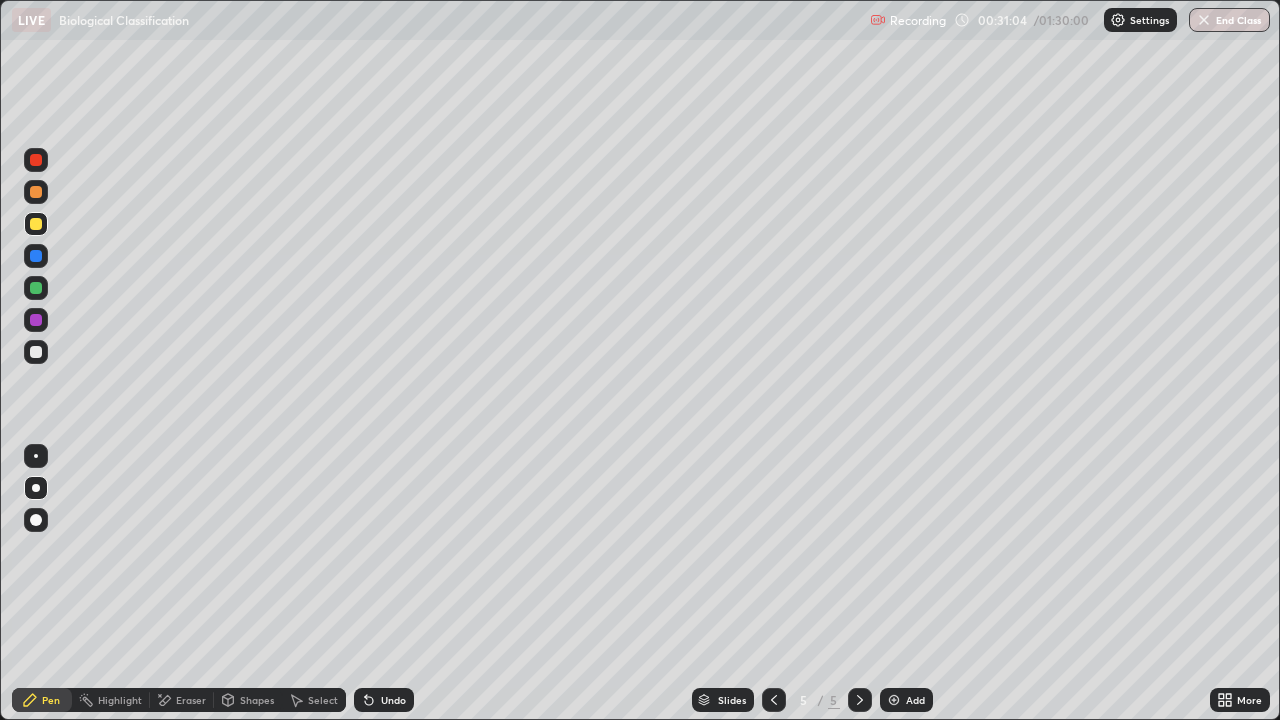 click on "Undo" at bounding box center (393, 700) 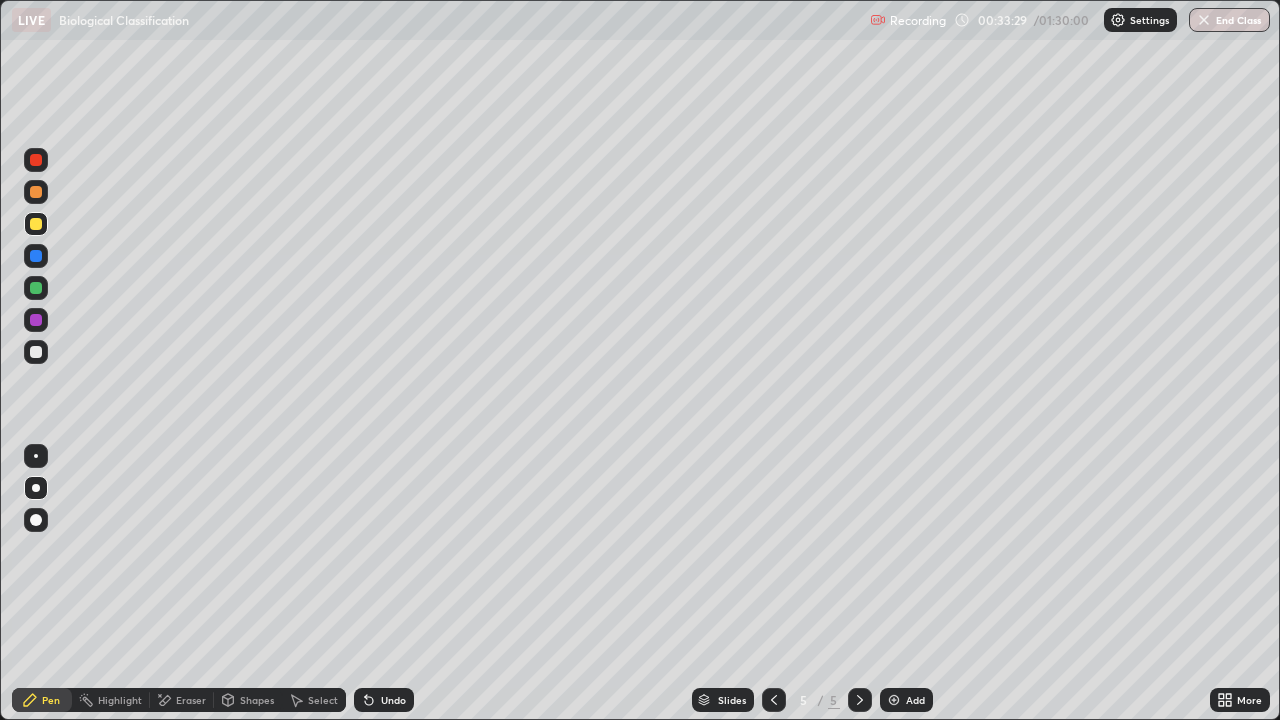 click at bounding box center (894, 700) 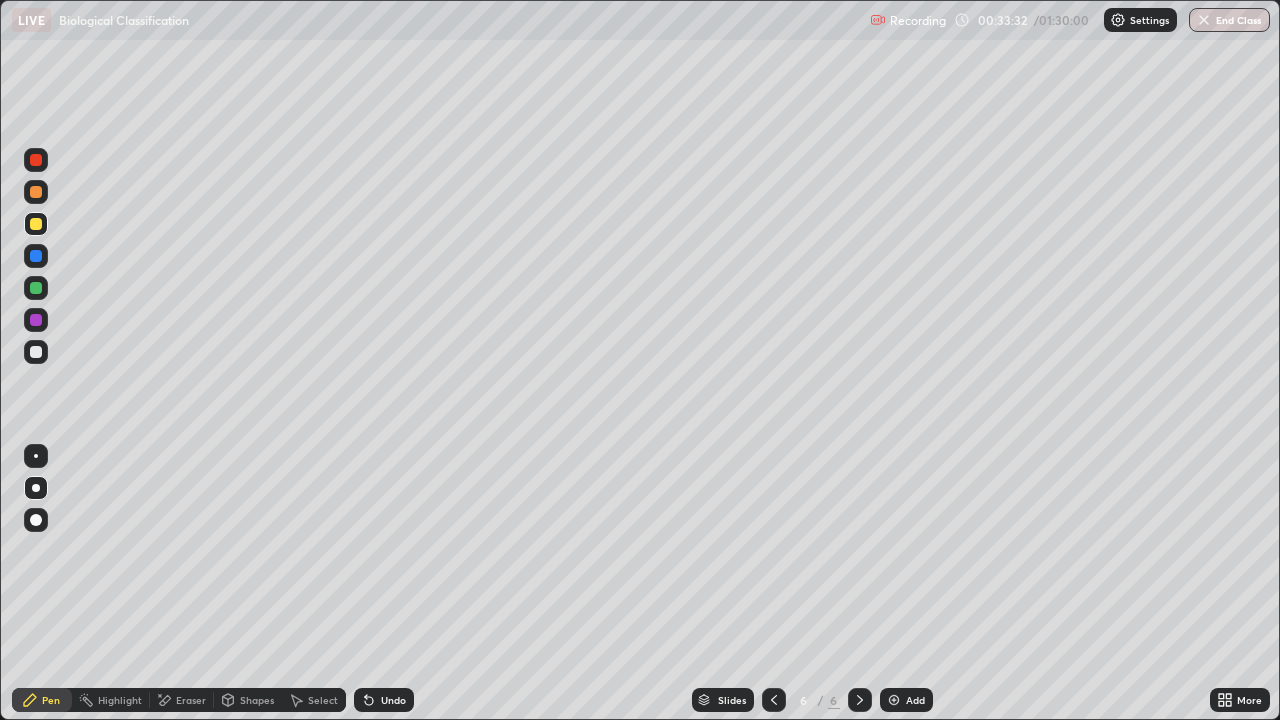 click at bounding box center [36, 224] 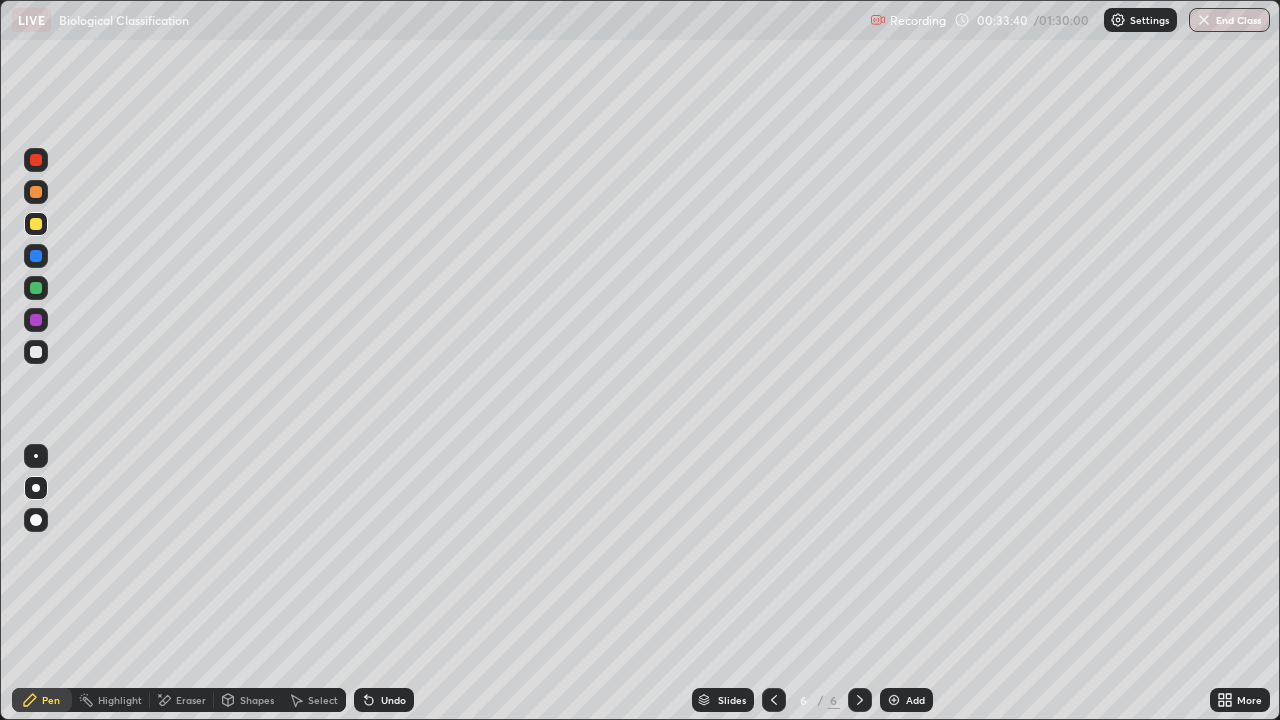 click at bounding box center [36, 352] 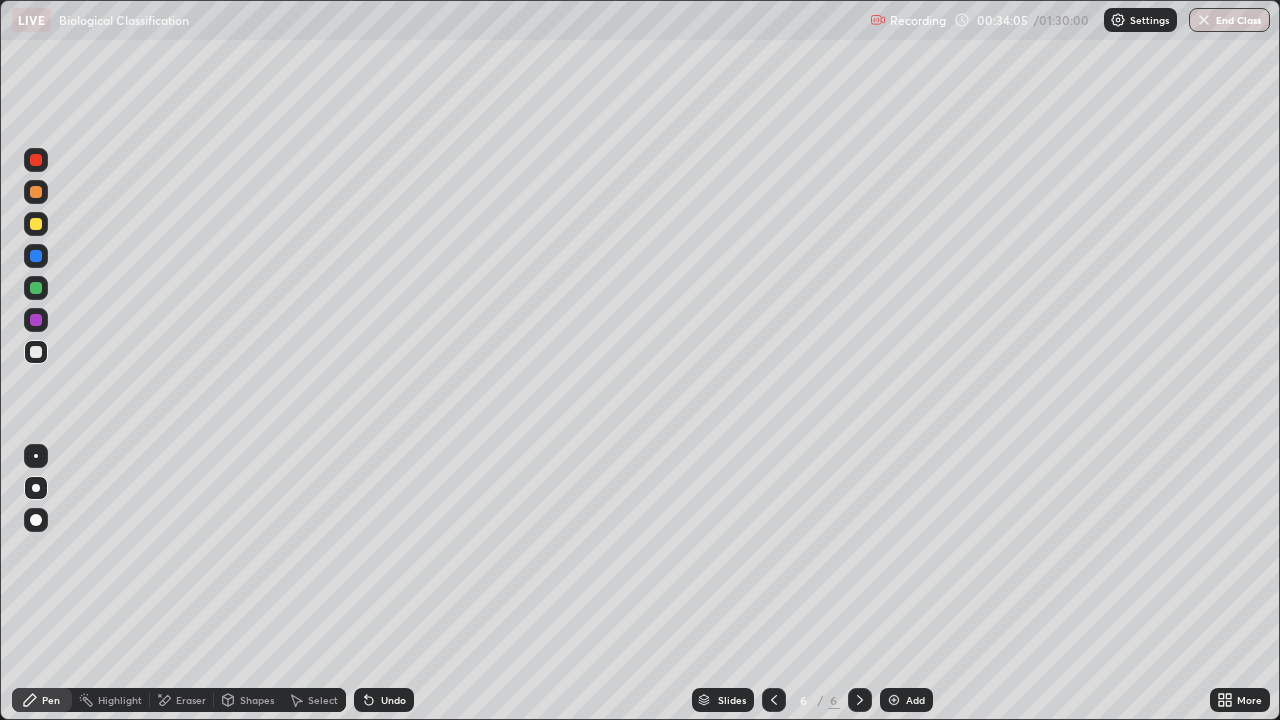 click at bounding box center [36, 352] 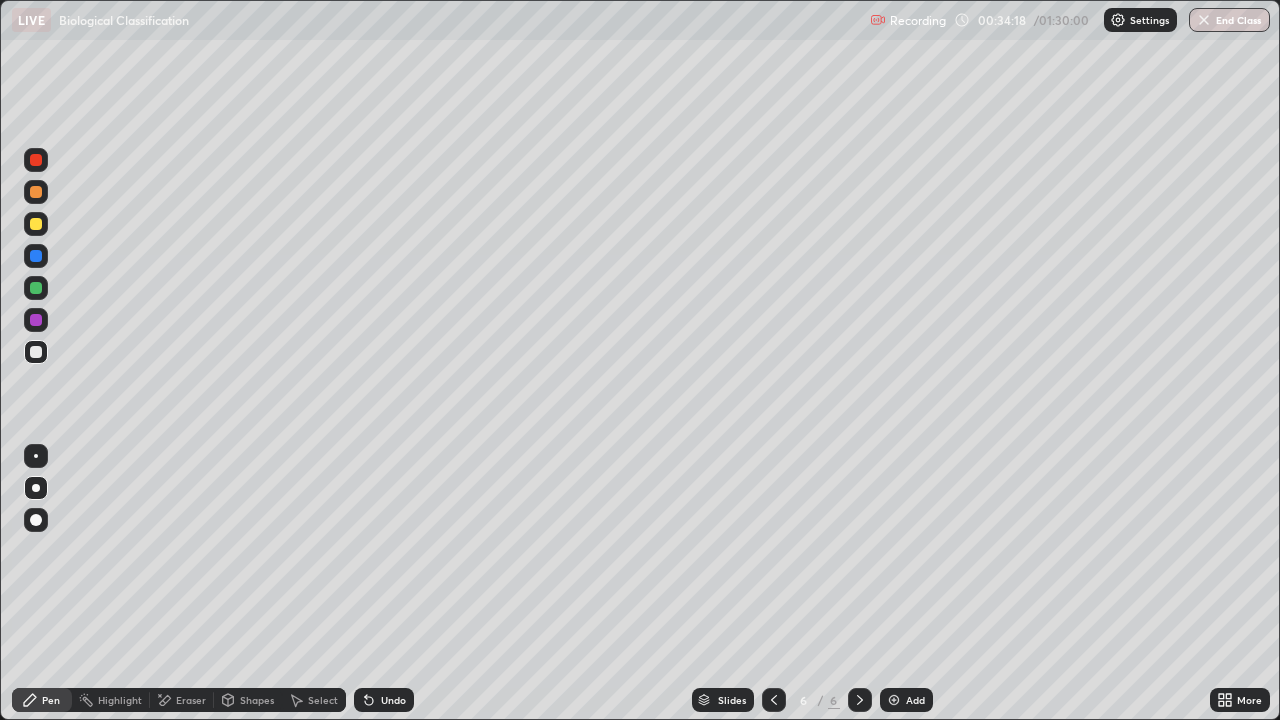 click 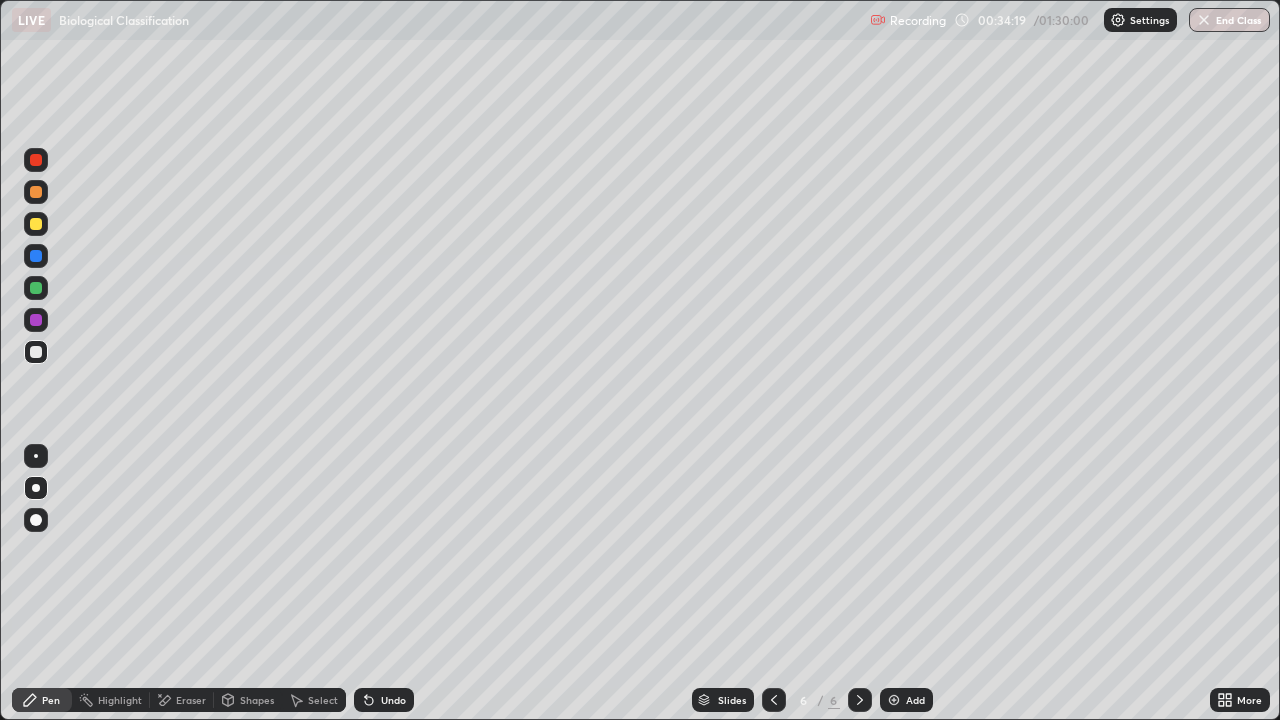 click 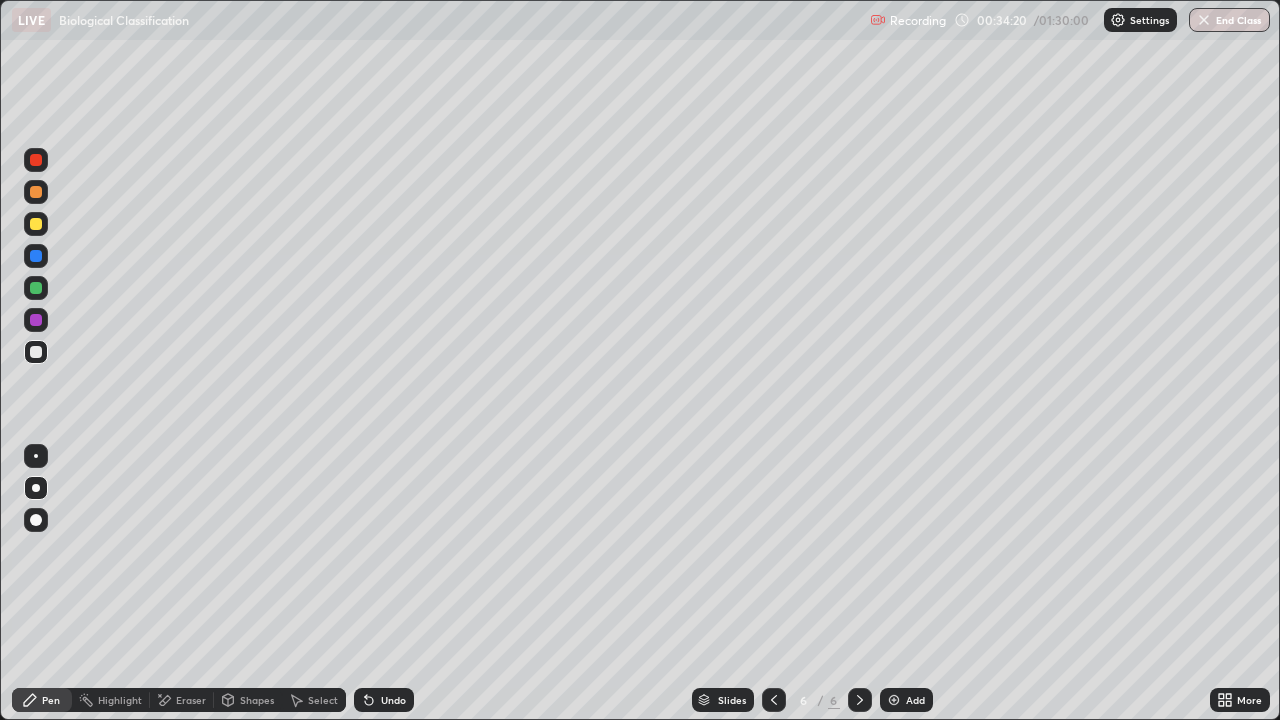 click 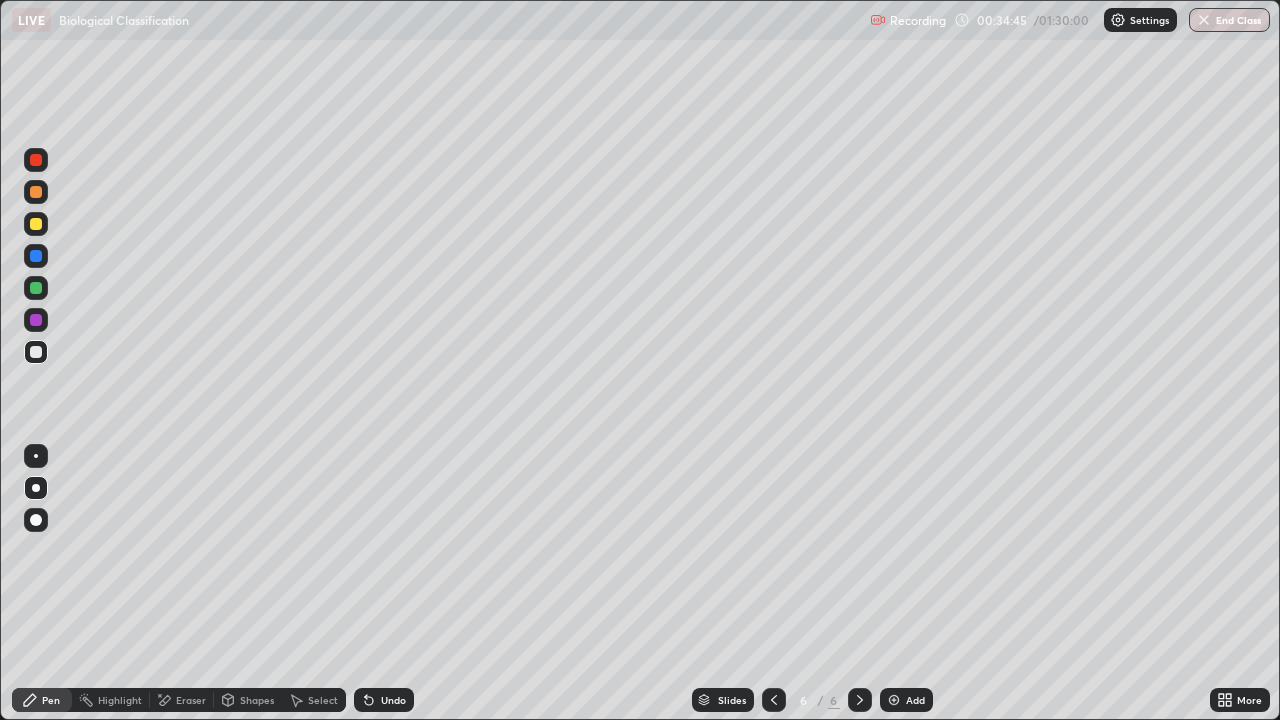 click at bounding box center [36, 224] 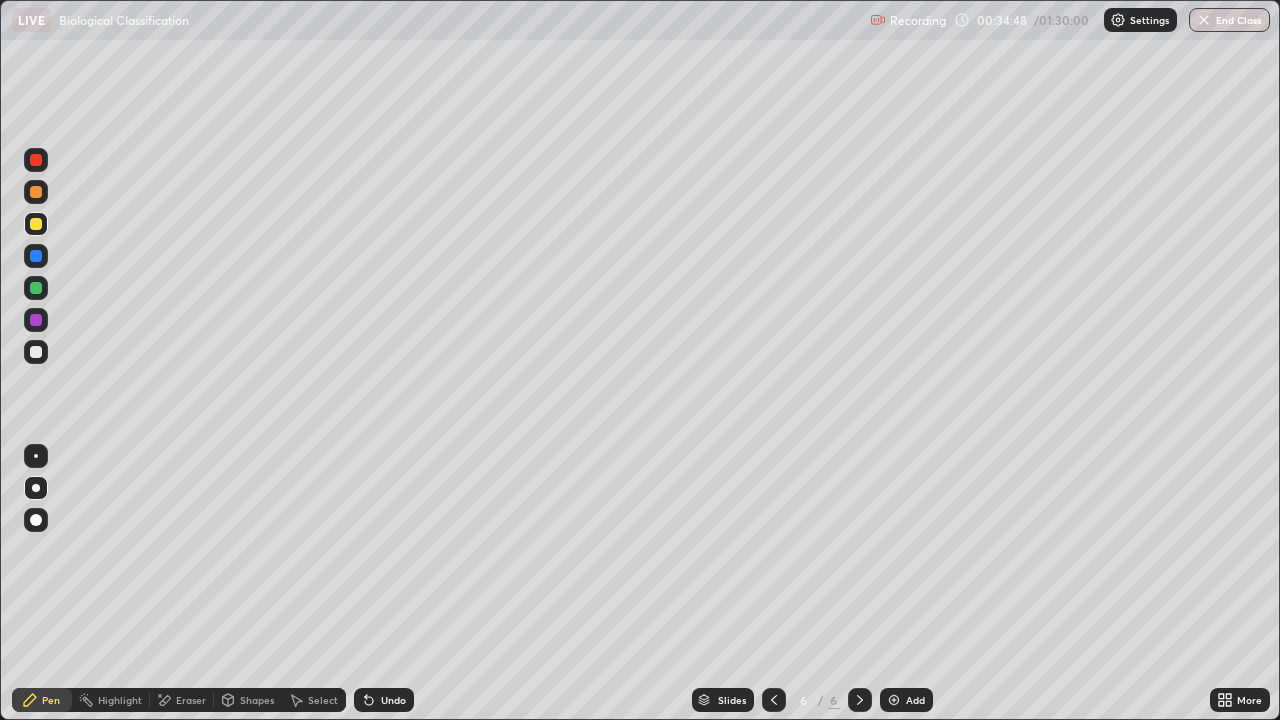 click at bounding box center (36, 160) 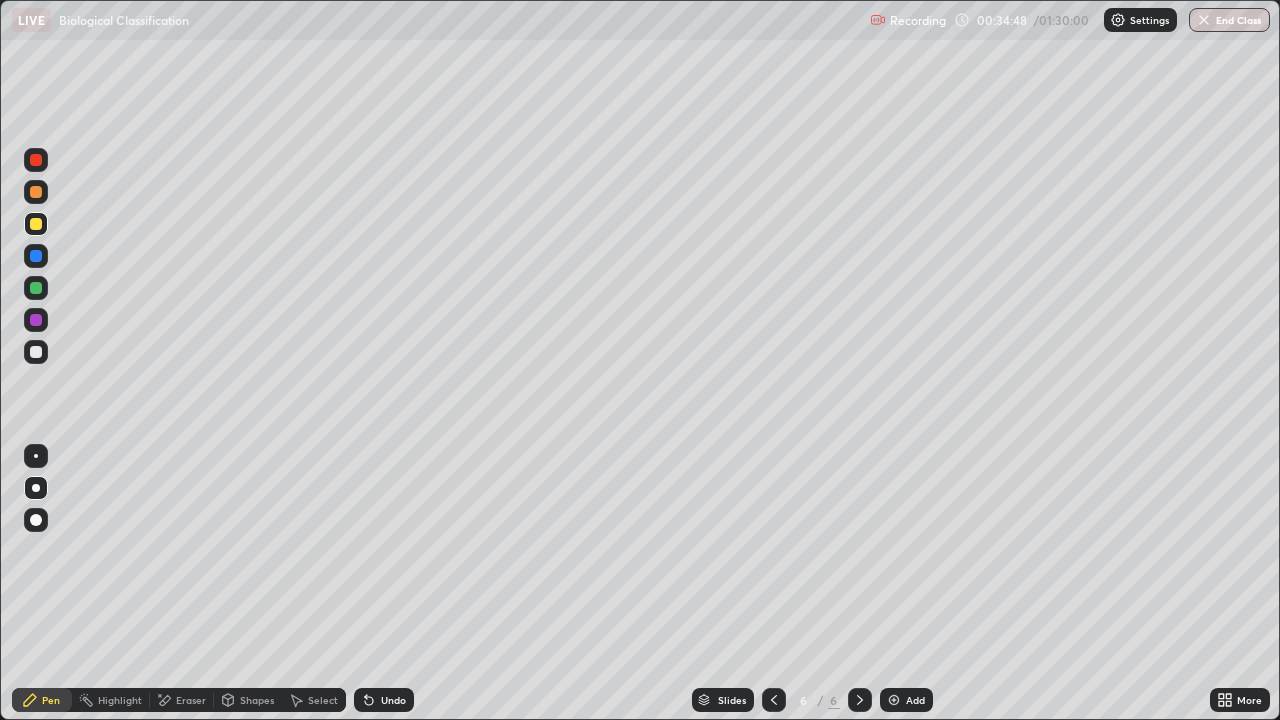 click at bounding box center (36, 160) 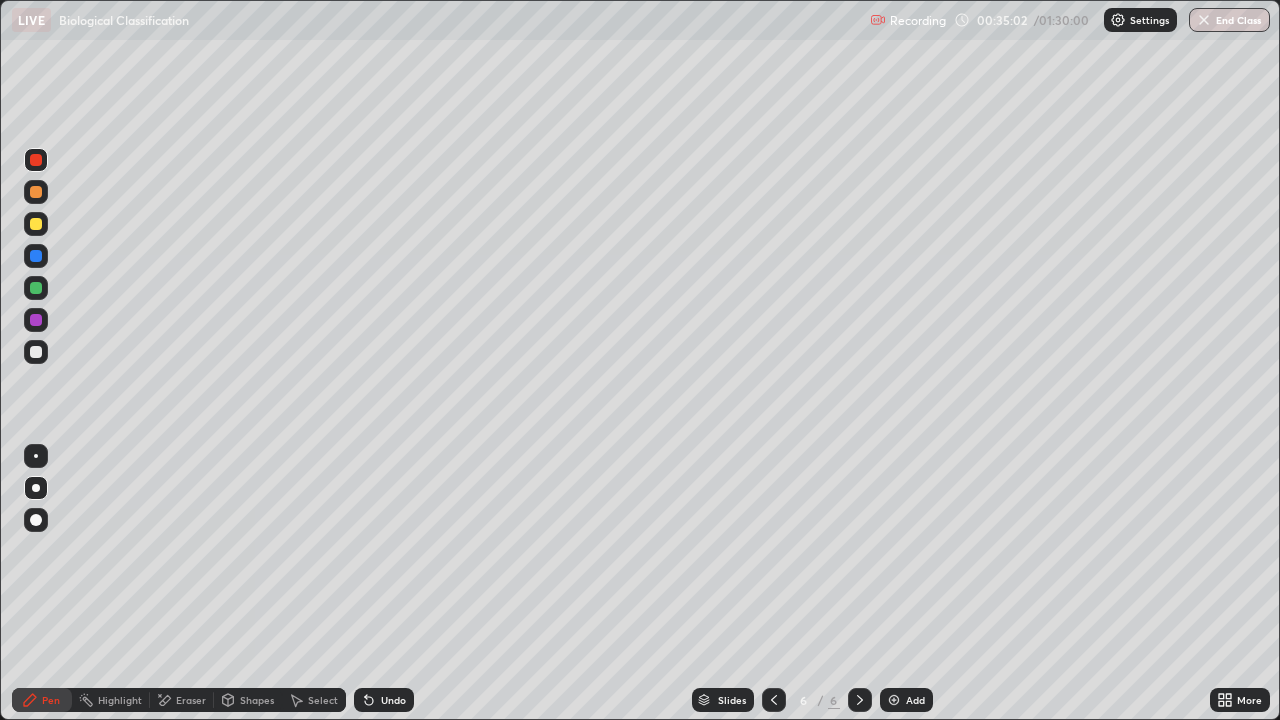 click at bounding box center (36, 224) 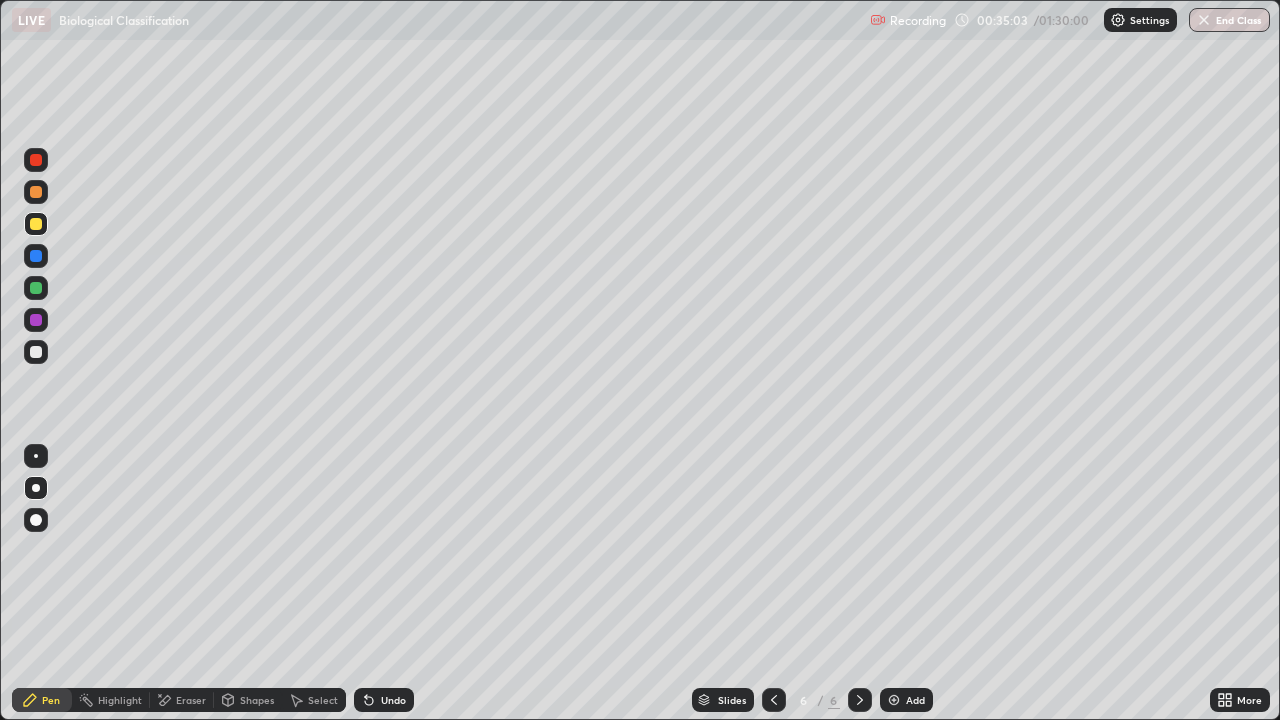 click at bounding box center (36, 224) 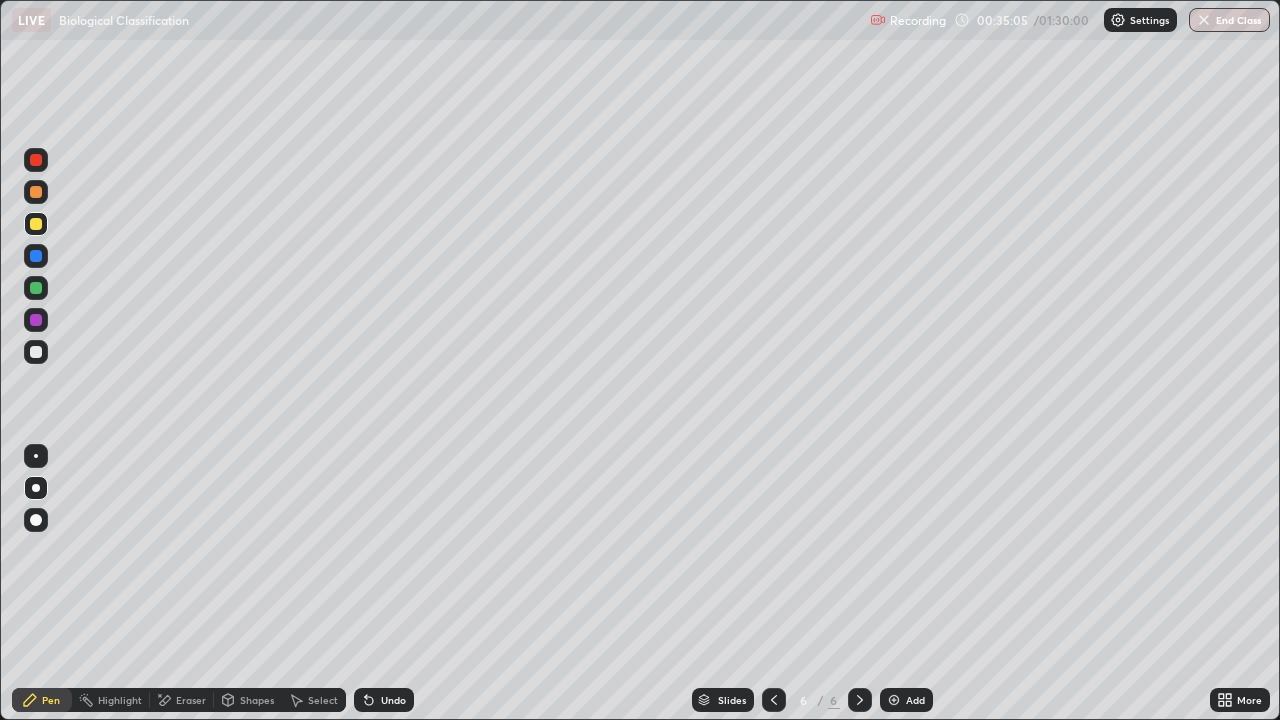 click 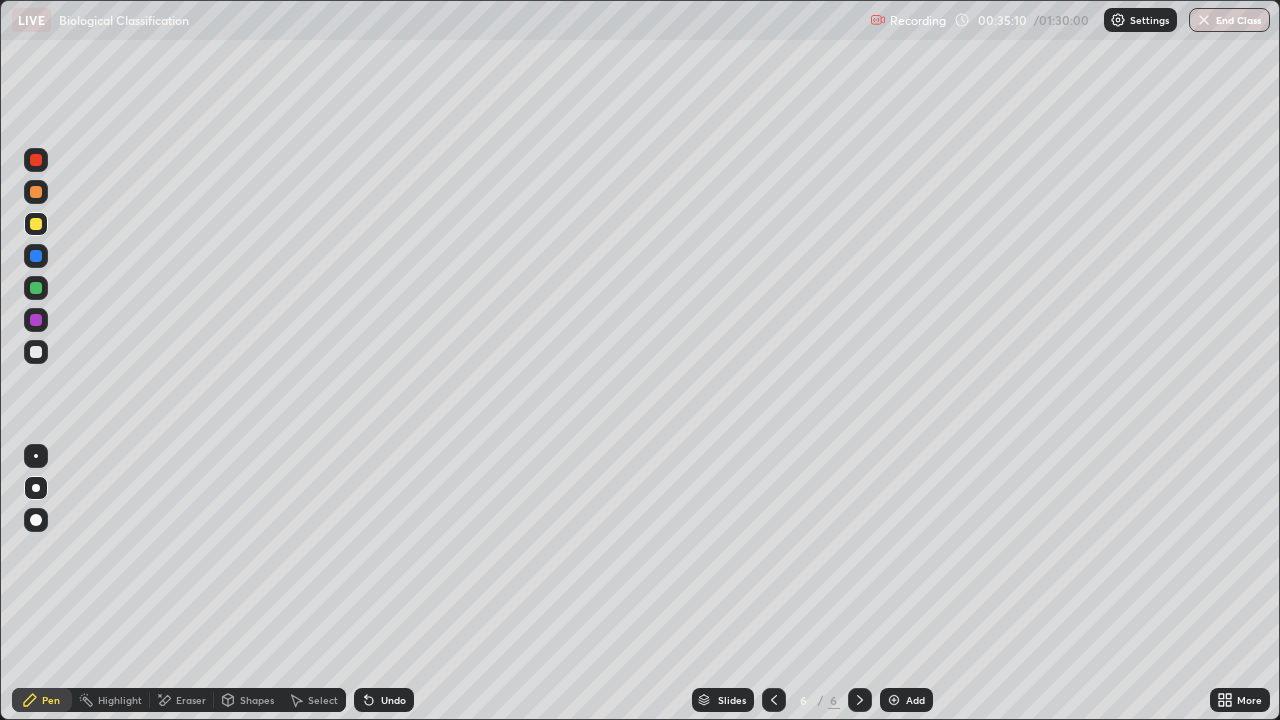 click at bounding box center (36, 352) 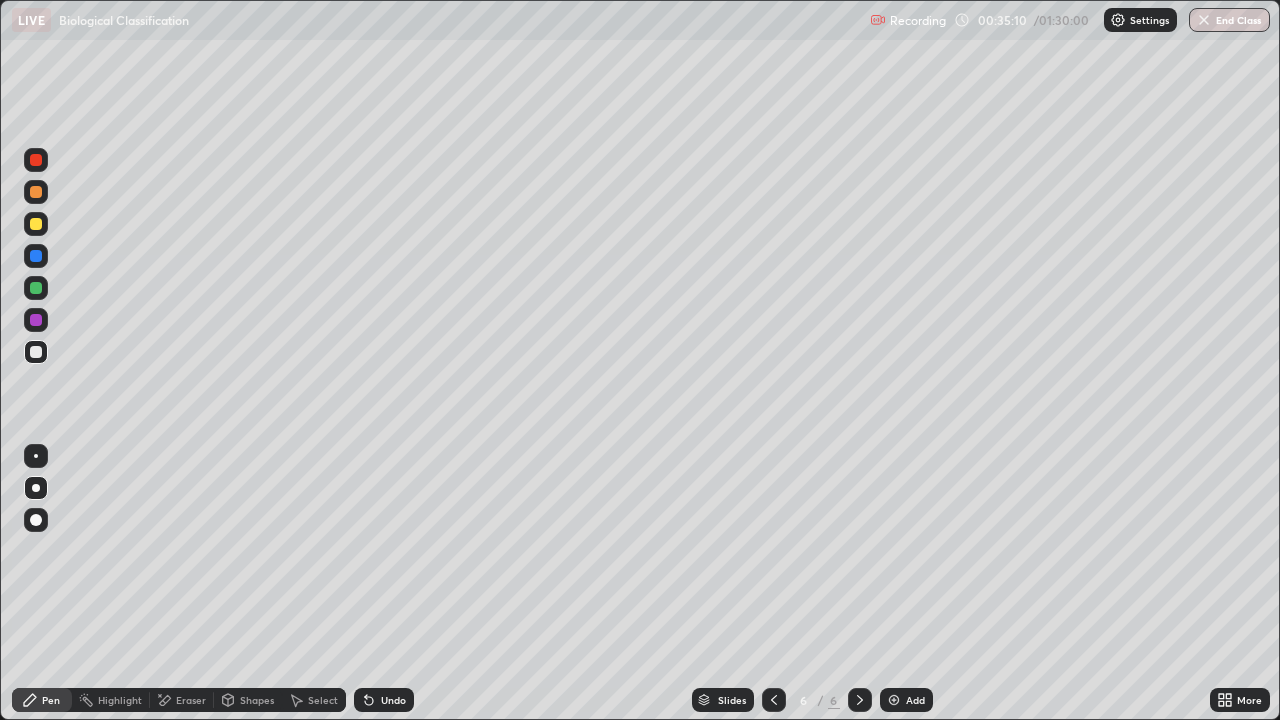 click at bounding box center [36, 352] 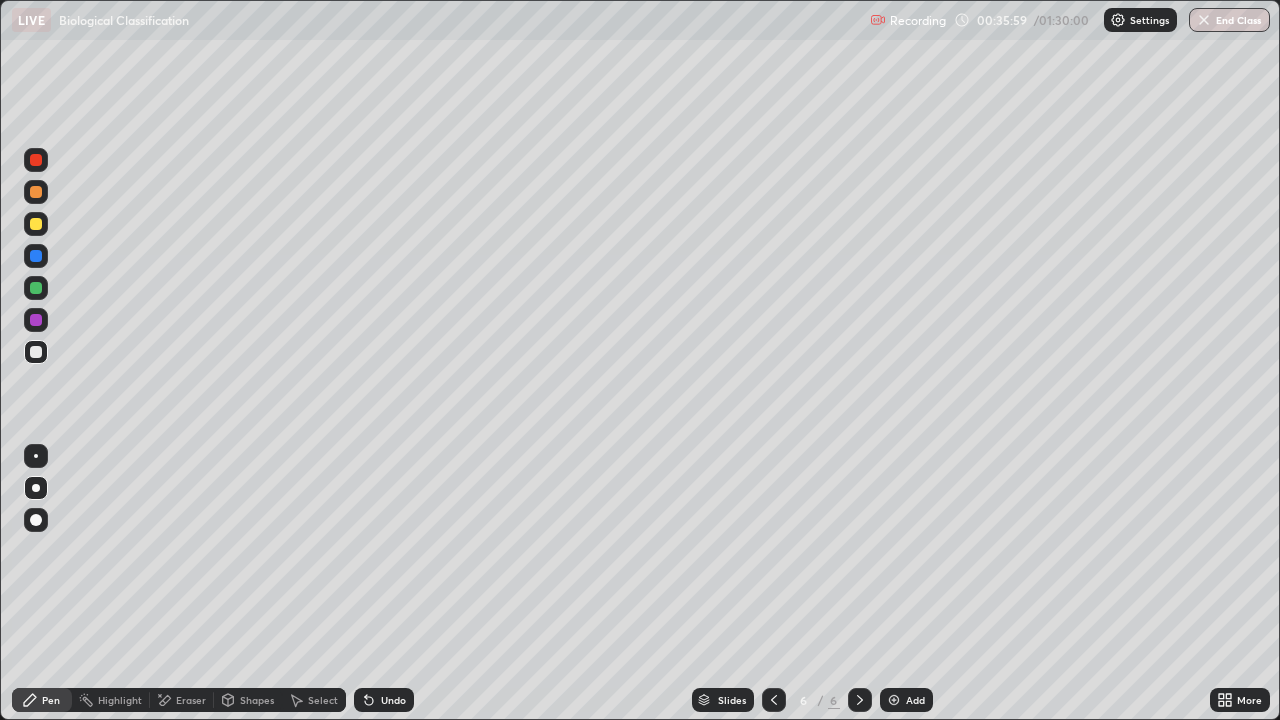 click at bounding box center (36, 352) 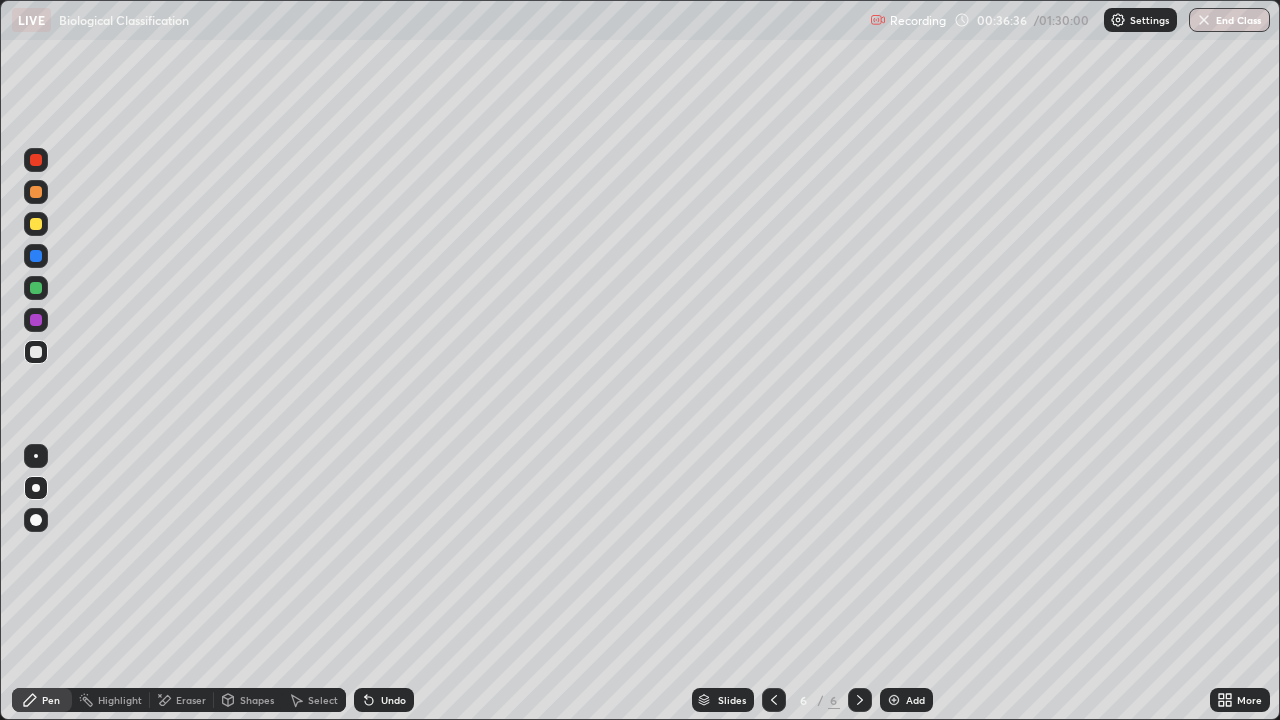 click at bounding box center (36, 224) 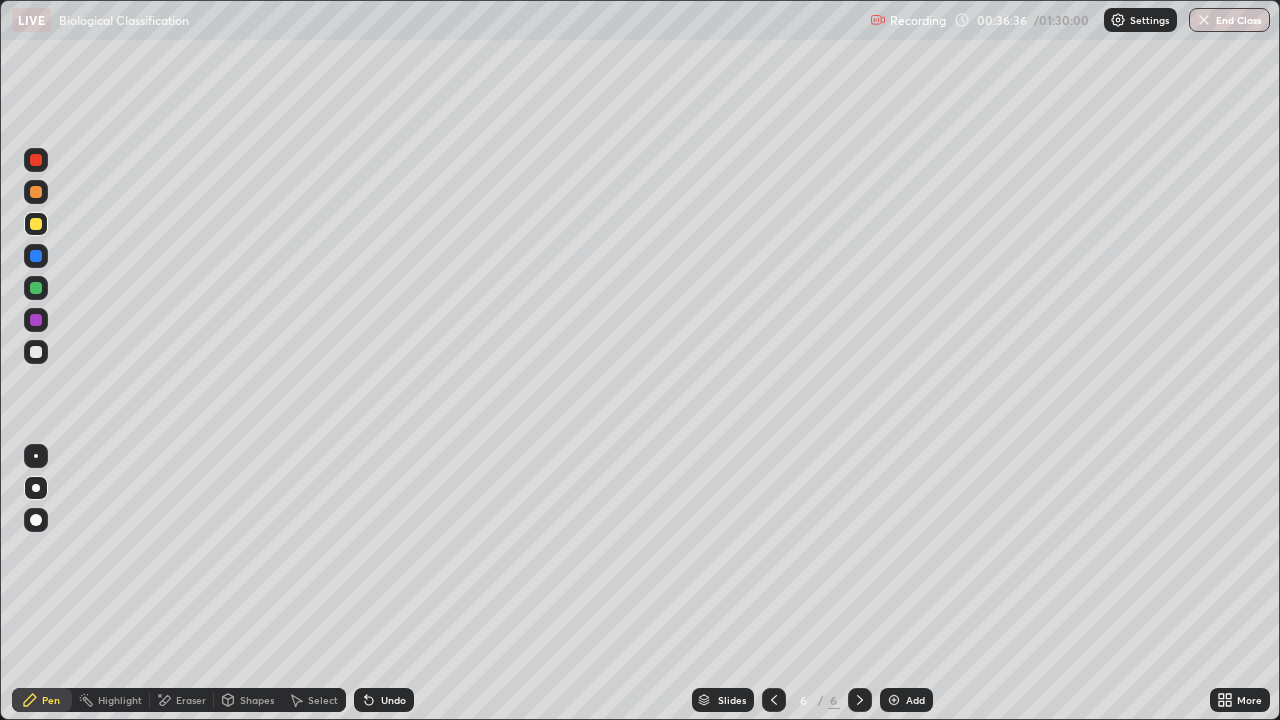 click at bounding box center [36, 224] 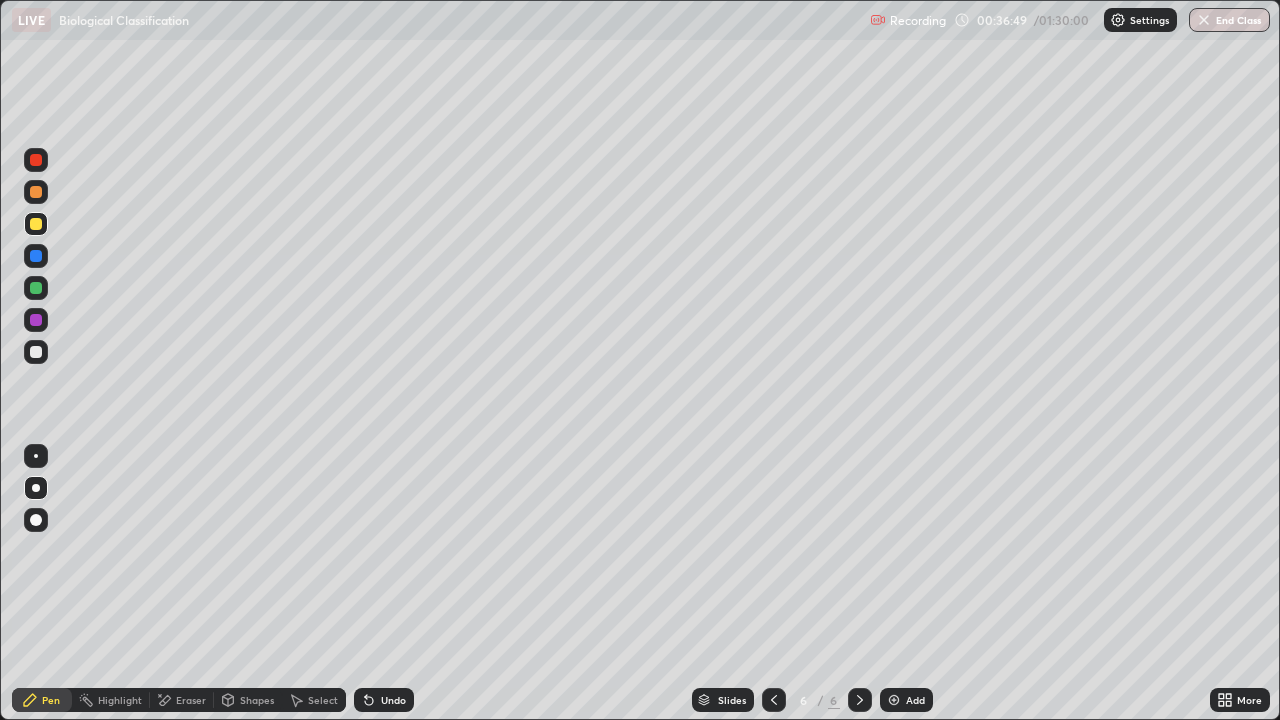 click at bounding box center (36, 352) 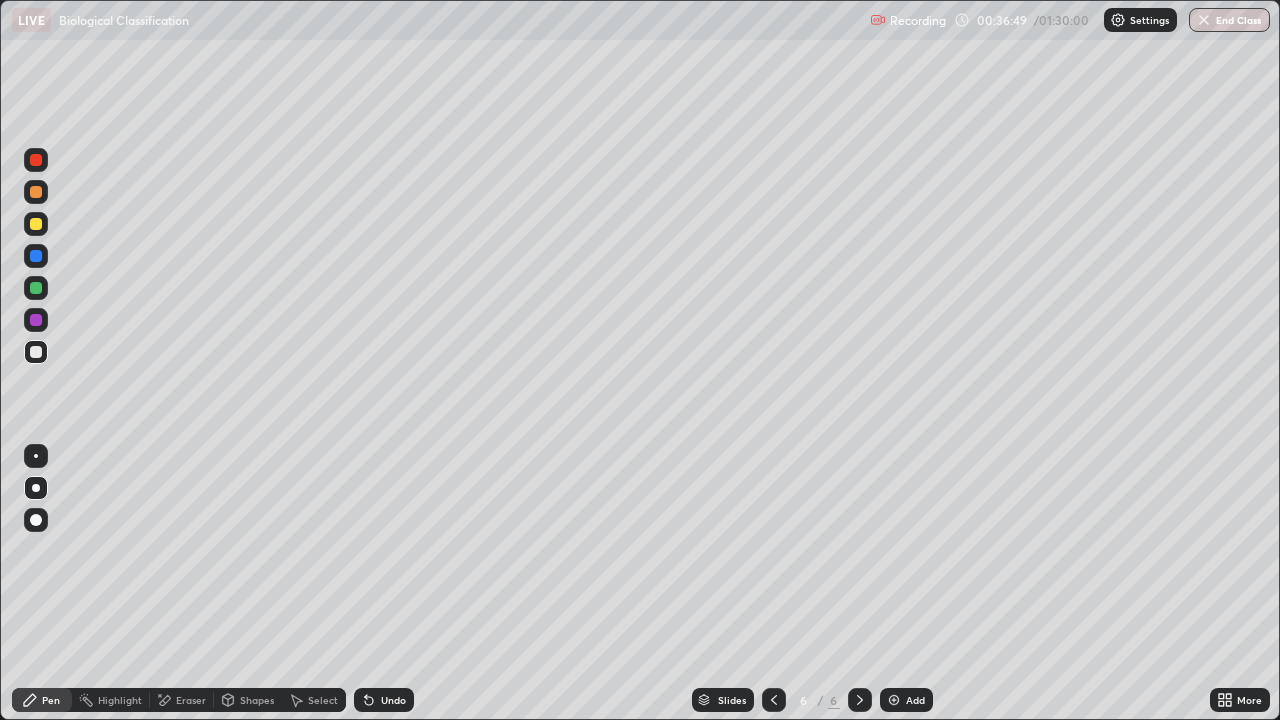 click at bounding box center [36, 352] 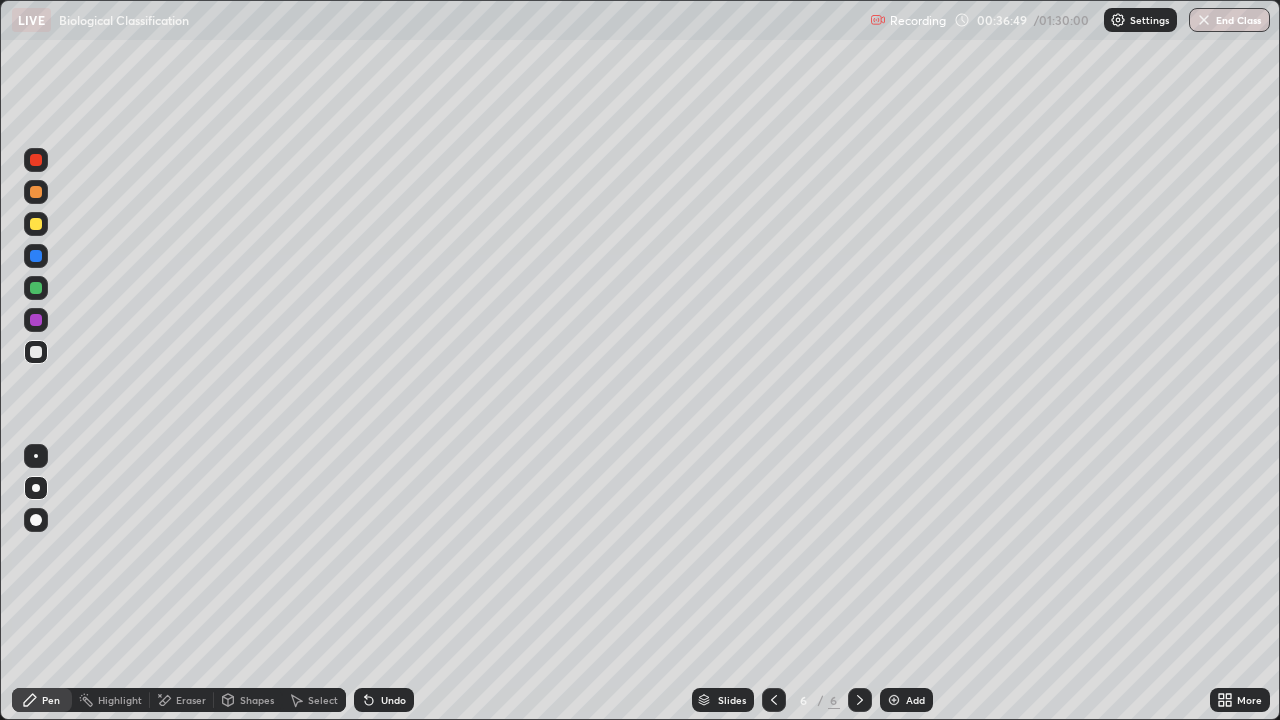 click at bounding box center [36, 352] 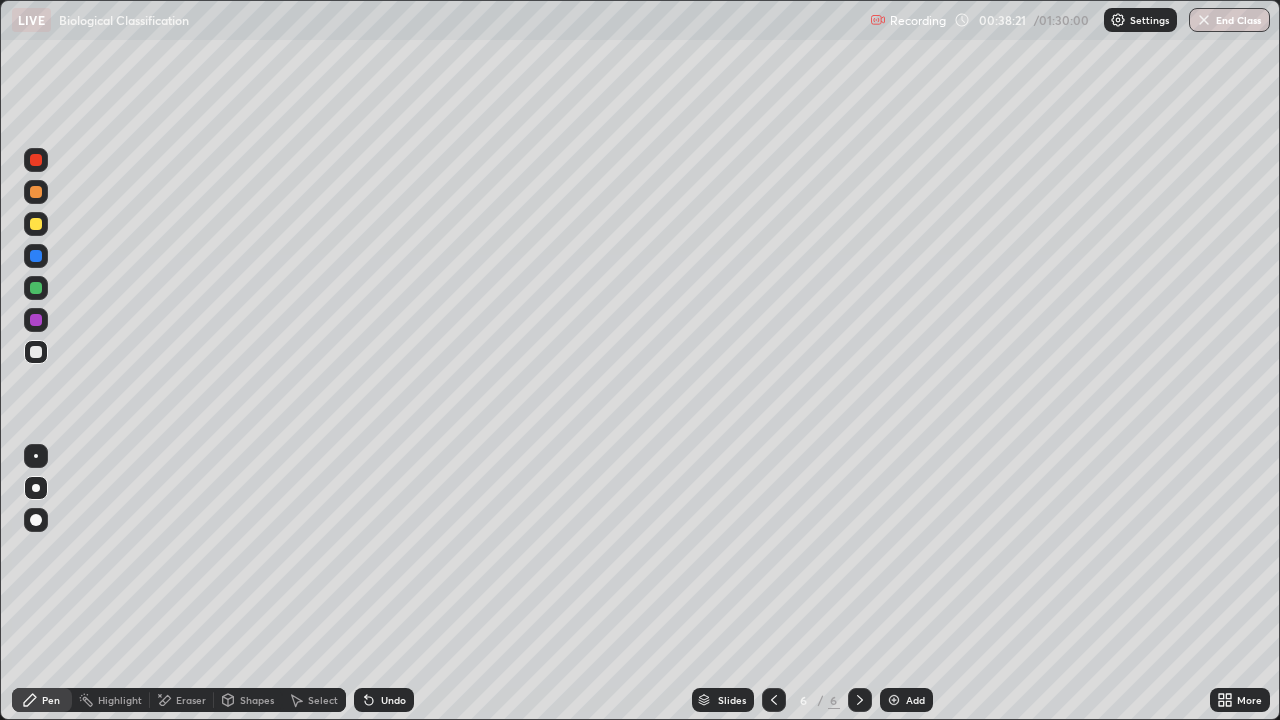 click at bounding box center [36, 352] 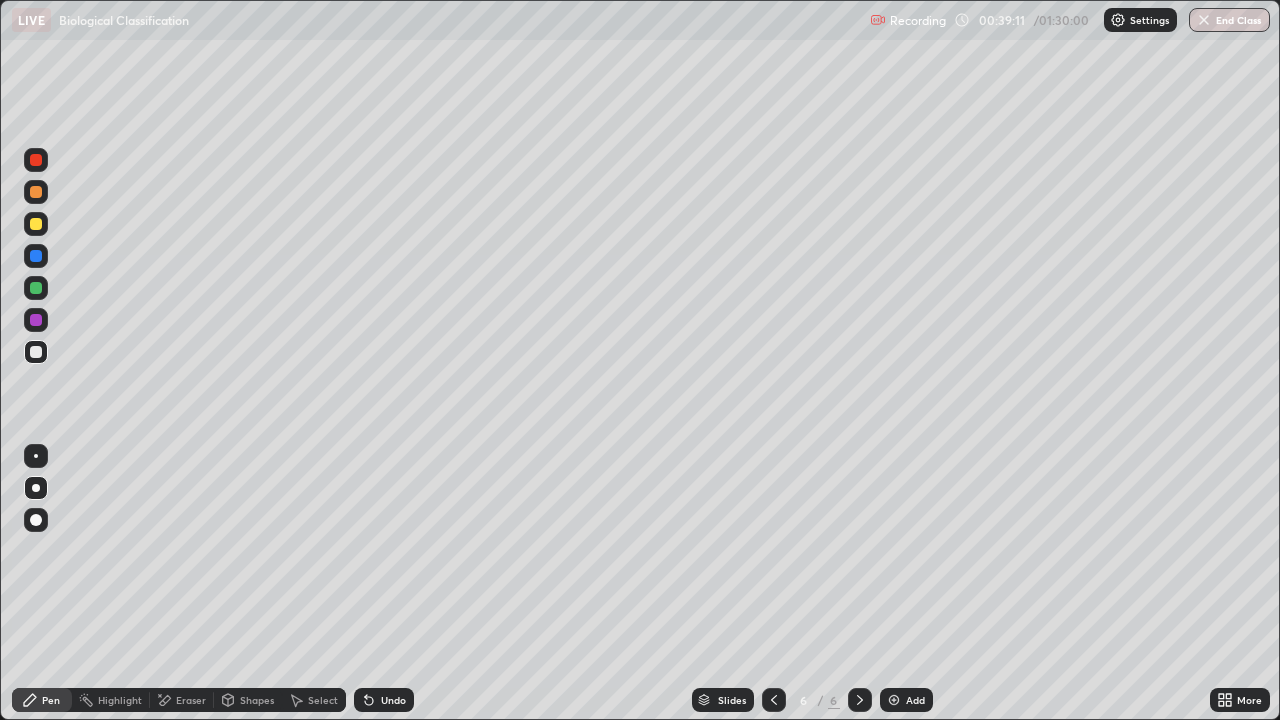 click at bounding box center [36, 256] 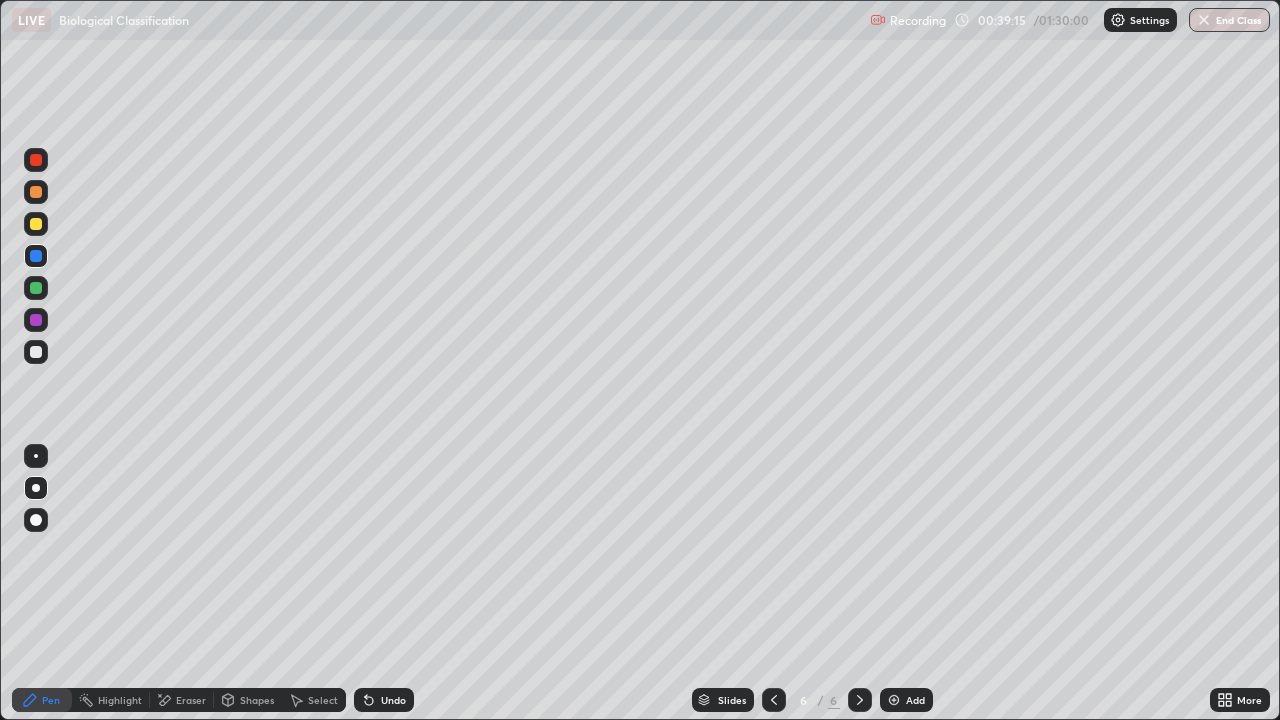 click on "Undo" at bounding box center [393, 700] 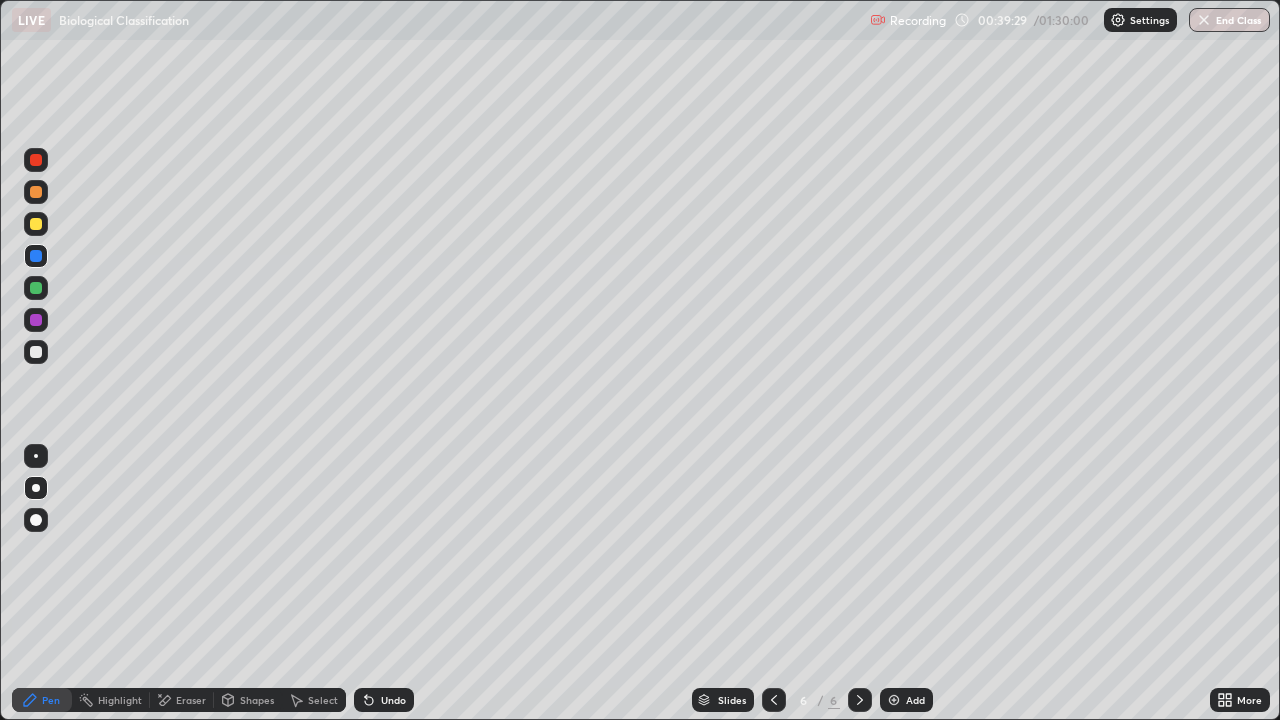 click on "Undo" at bounding box center (384, 700) 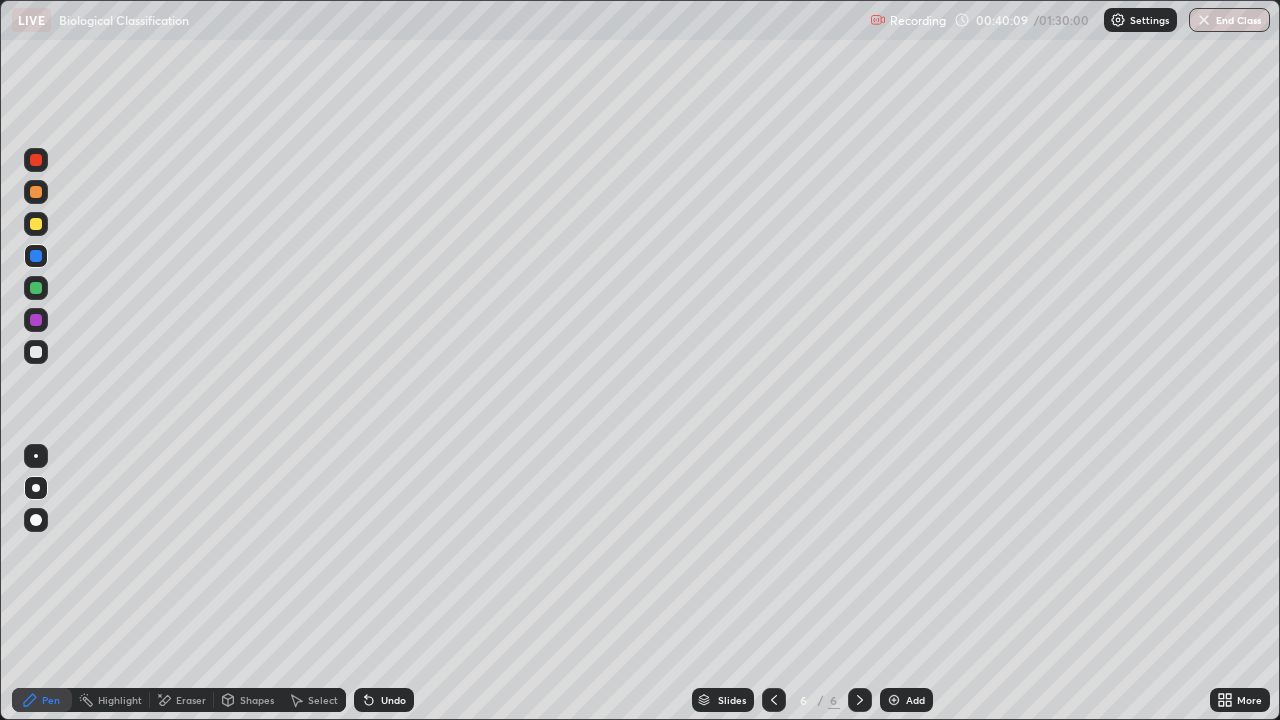click at bounding box center (36, 352) 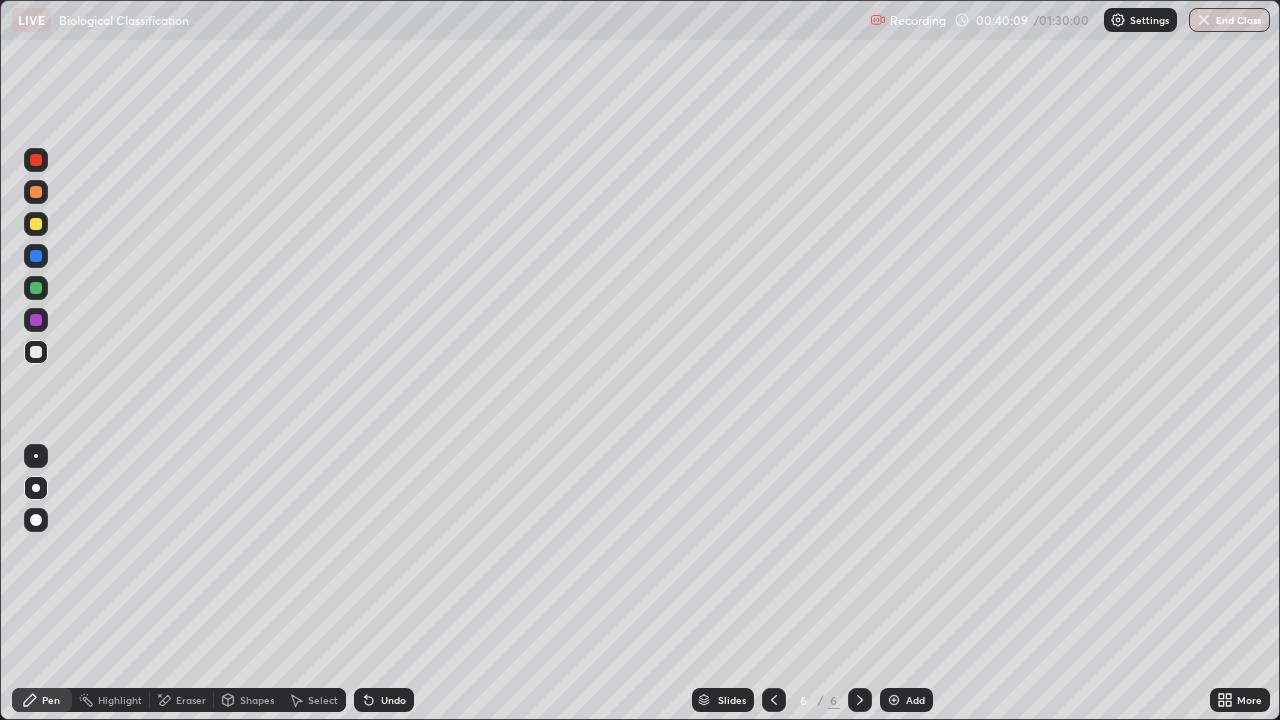 click at bounding box center (36, 352) 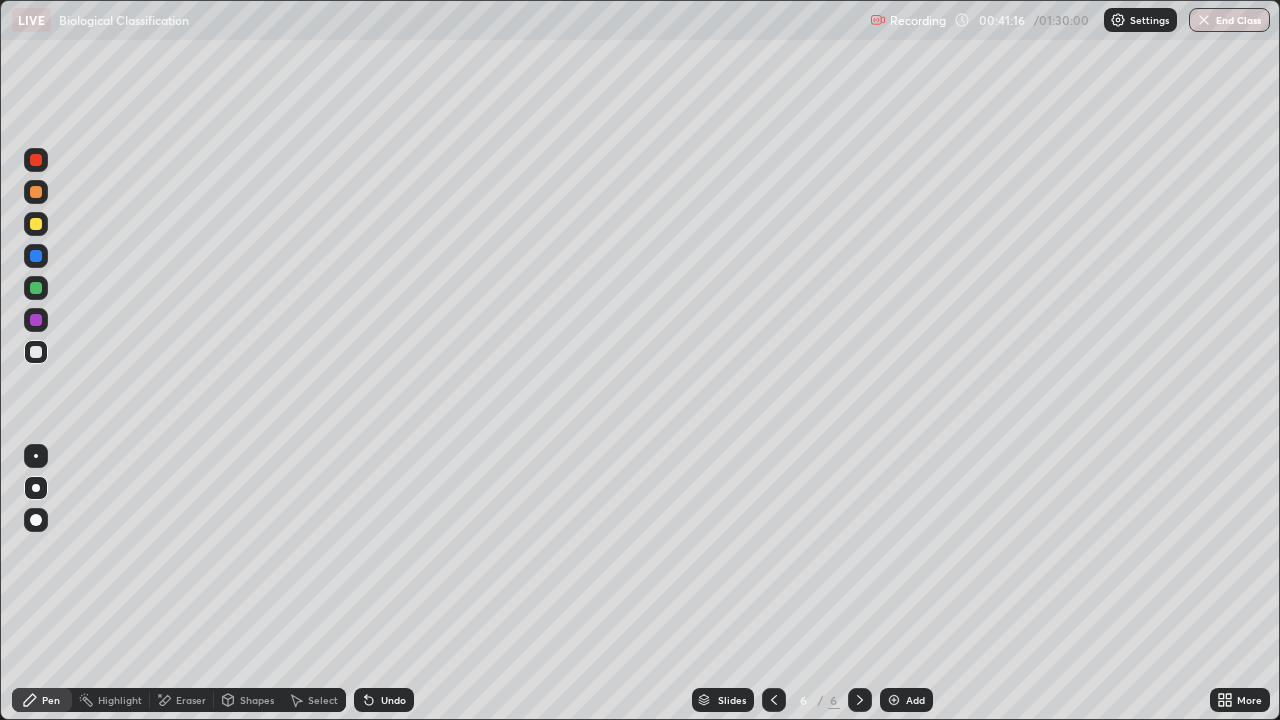 click at bounding box center [894, 700] 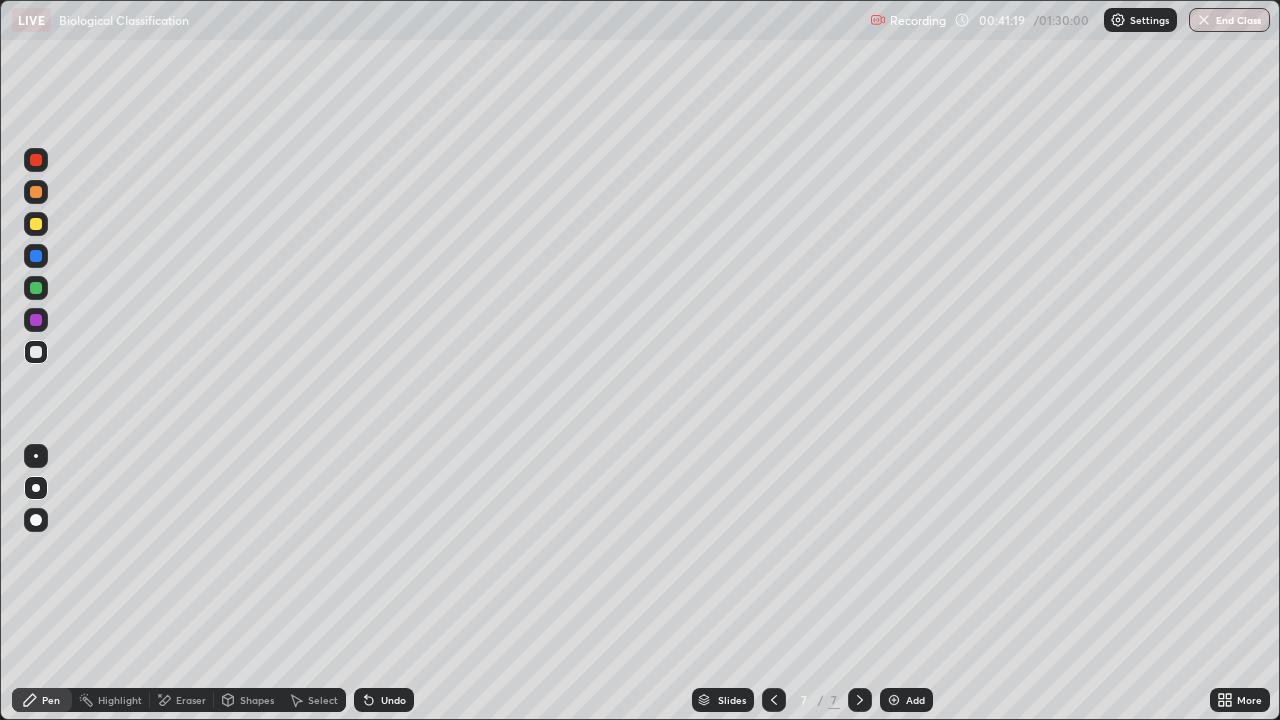 click at bounding box center (36, 352) 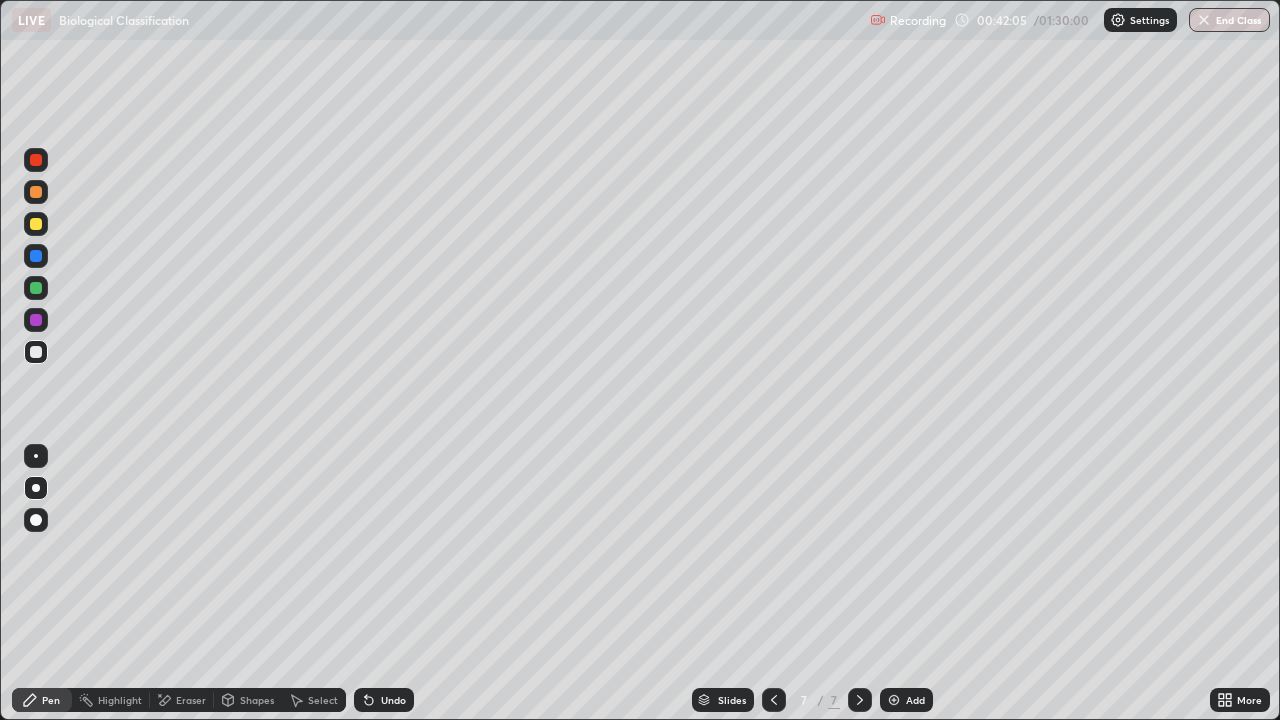 click at bounding box center [36, 224] 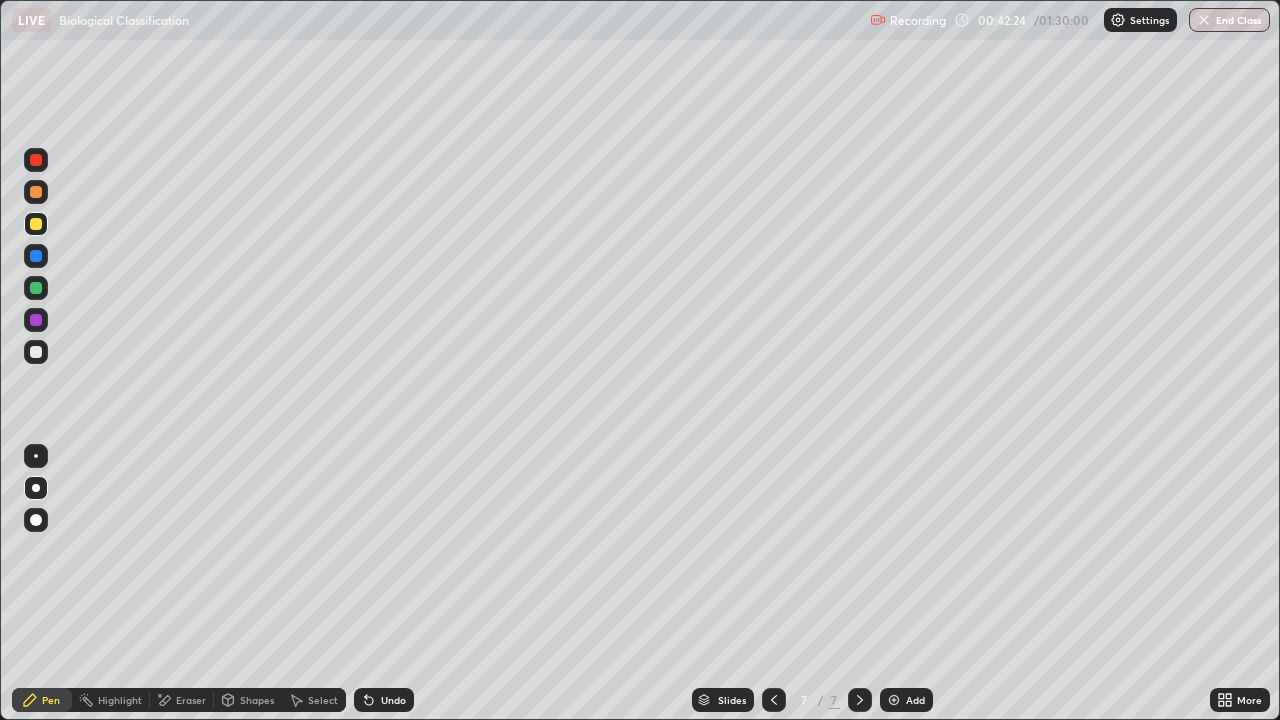 click at bounding box center (36, 224) 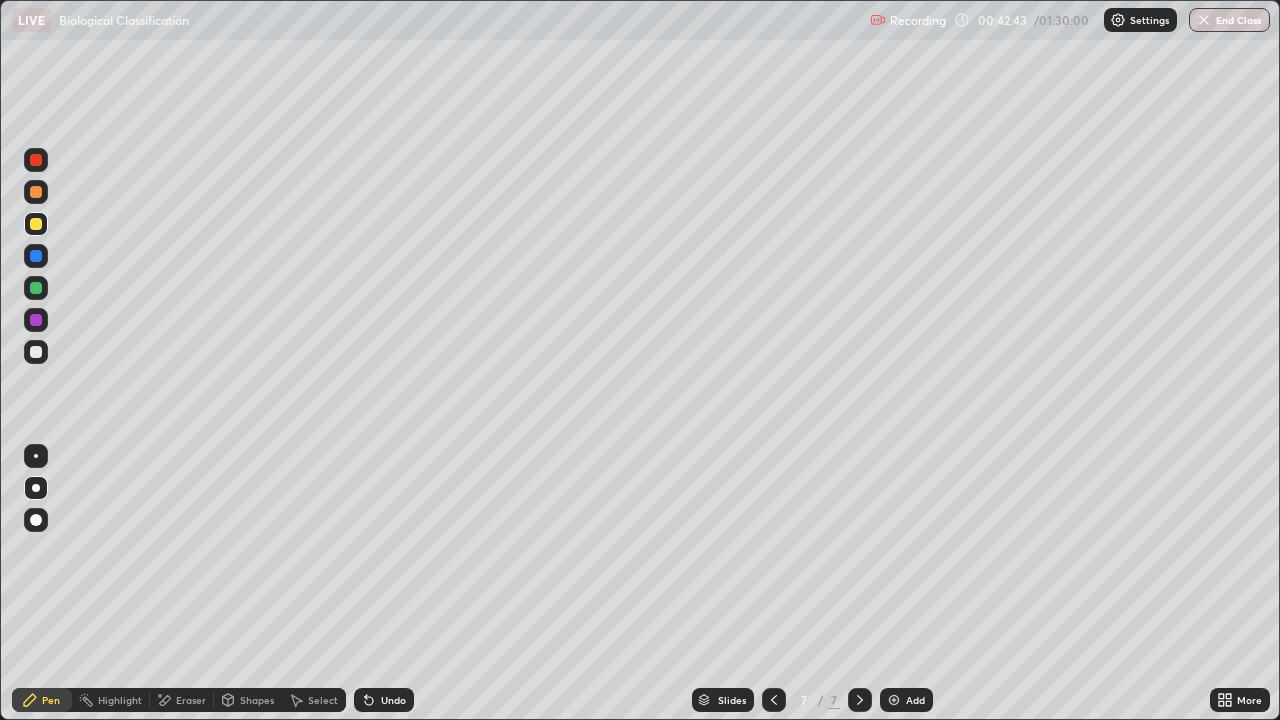 click 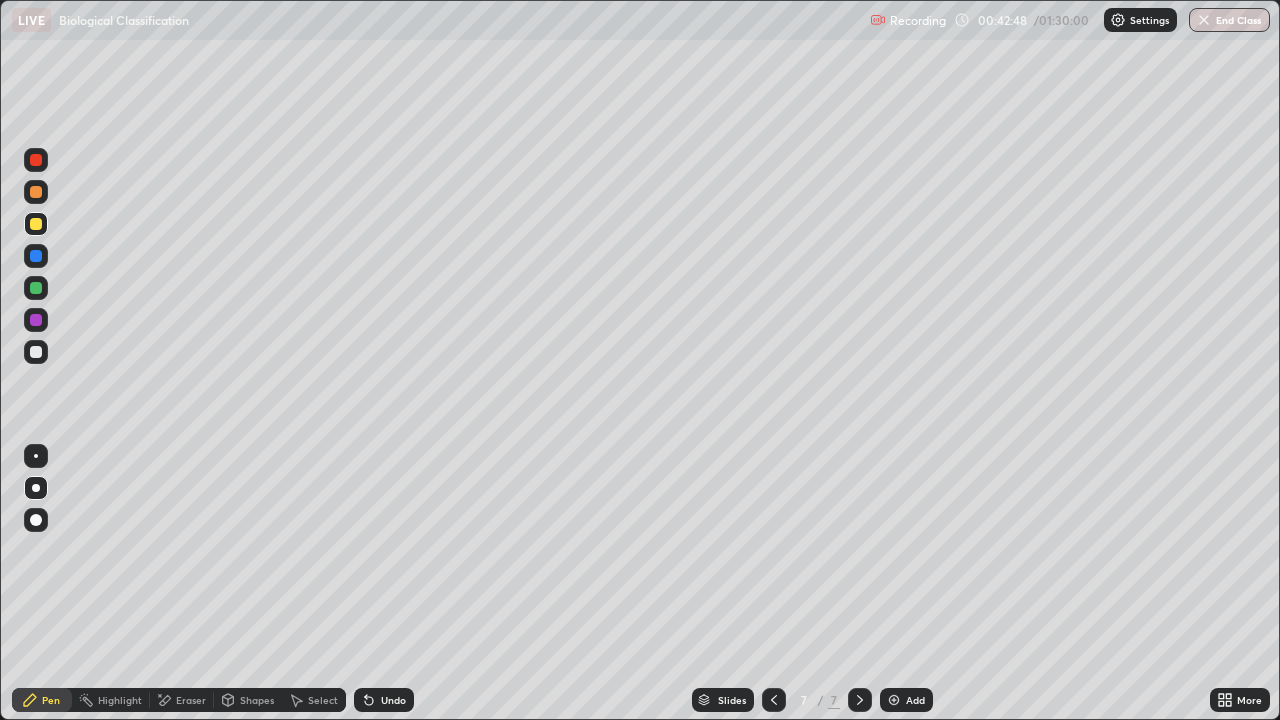click at bounding box center [36, 320] 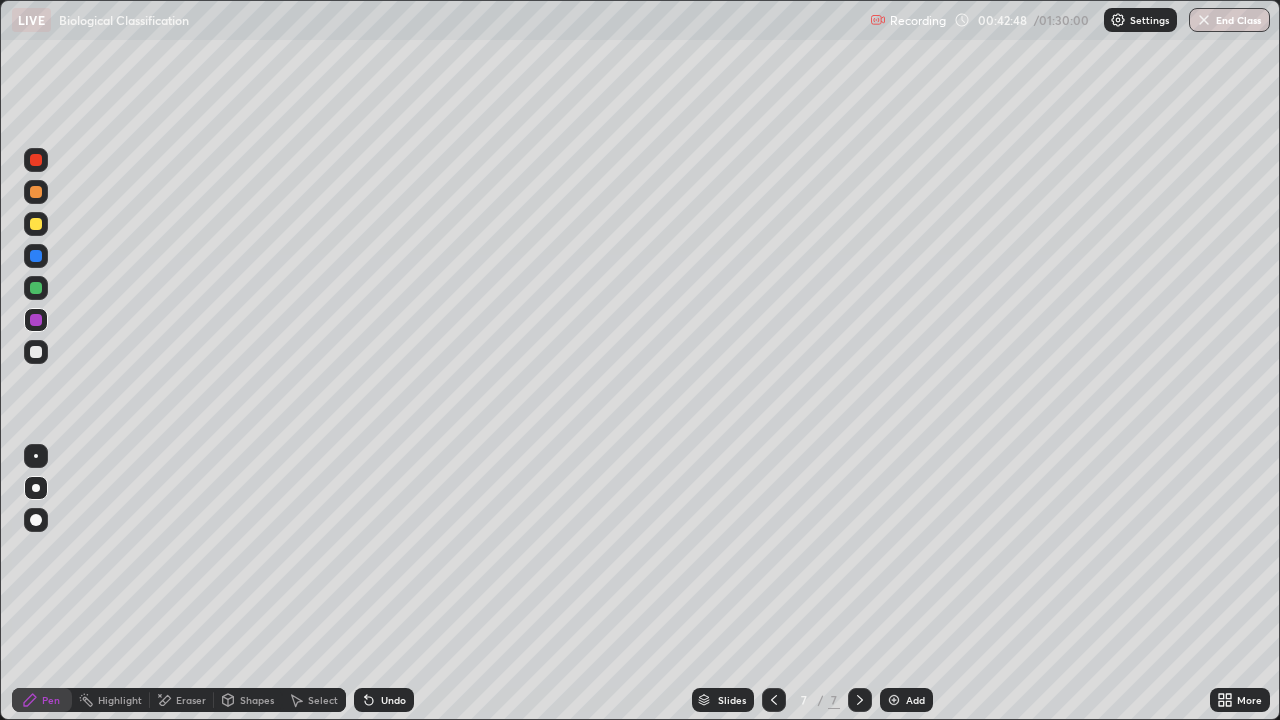 click at bounding box center [36, 320] 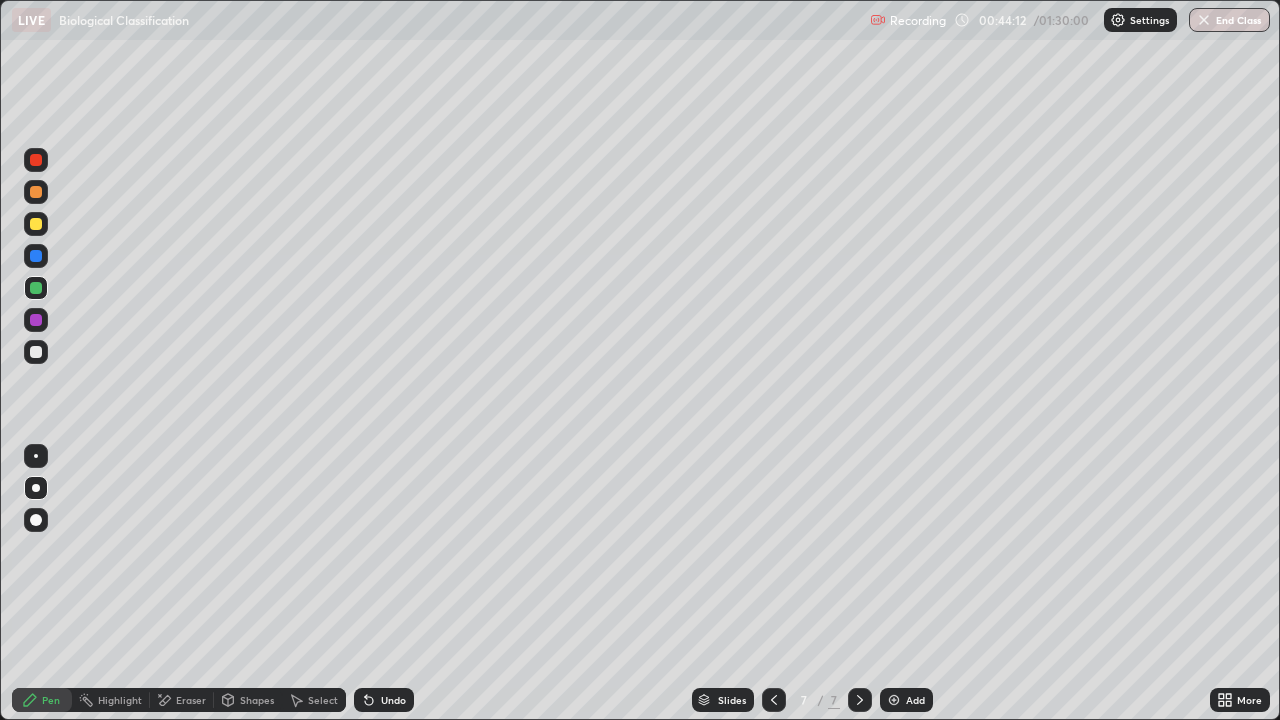 click at bounding box center (36, 160) 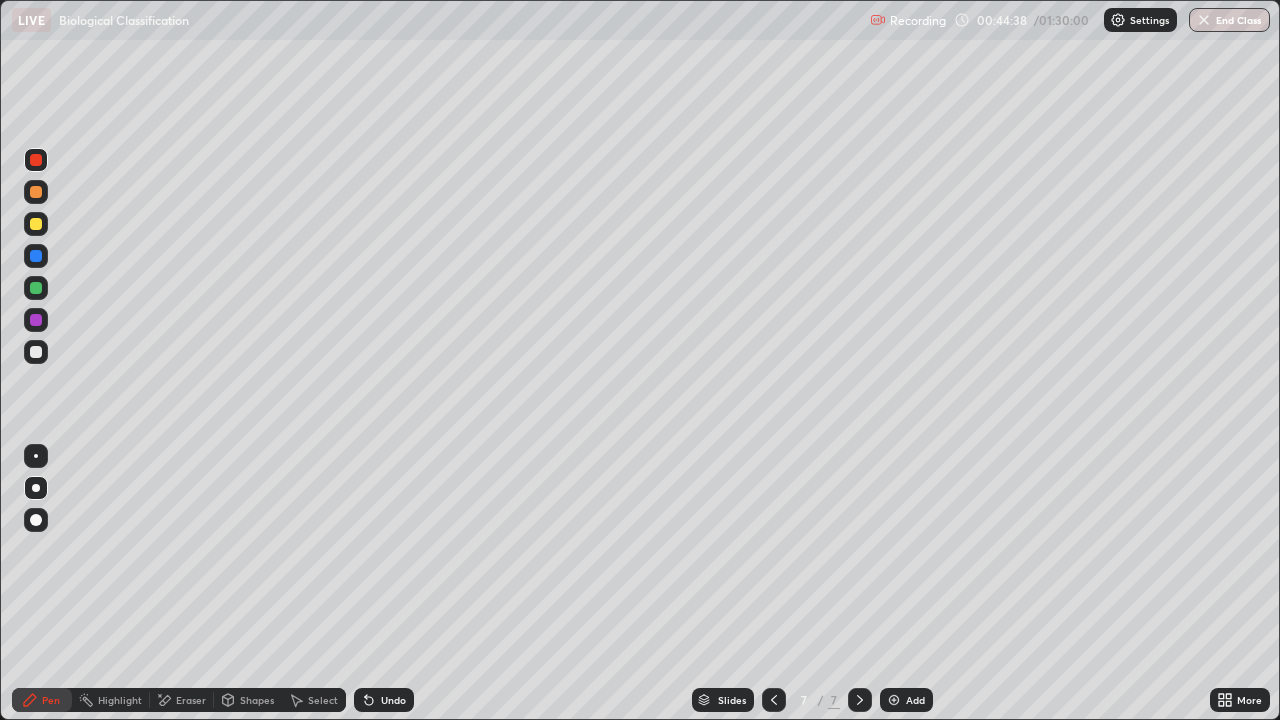 click on "Eraser" at bounding box center [191, 700] 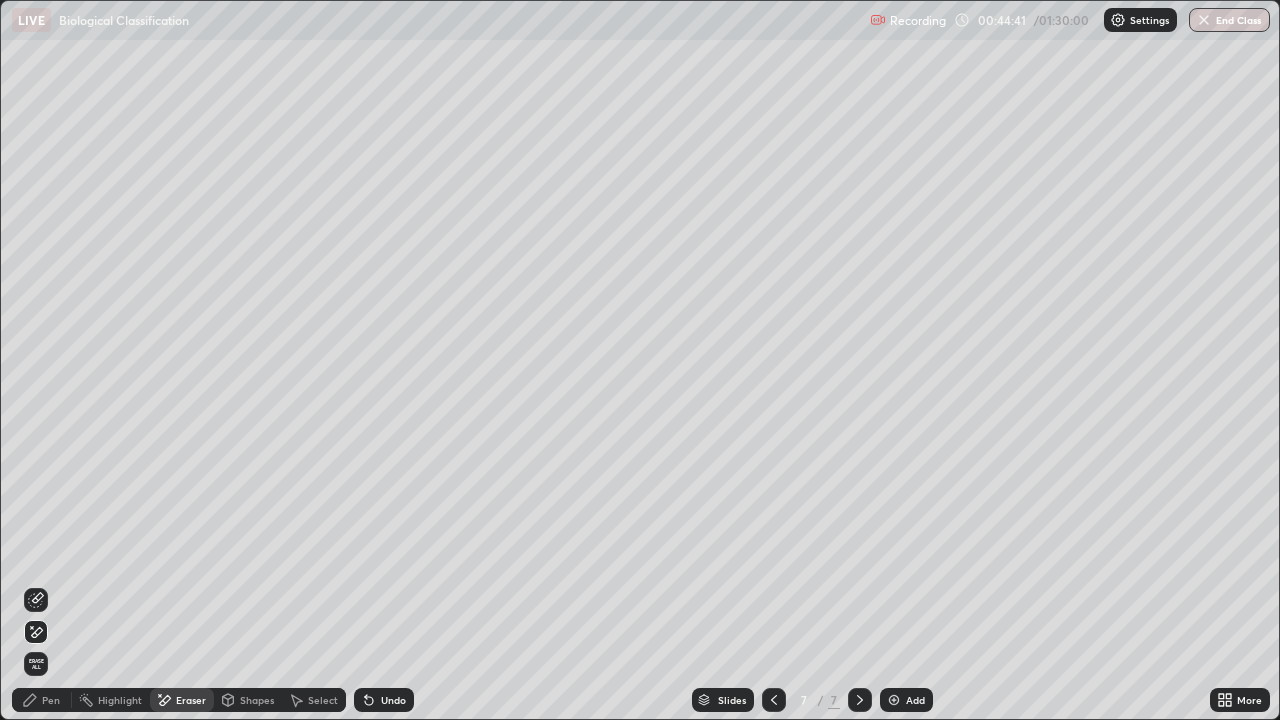 click 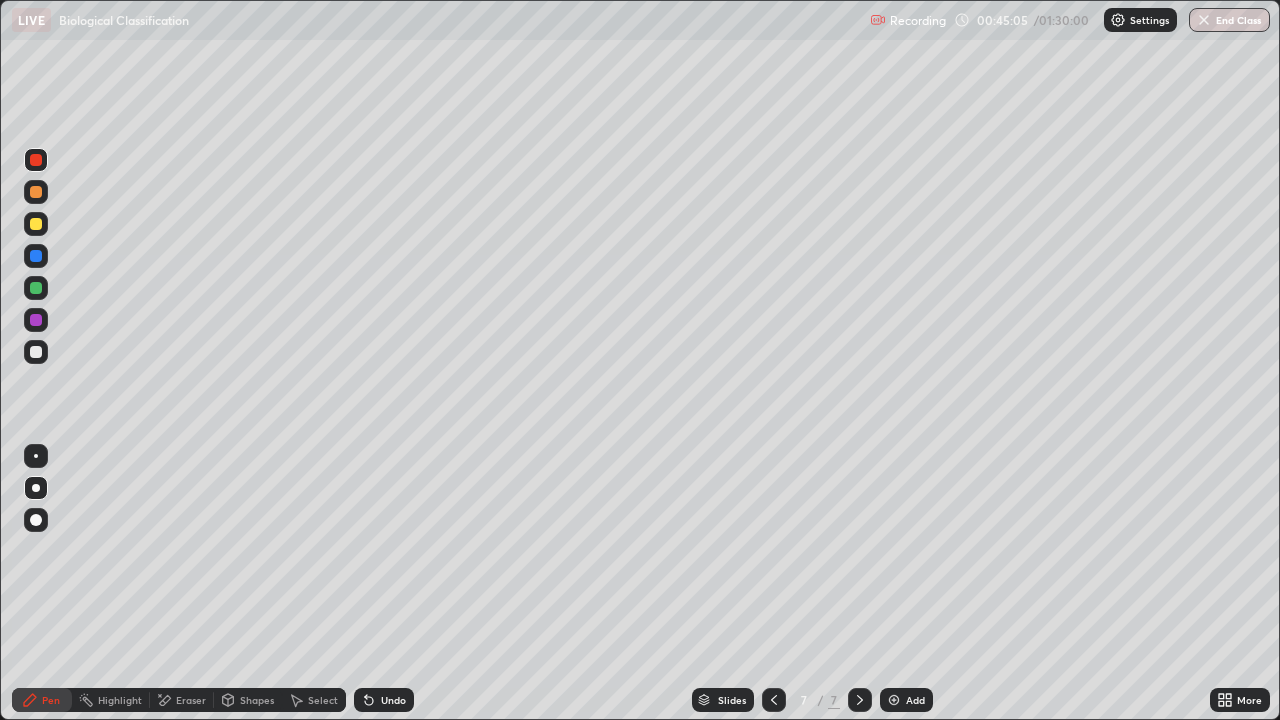 click on "Undo" at bounding box center [393, 700] 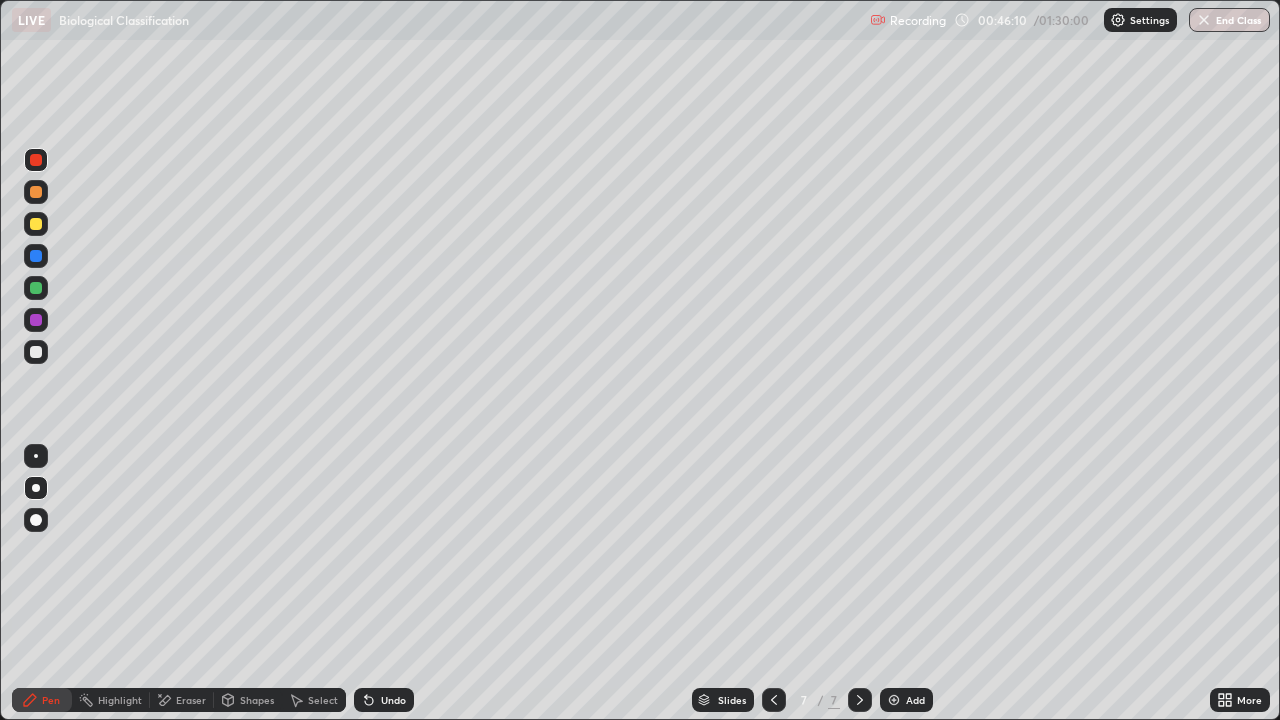 click 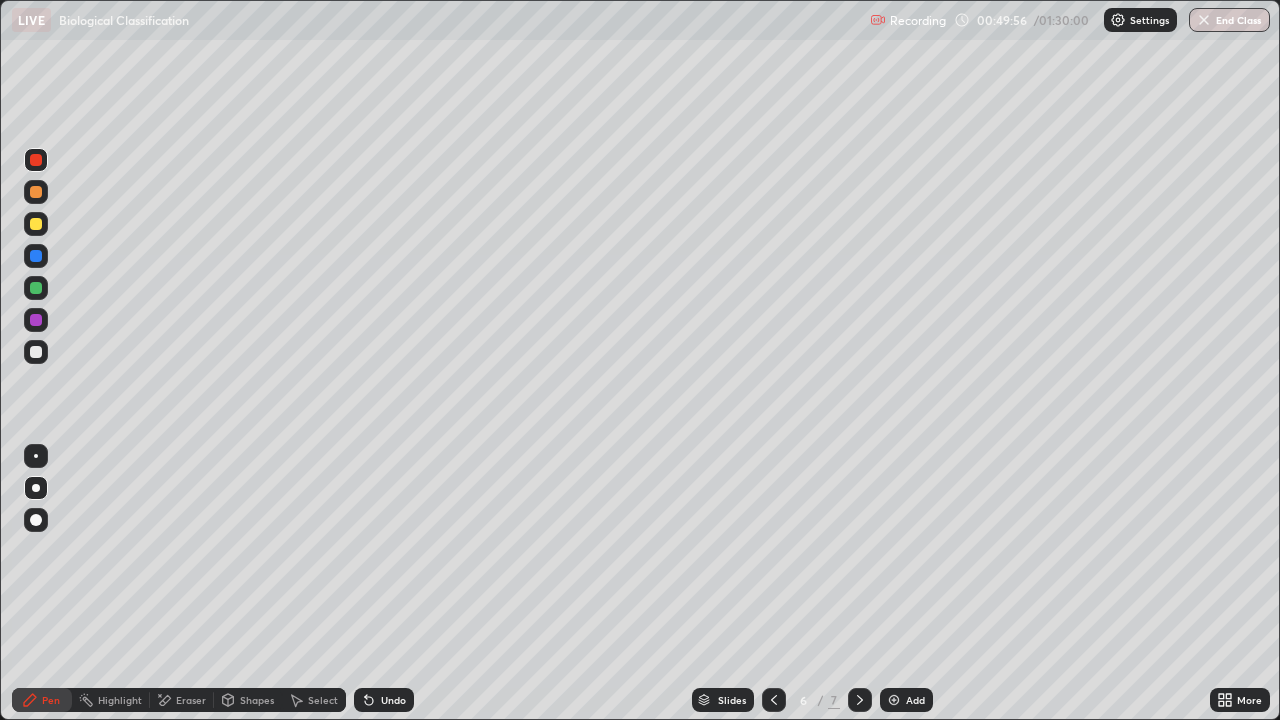 click 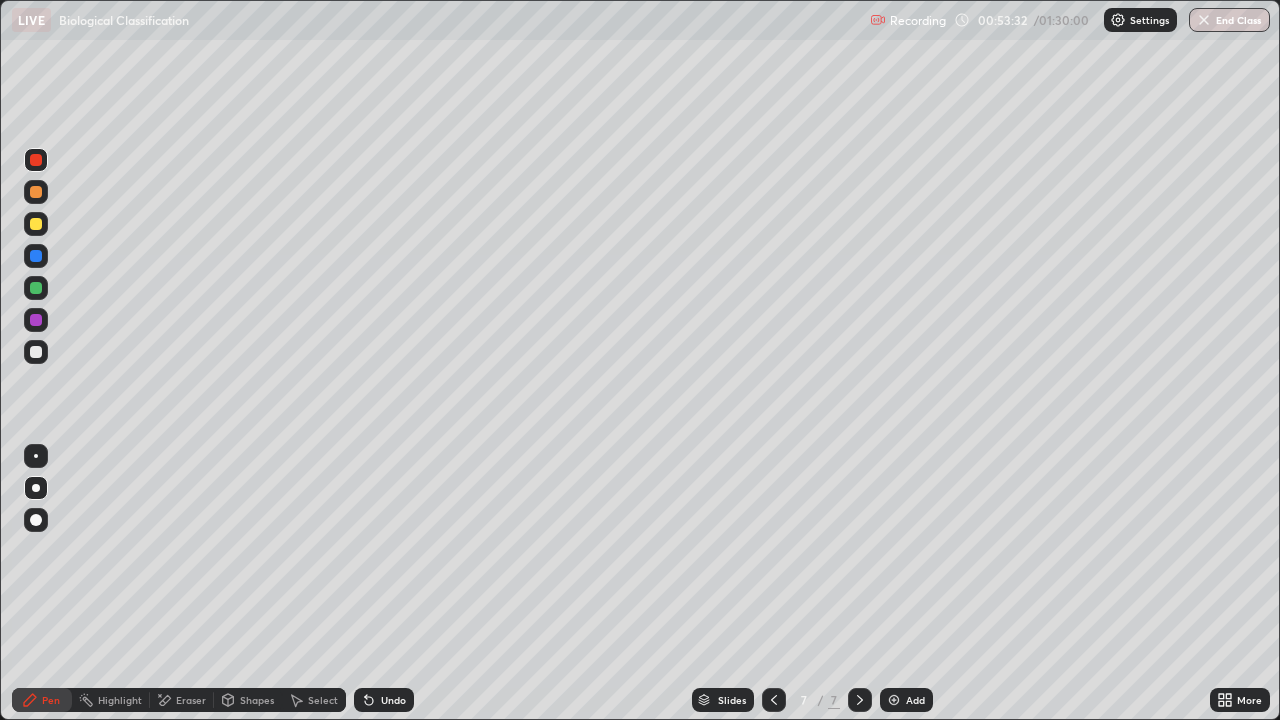 click on "Add" at bounding box center (906, 700) 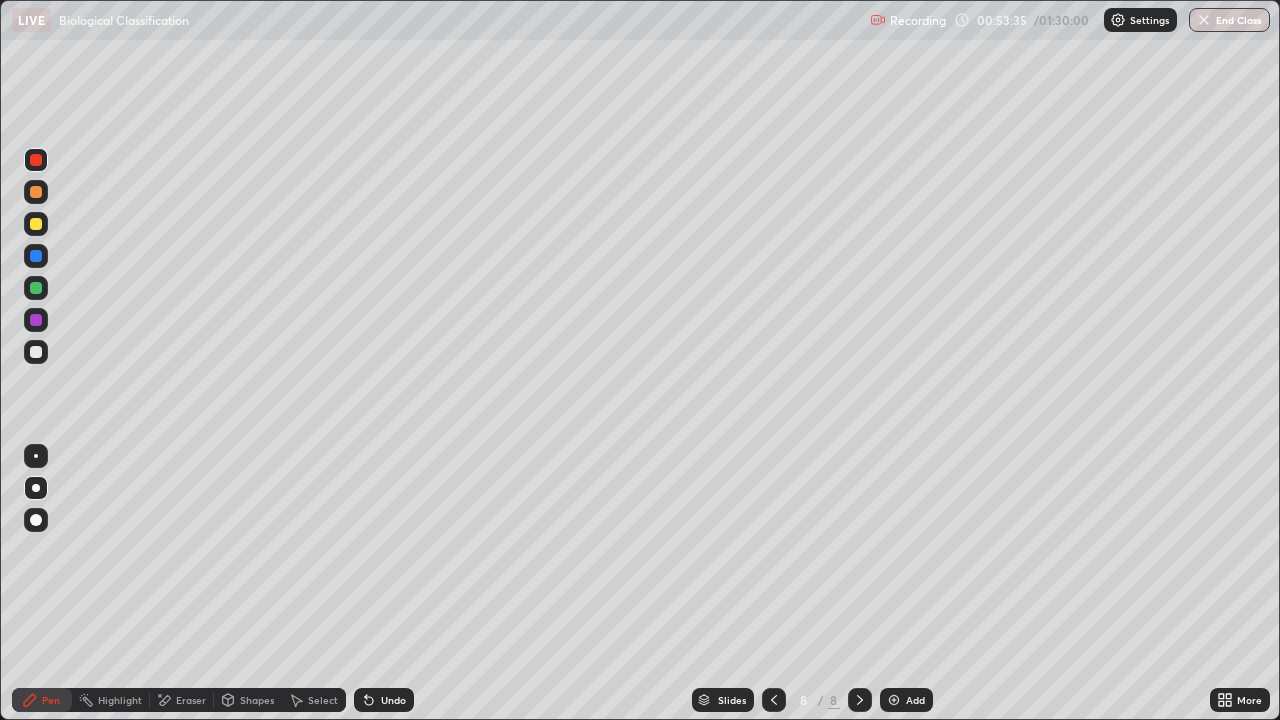 click at bounding box center [36, 224] 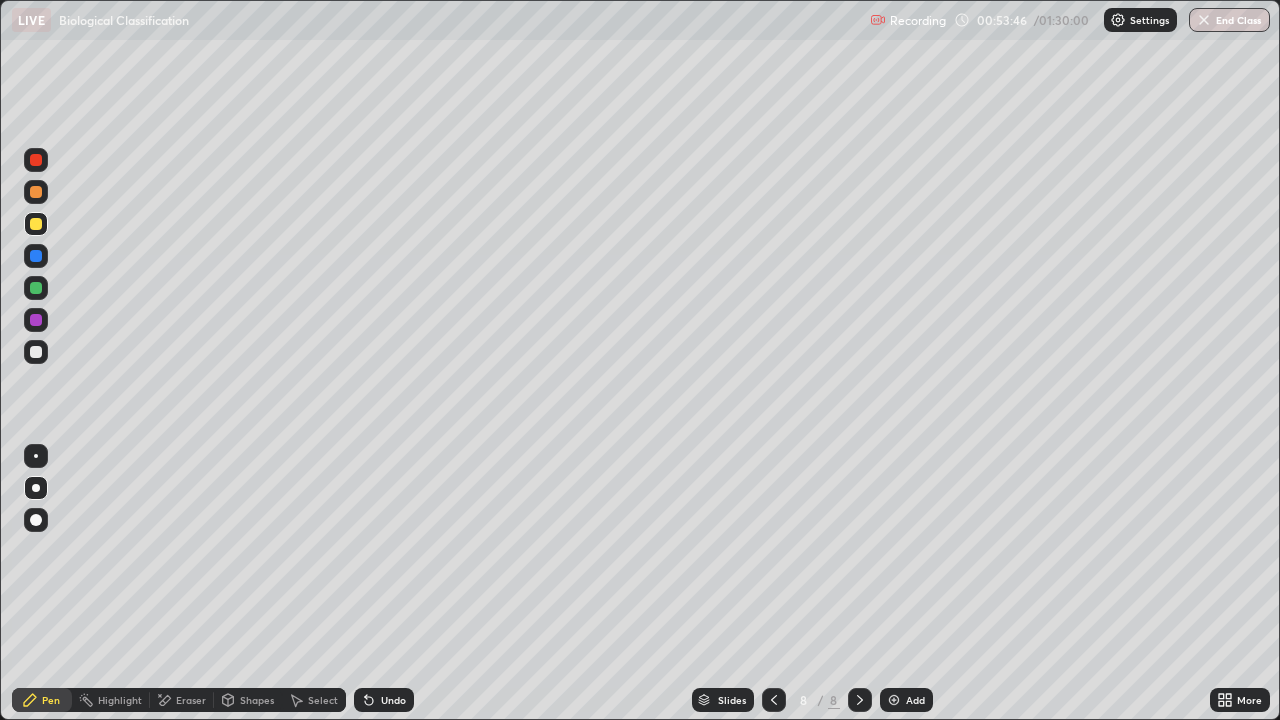 click at bounding box center (36, 352) 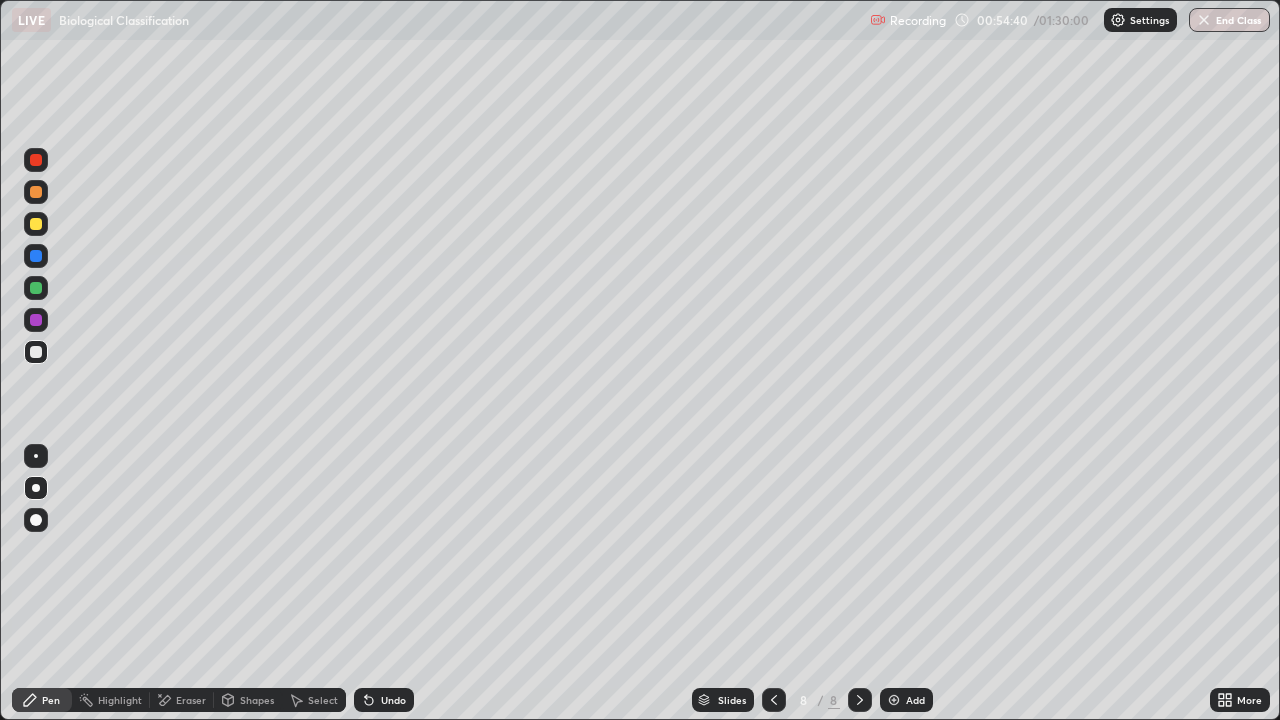click at bounding box center [36, 224] 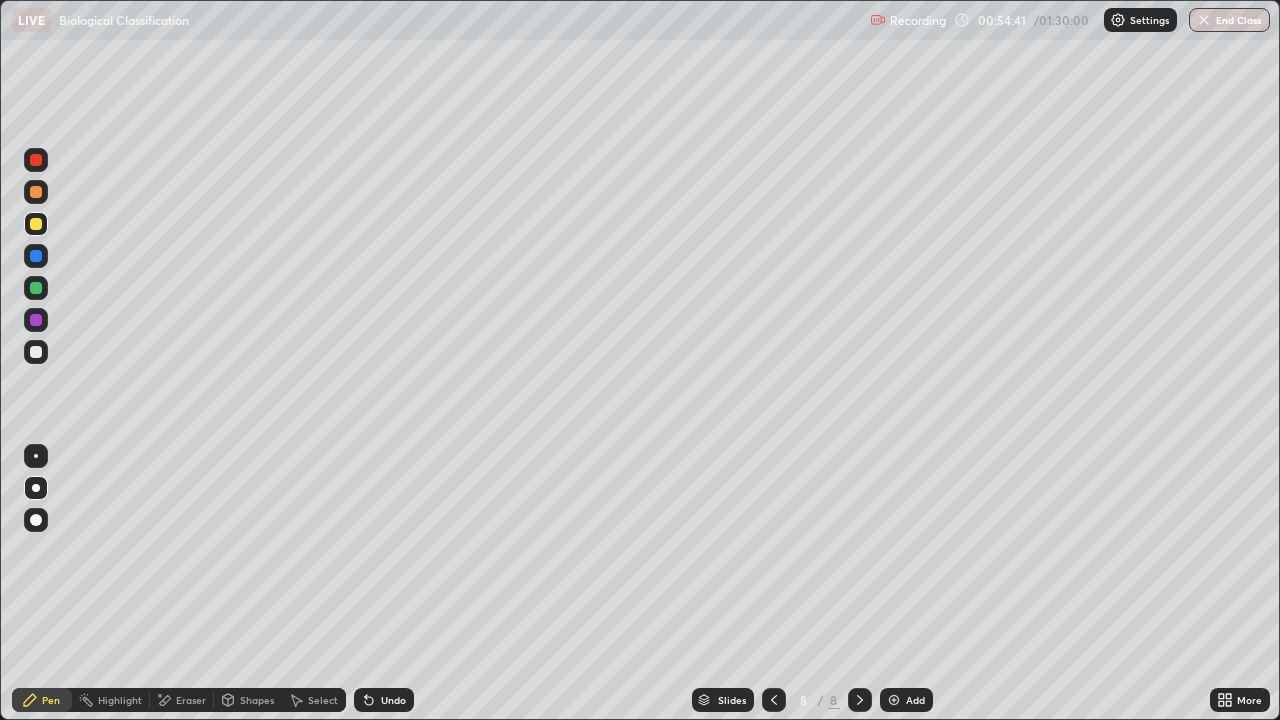 click at bounding box center (36, 224) 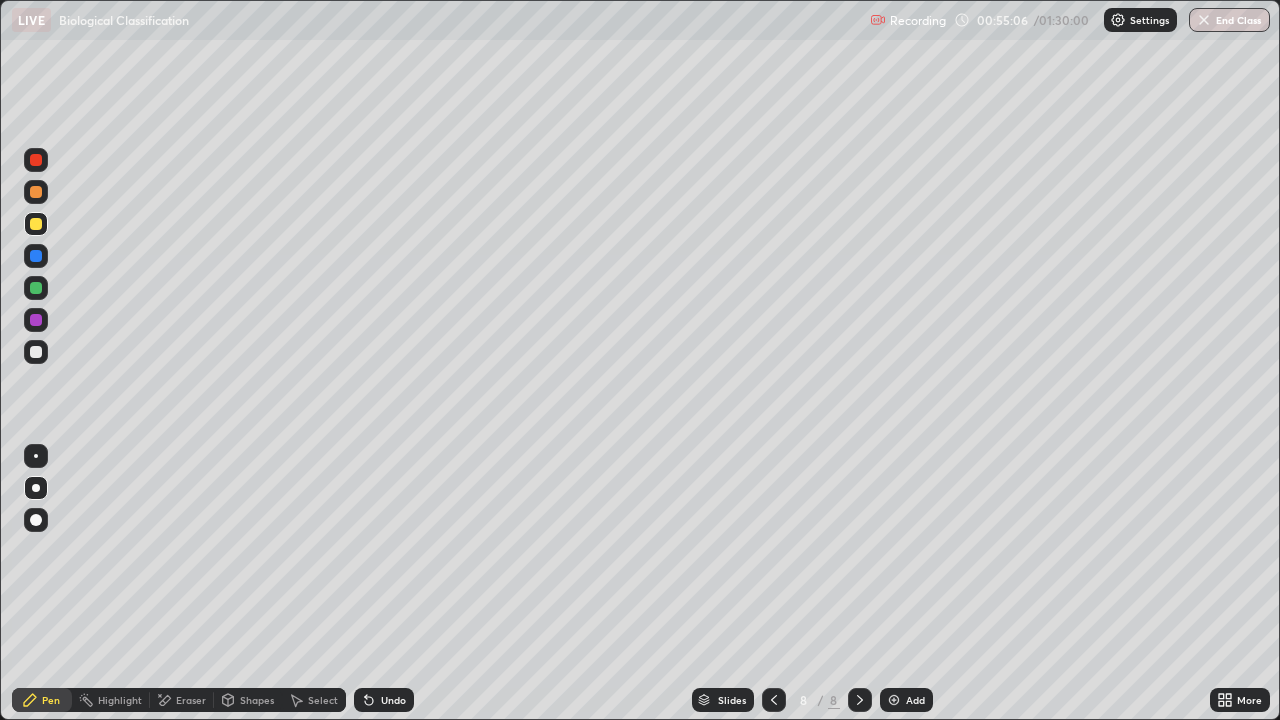 click on "Undo" at bounding box center [393, 700] 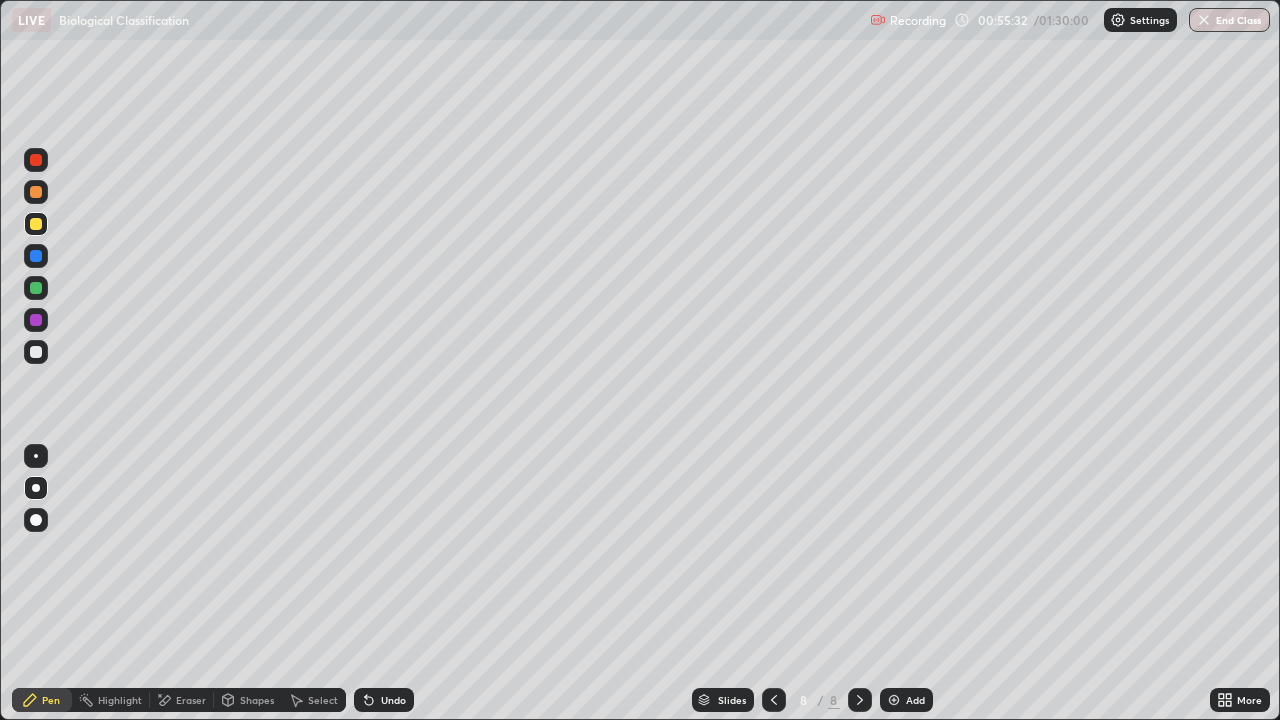 click at bounding box center [36, 352] 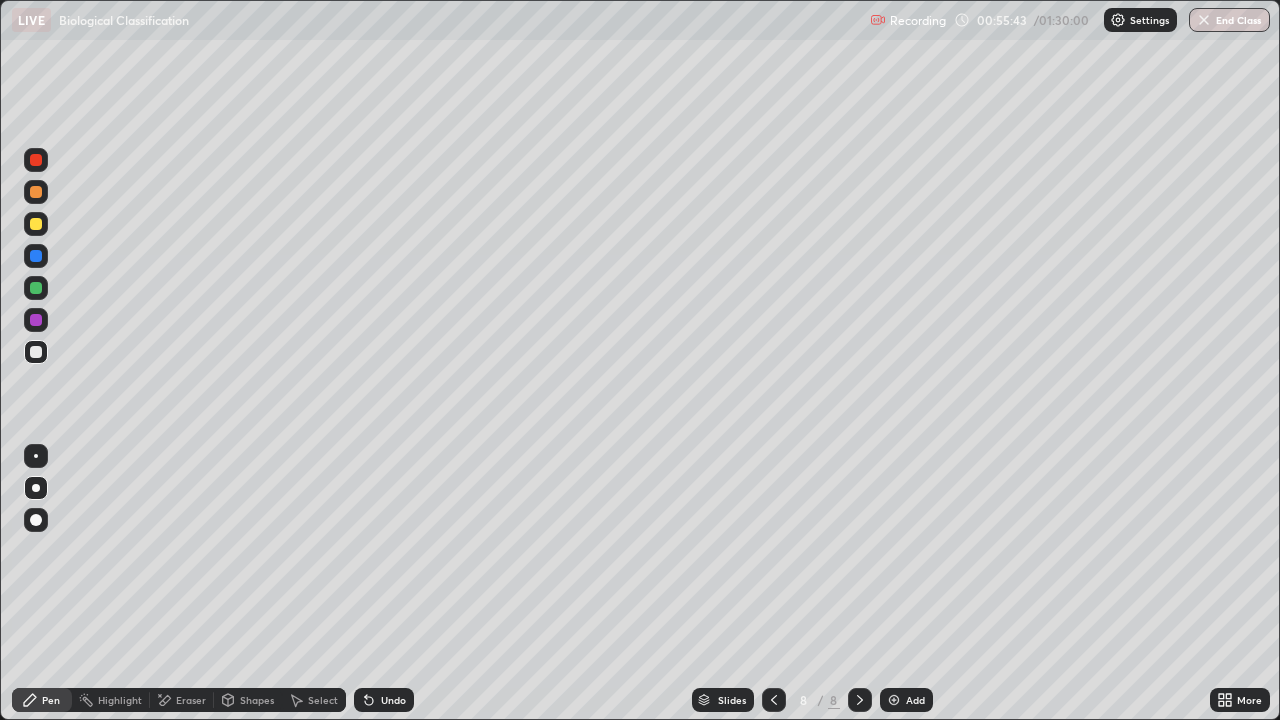 click at bounding box center (36, 224) 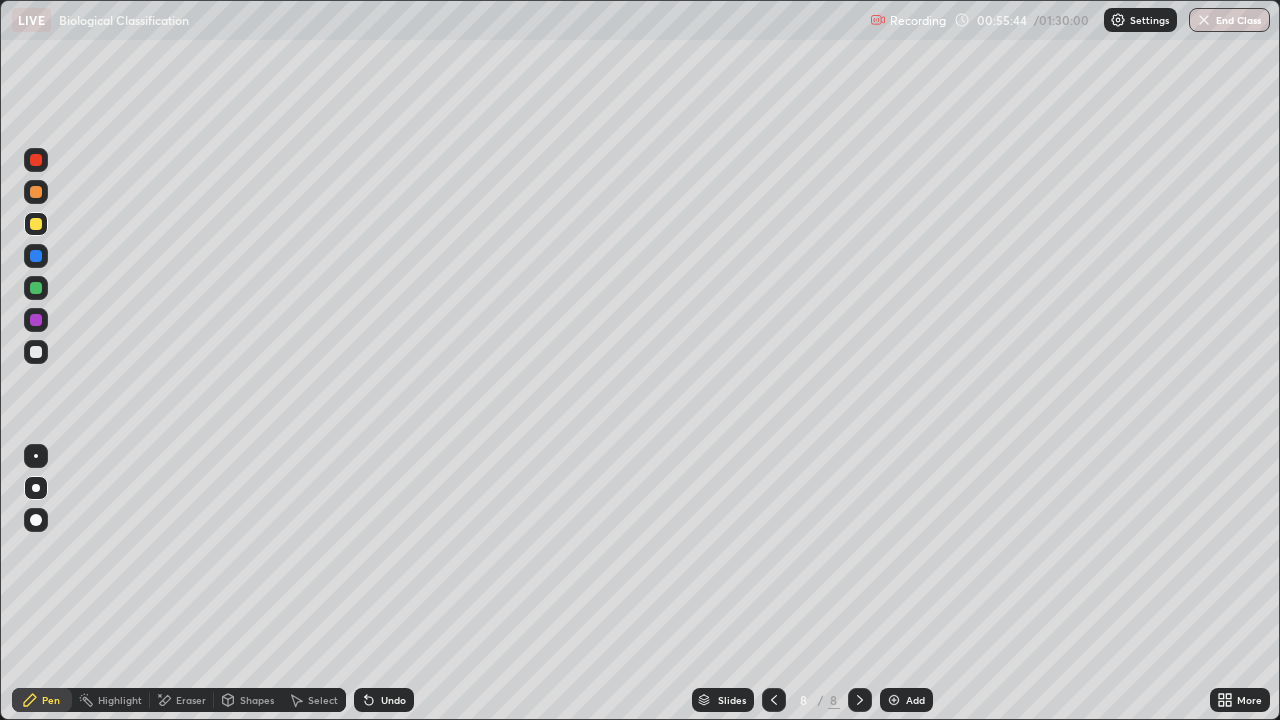 click at bounding box center (36, 224) 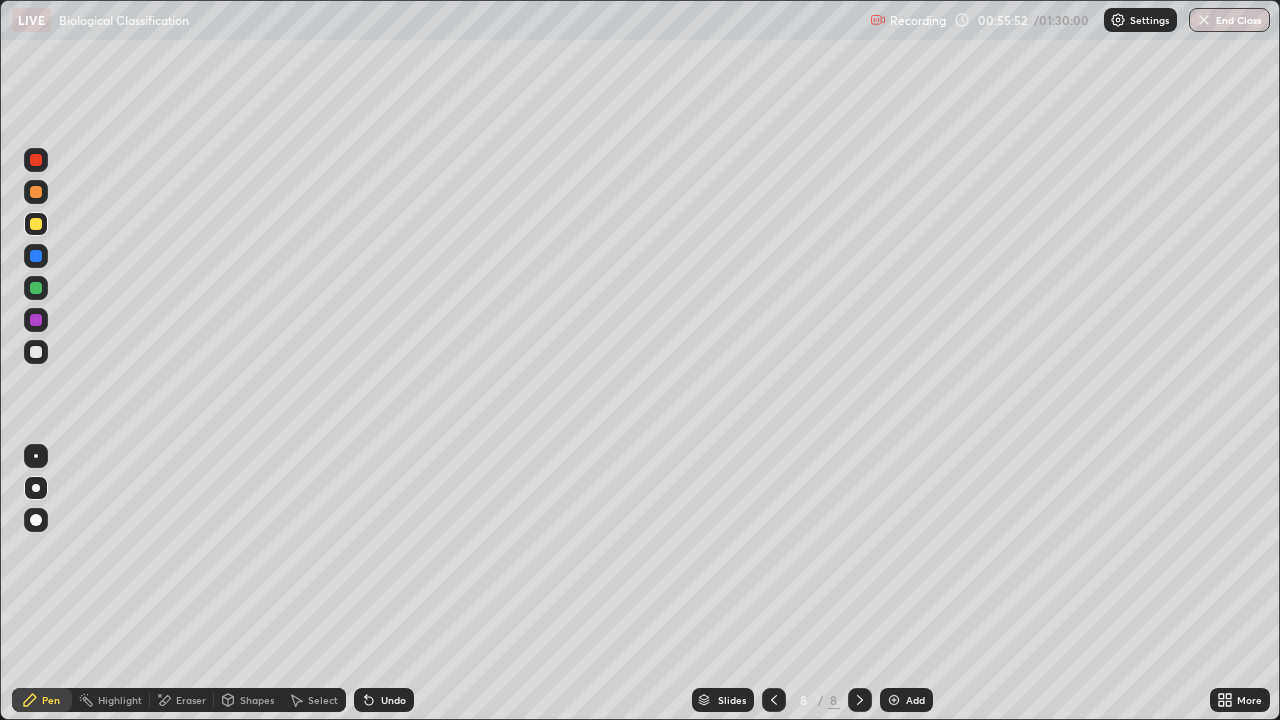 click at bounding box center (36, 352) 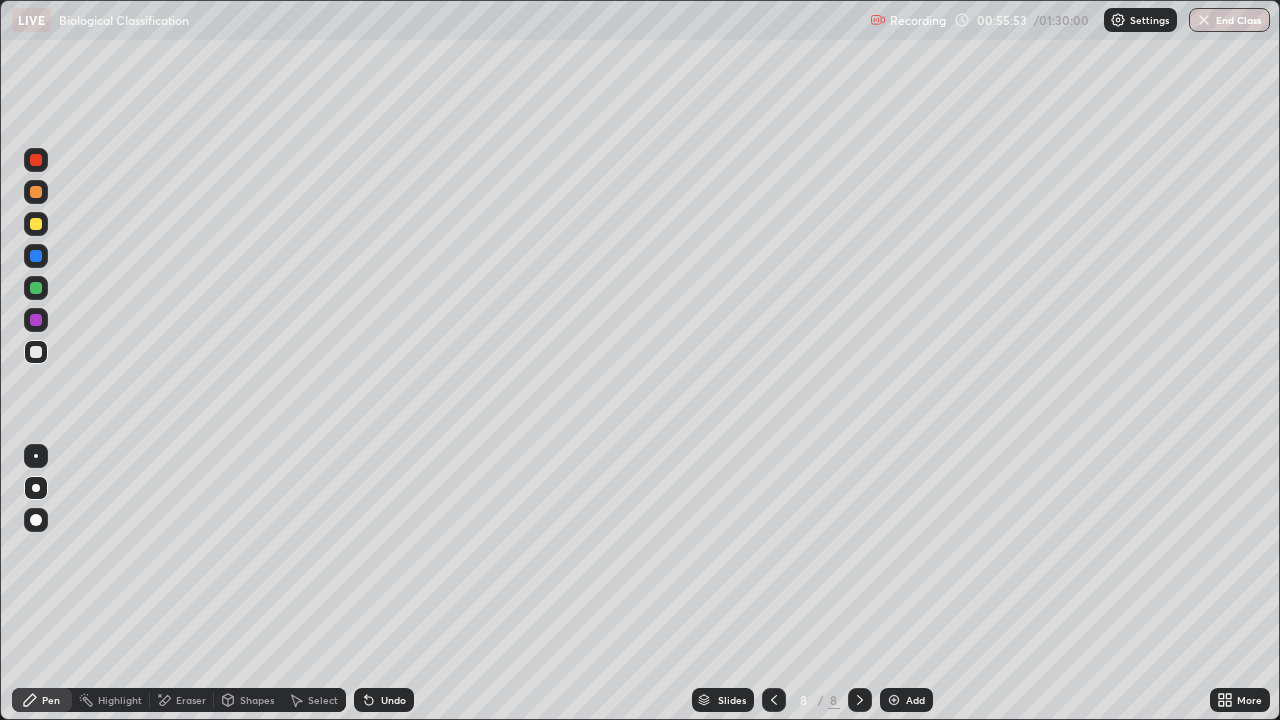 click at bounding box center [36, 352] 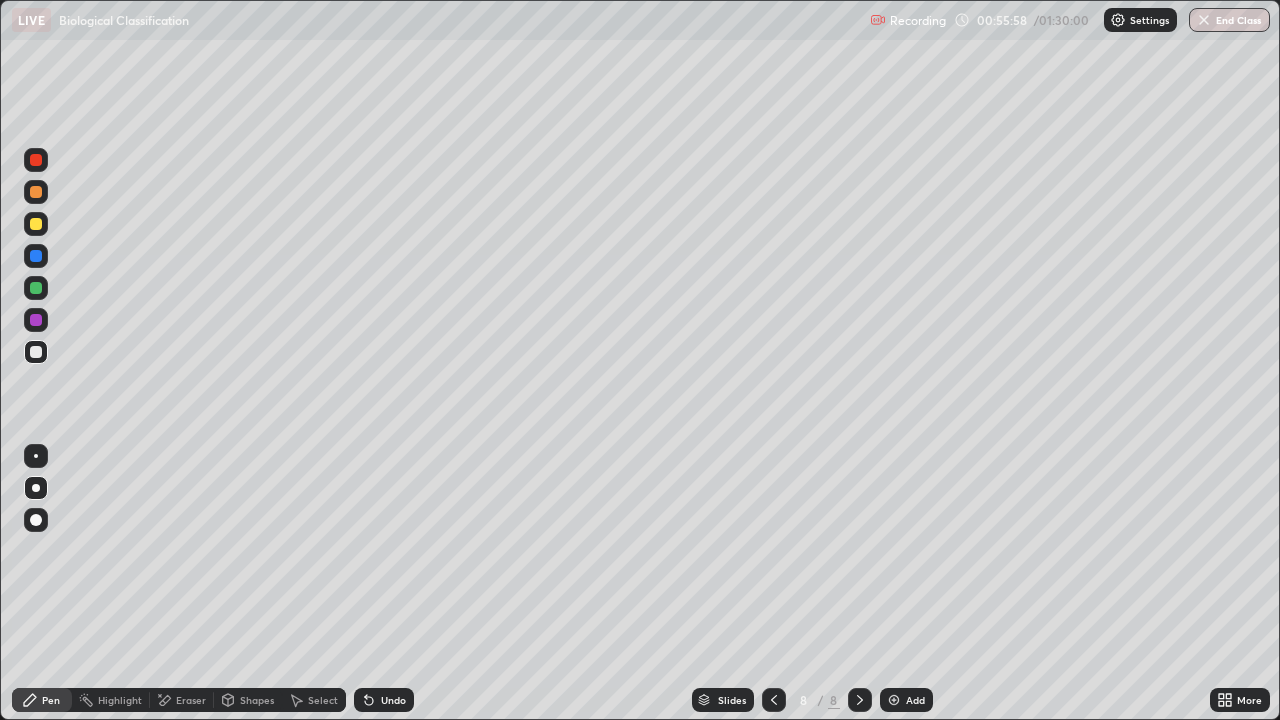 click at bounding box center (36, 160) 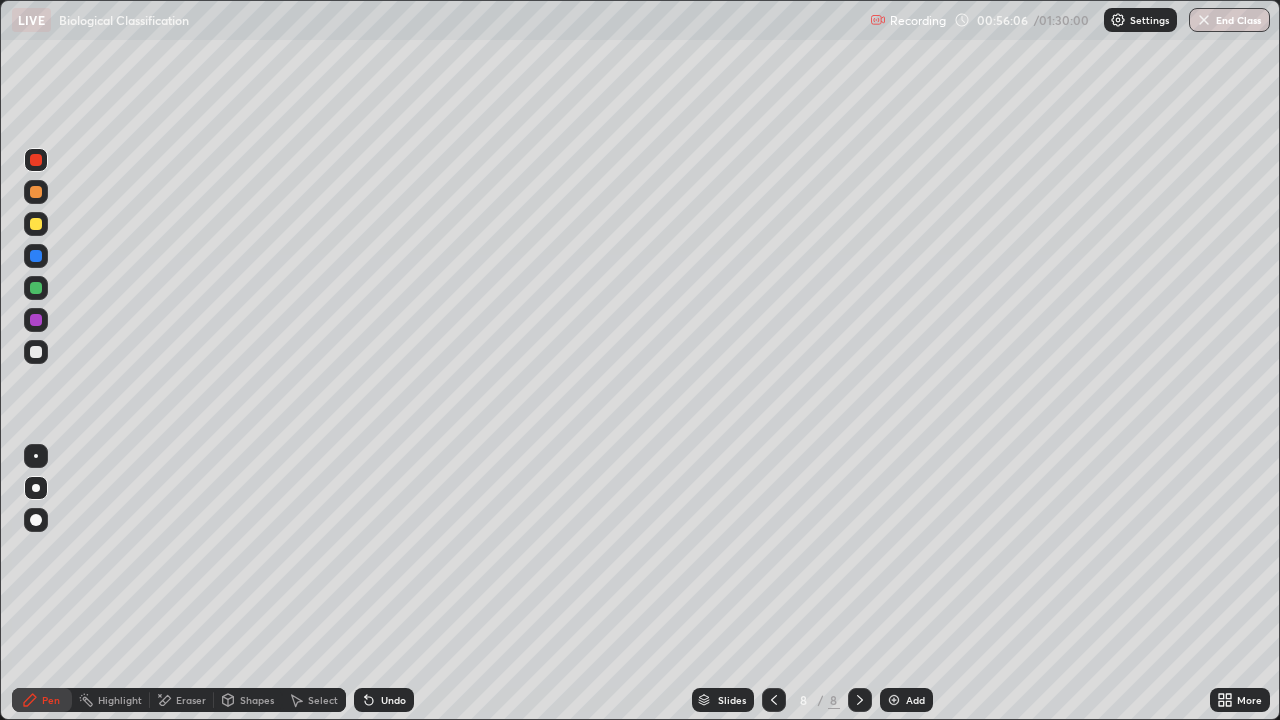 click on "Undo" at bounding box center (393, 700) 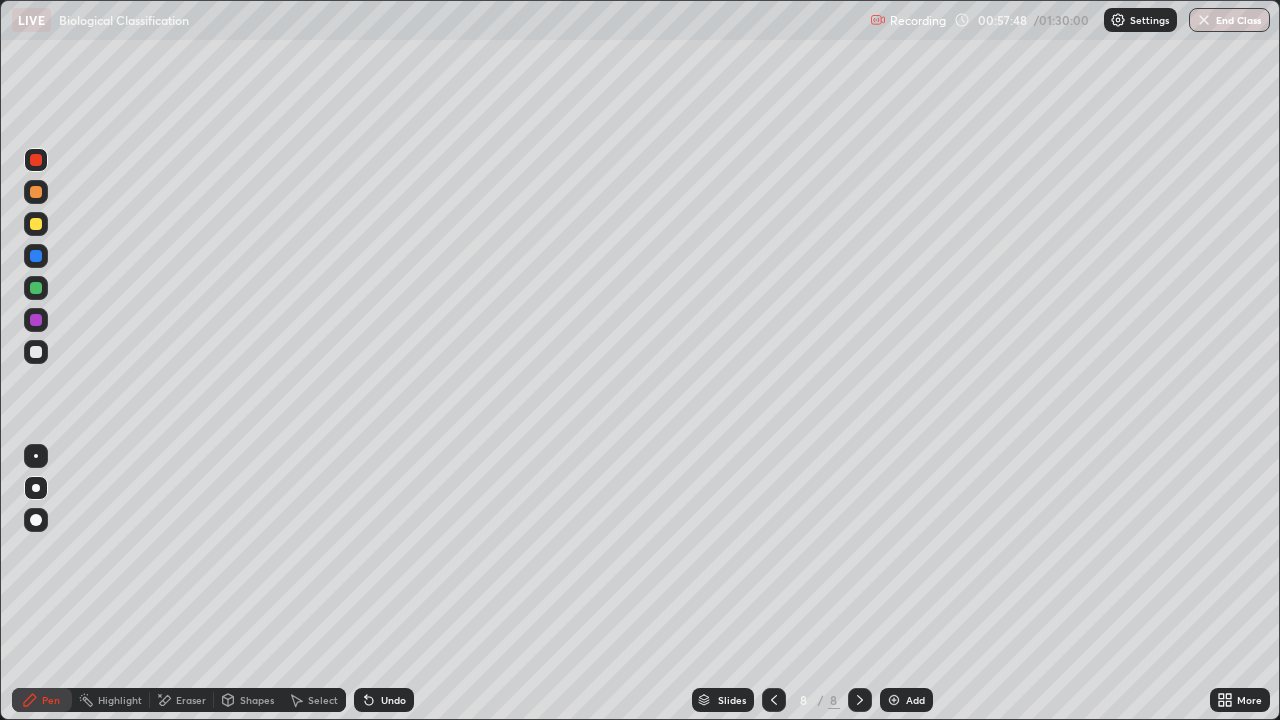 click 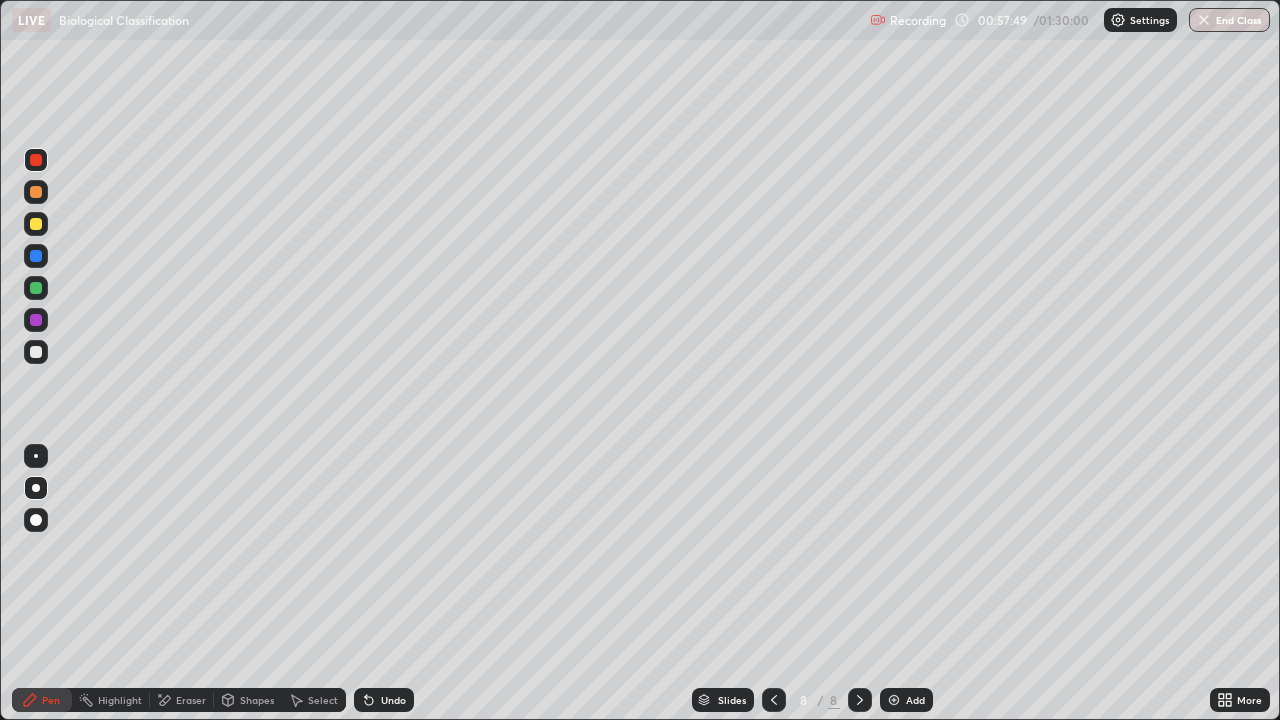 click on "Undo" at bounding box center [393, 700] 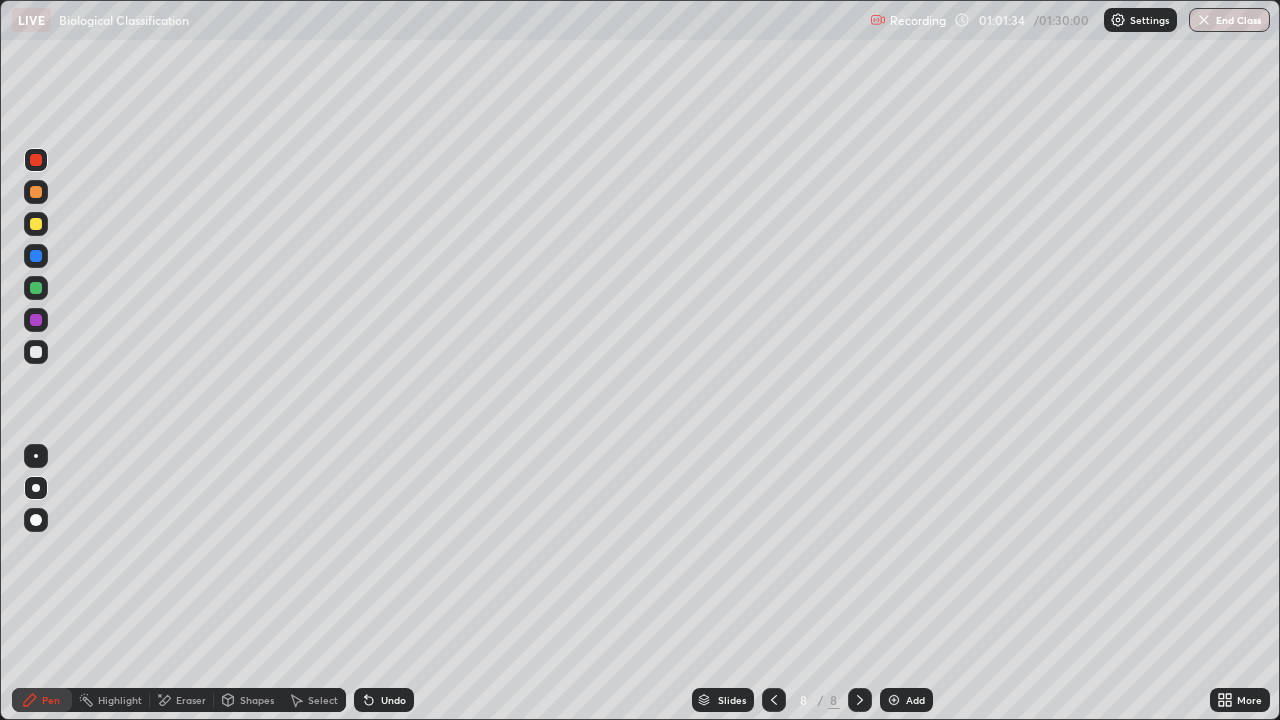 click on "Add" at bounding box center (915, 700) 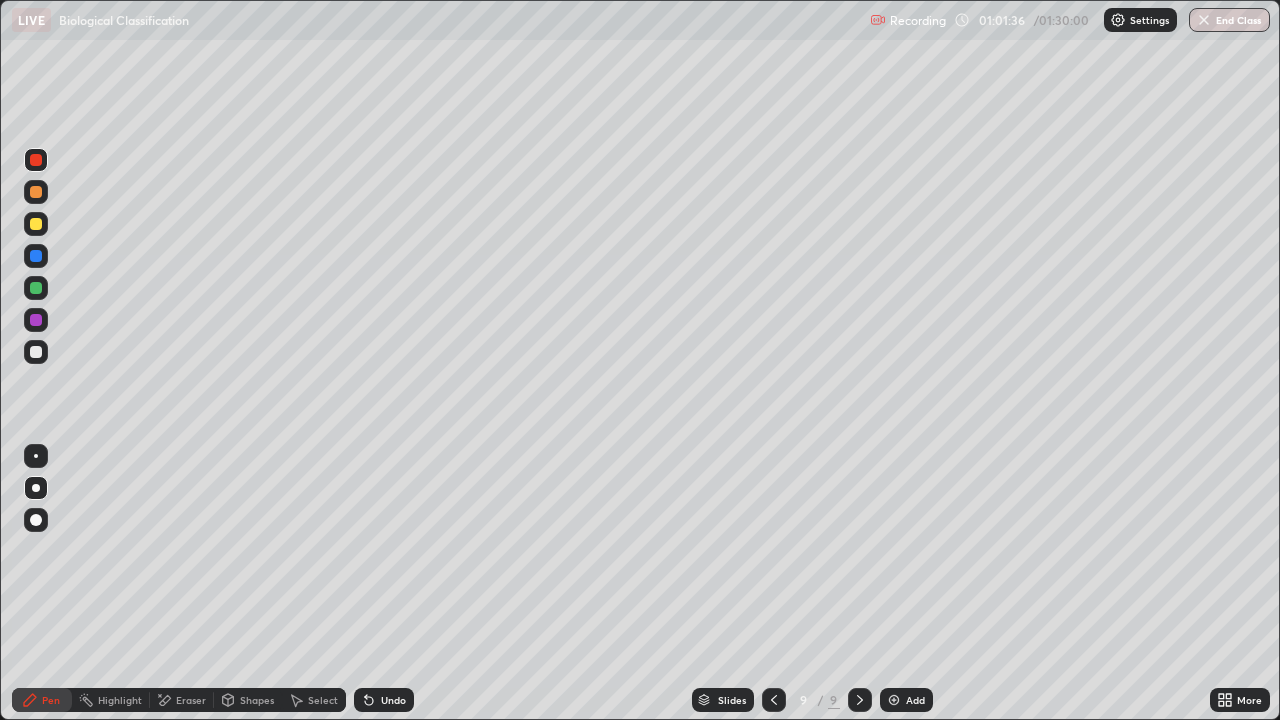 click at bounding box center (36, 224) 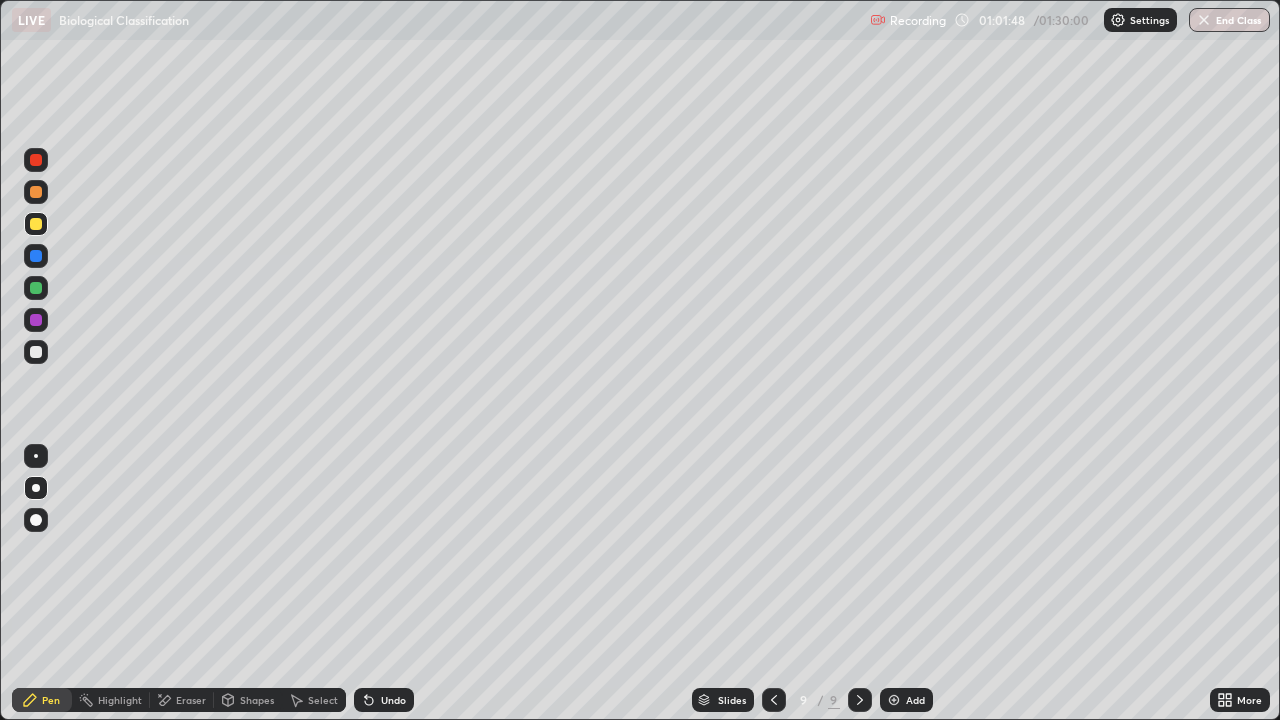 click at bounding box center (36, 352) 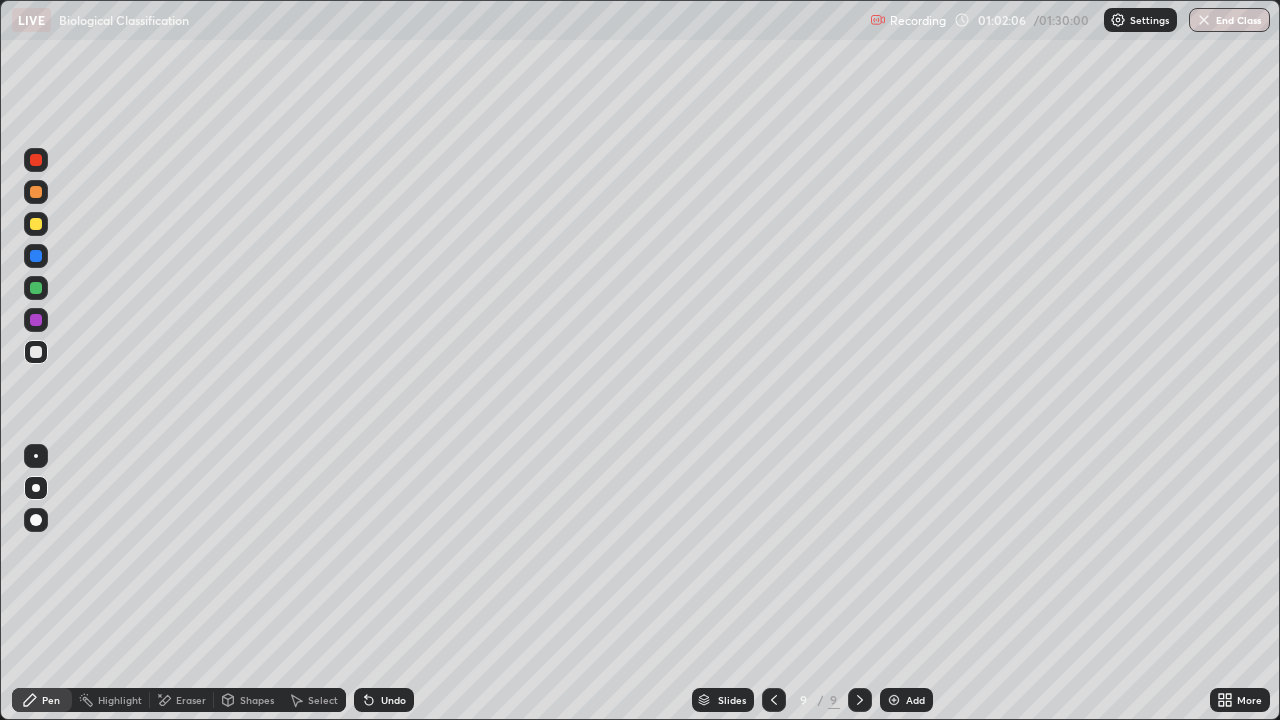 click on "Undo" at bounding box center [393, 700] 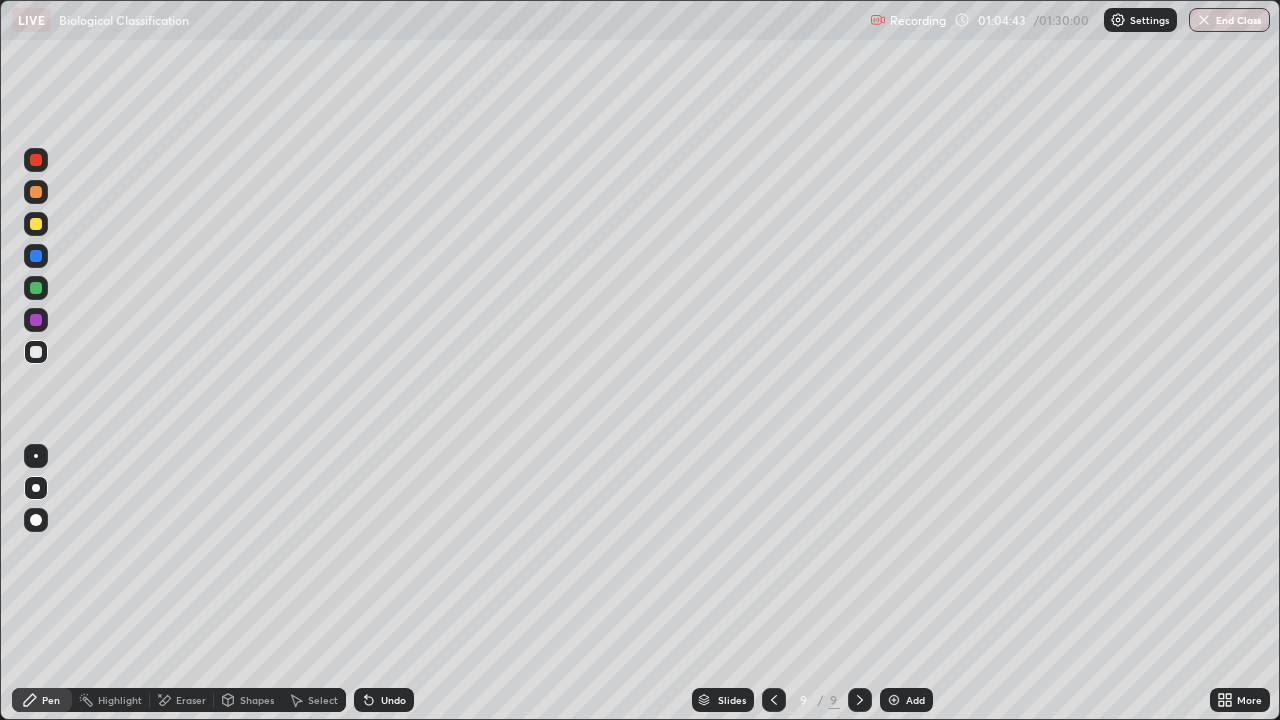 click on "Undo" at bounding box center [384, 700] 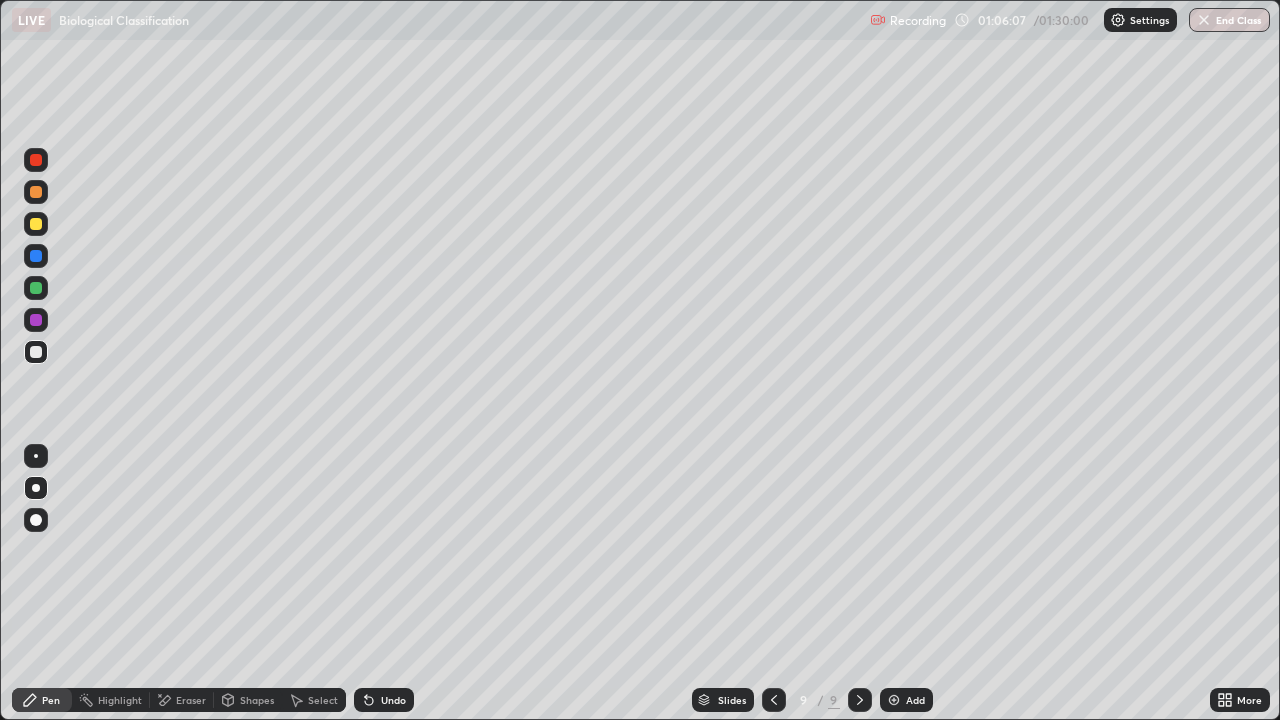 click 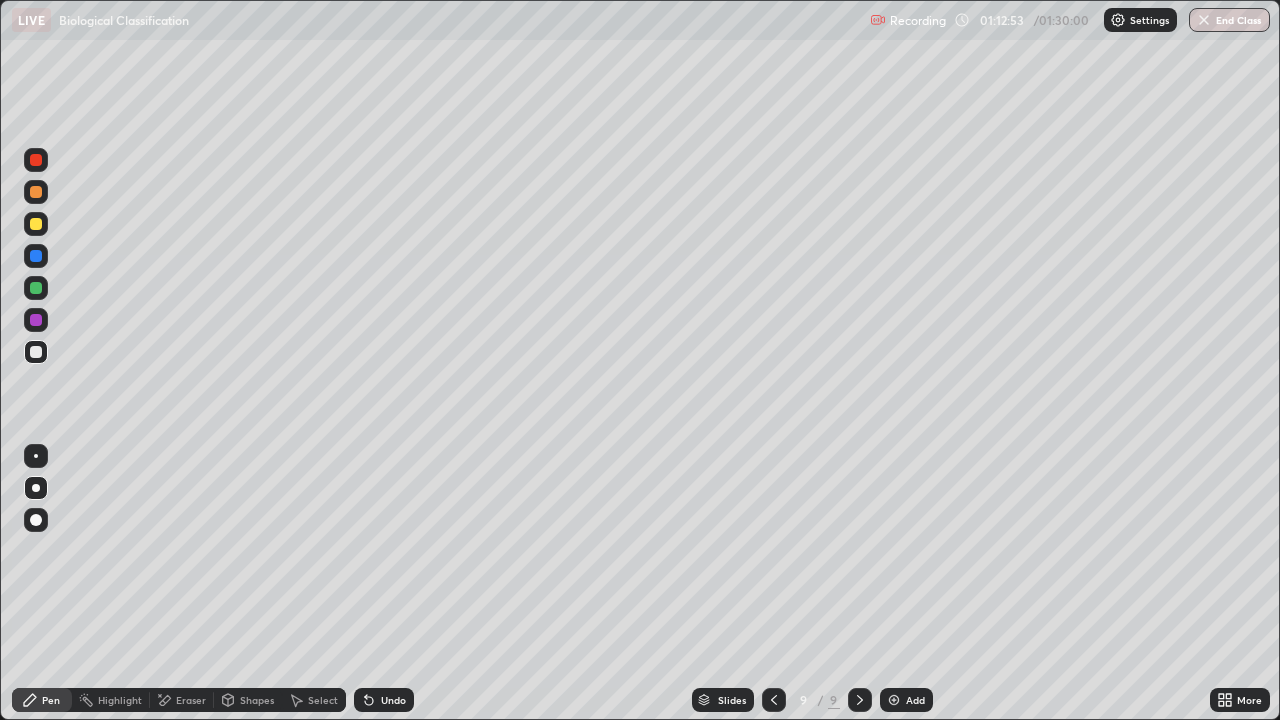 click at bounding box center [36, 224] 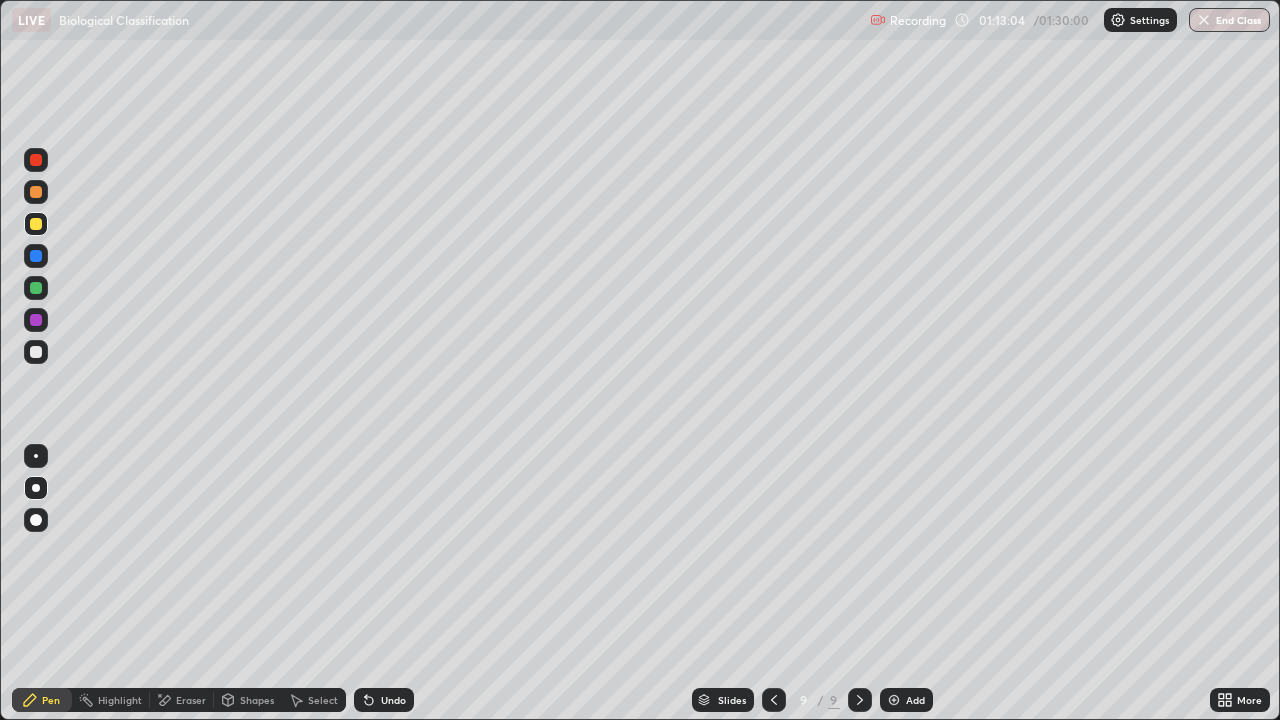 click at bounding box center [36, 352] 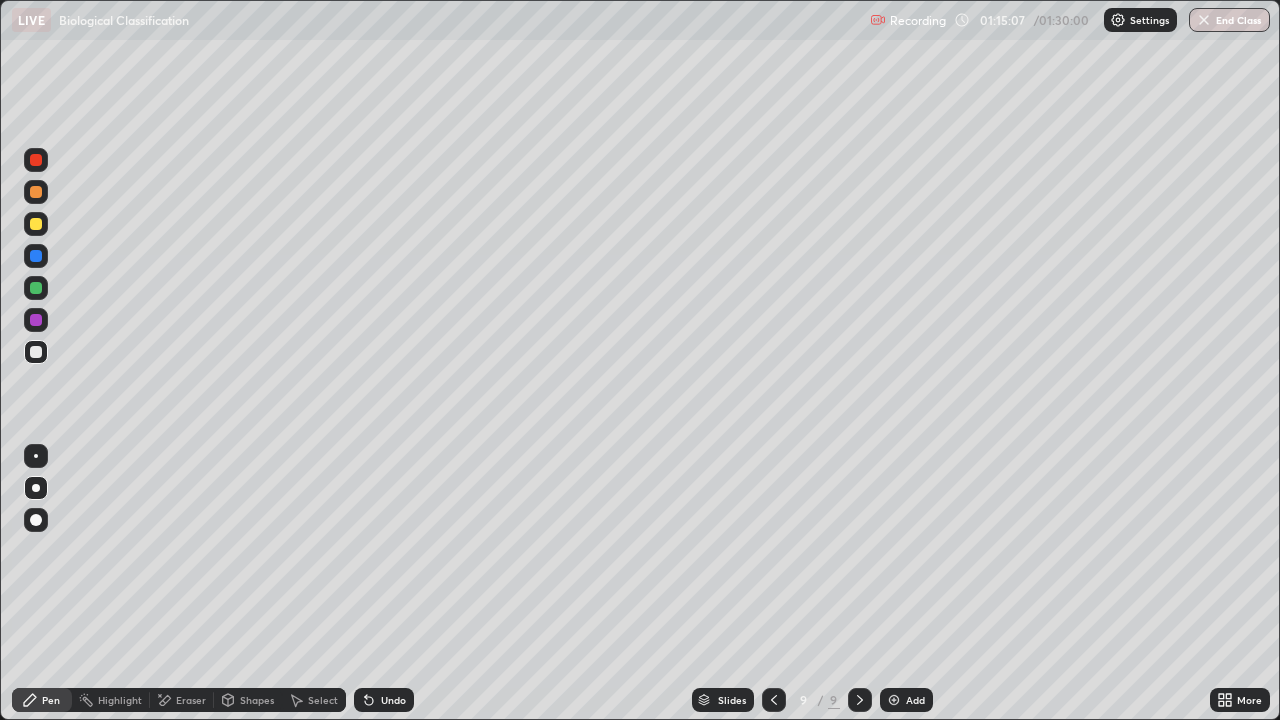 click on "Undo" at bounding box center [384, 700] 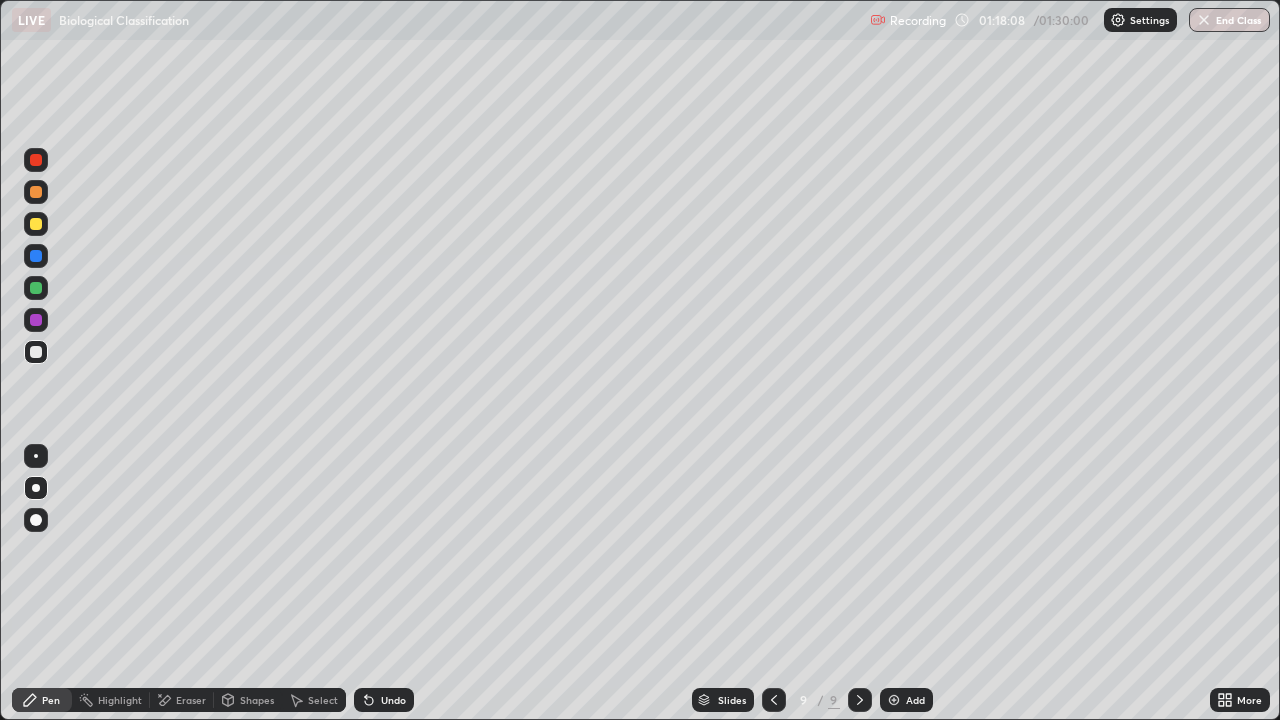 click at bounding box center (894, 700) 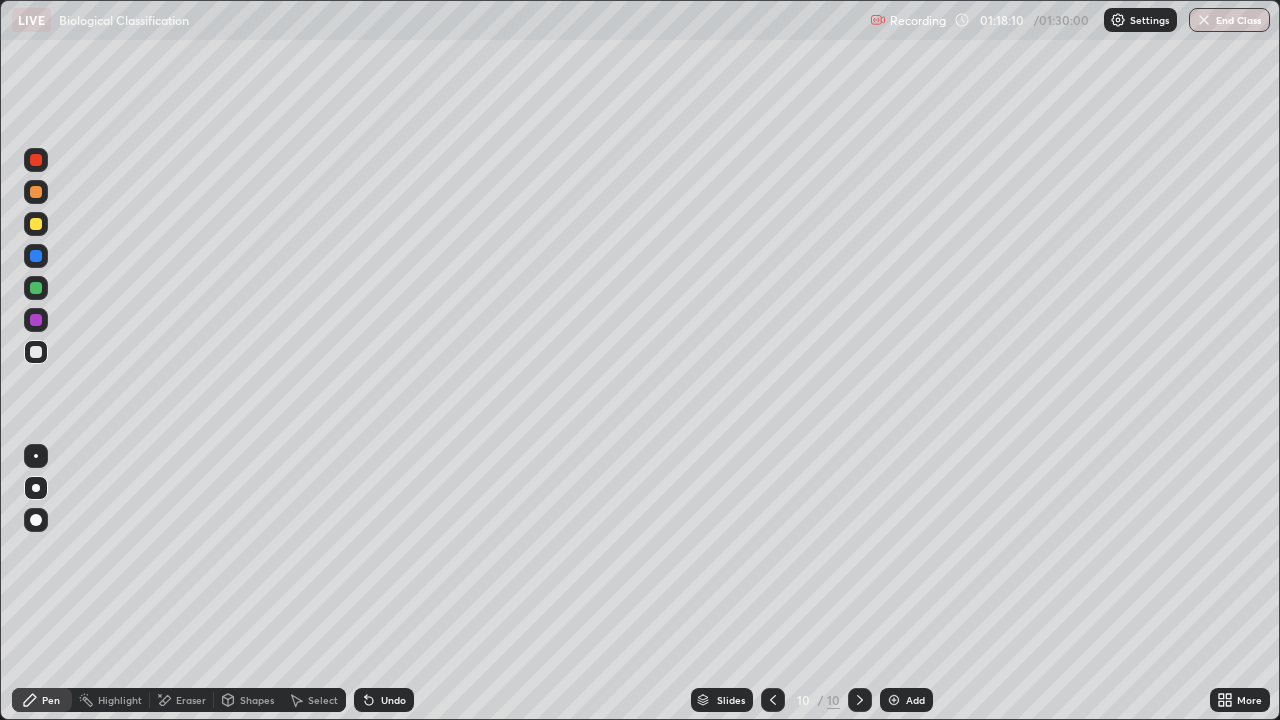 click at bounding box center [36, 224] 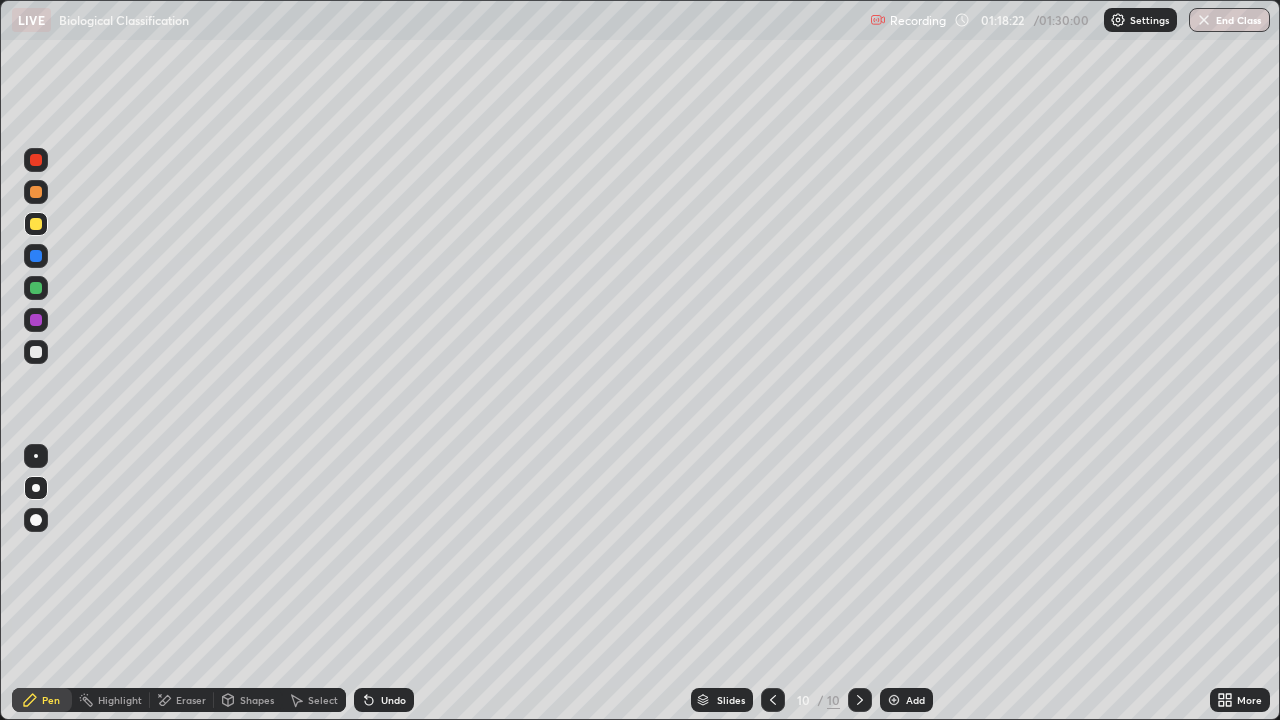 click at bounding box center [36, 352] 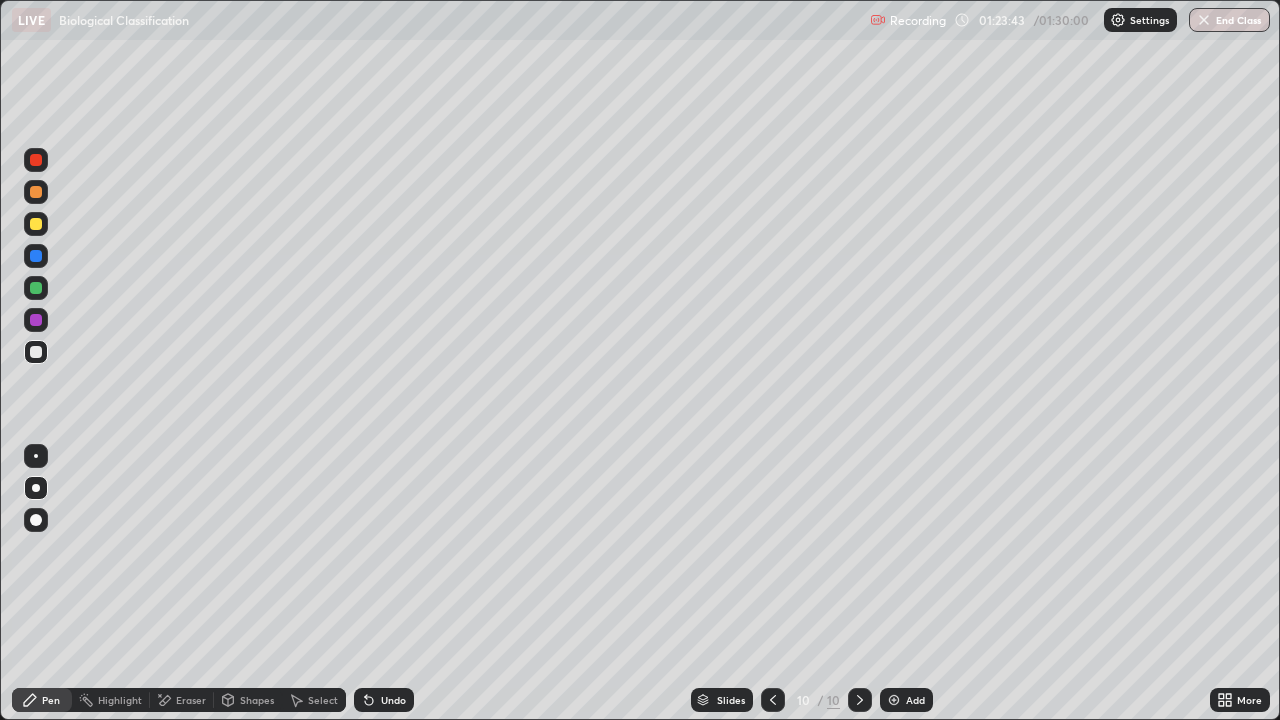 click at bounding box center [36, 352] 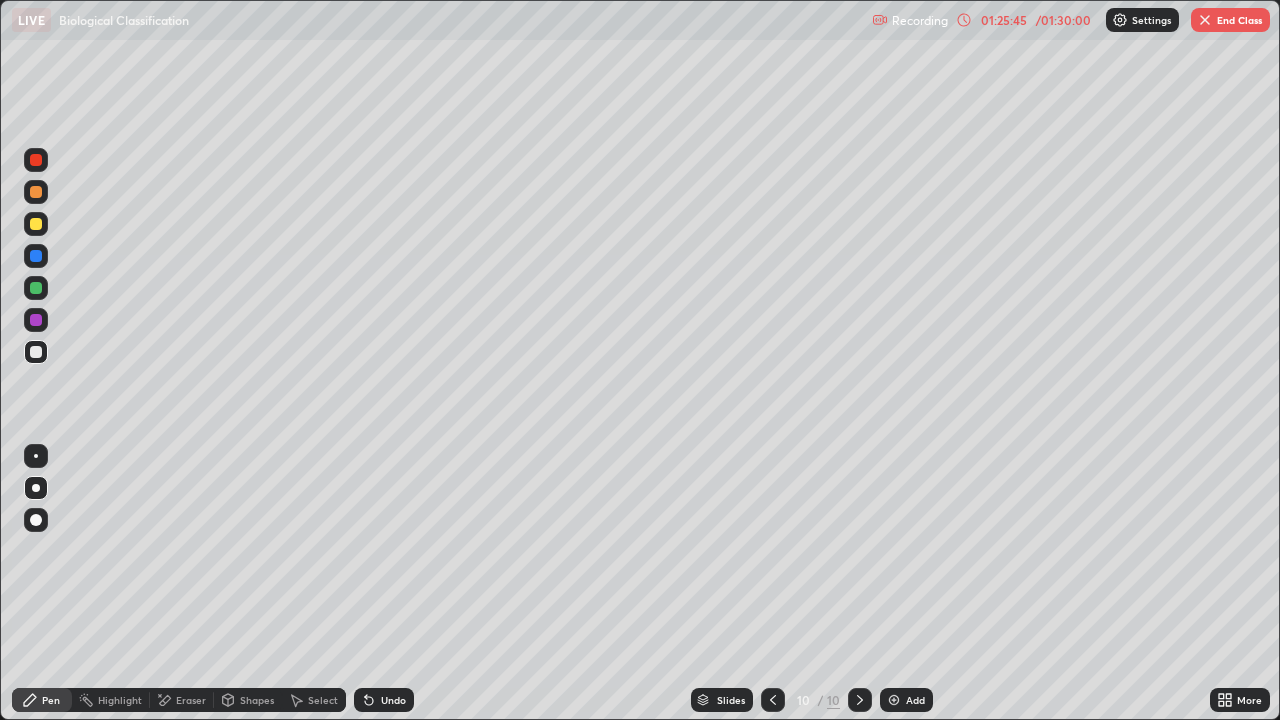 click on "Undo" at bounding box center (384, 700) 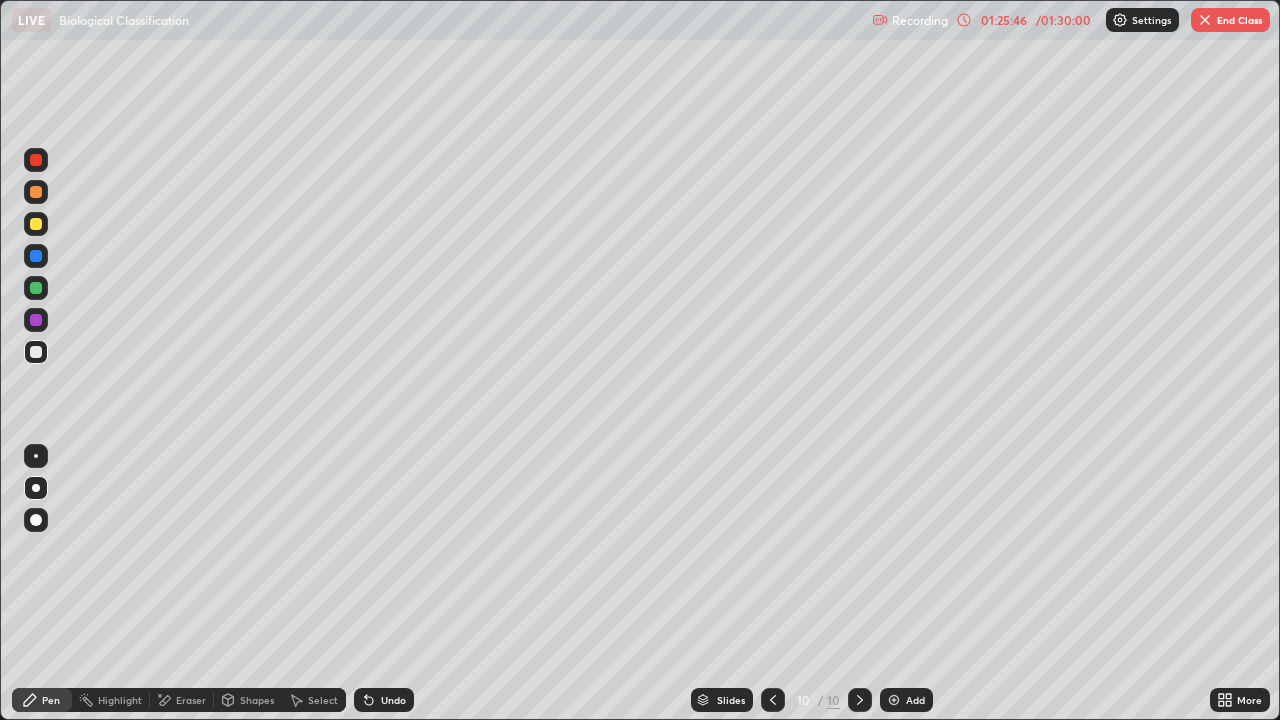 click 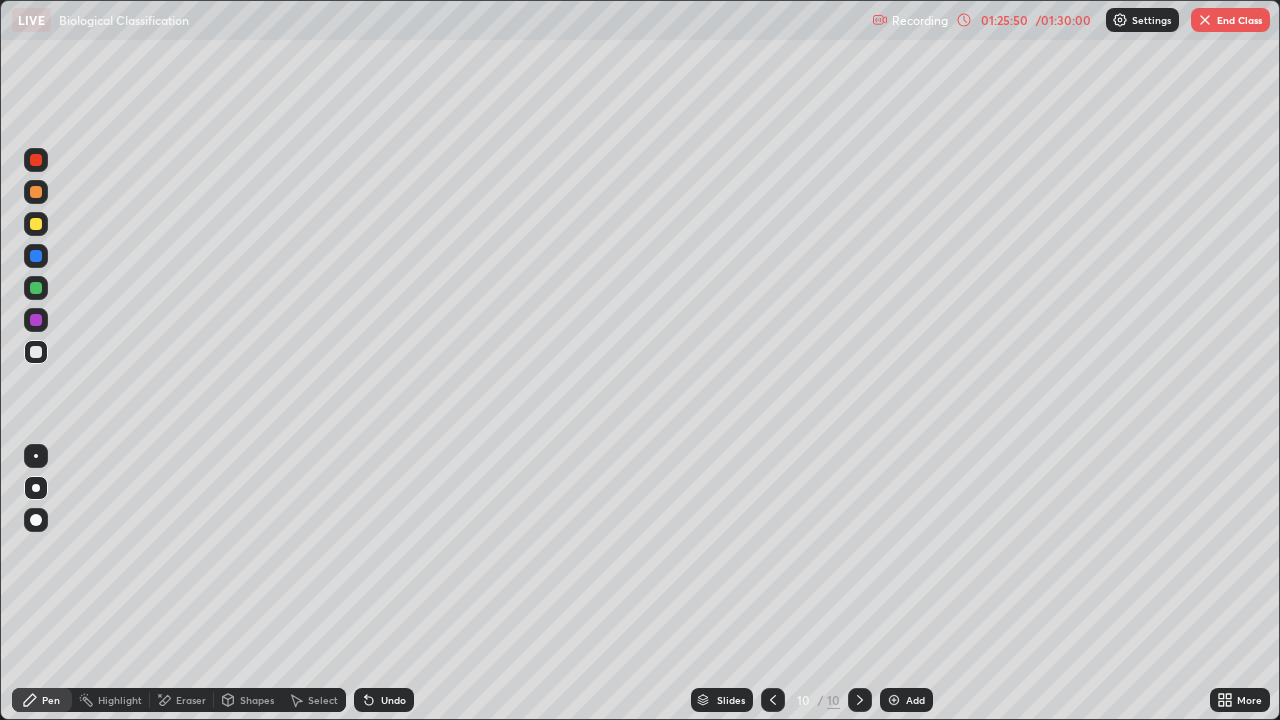 click on "Eraser" at bounding box center [191, 700] 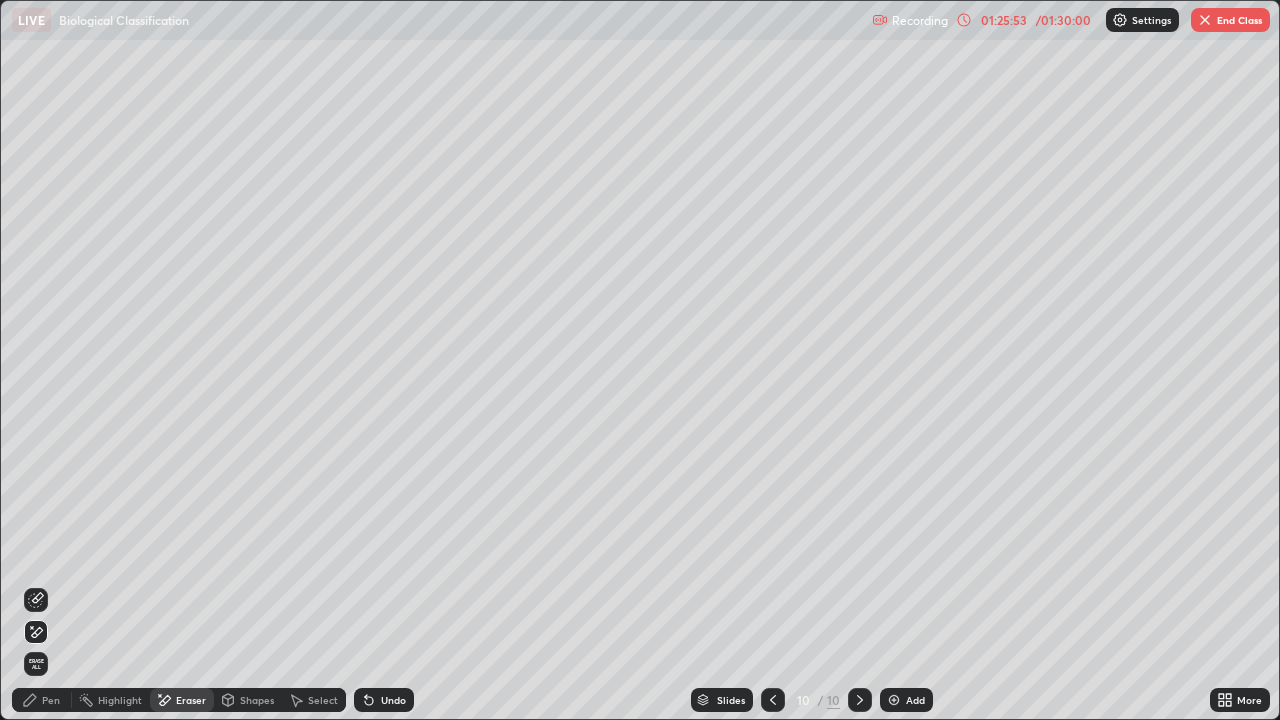 click on "Pen" at bounding box center [51, 700] 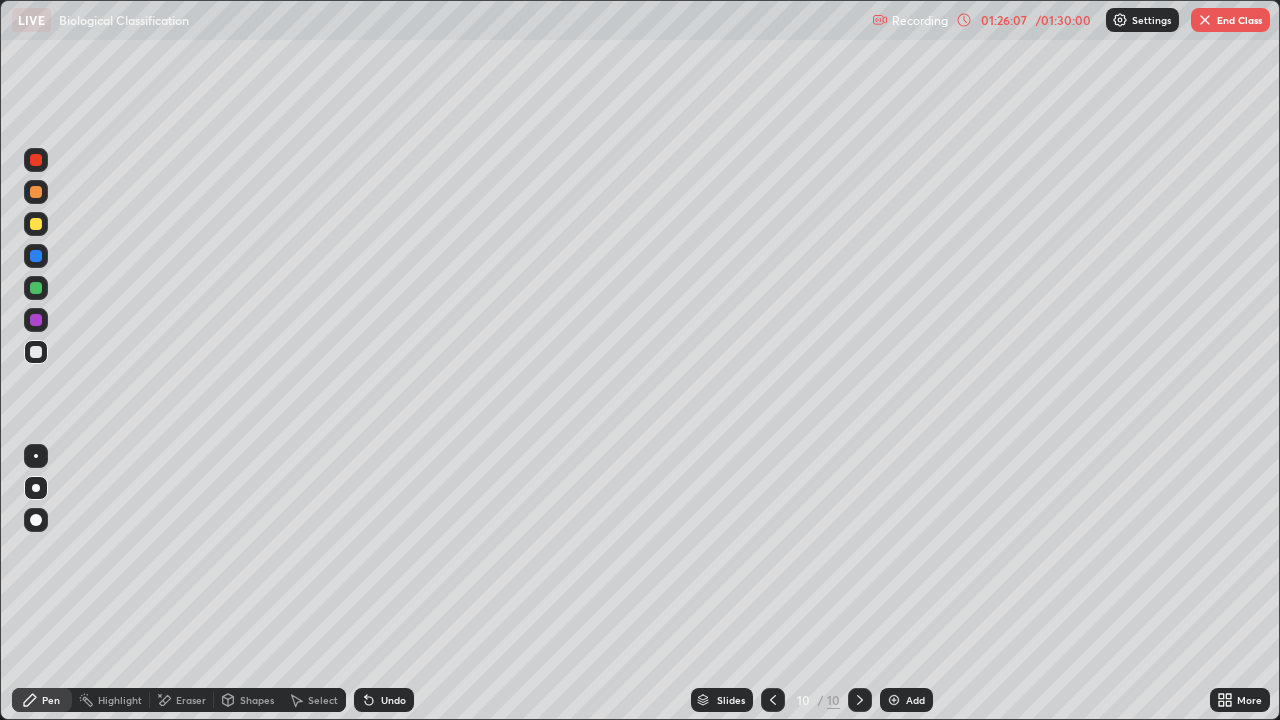 click on "Undo" at bounding box center (393, 700) 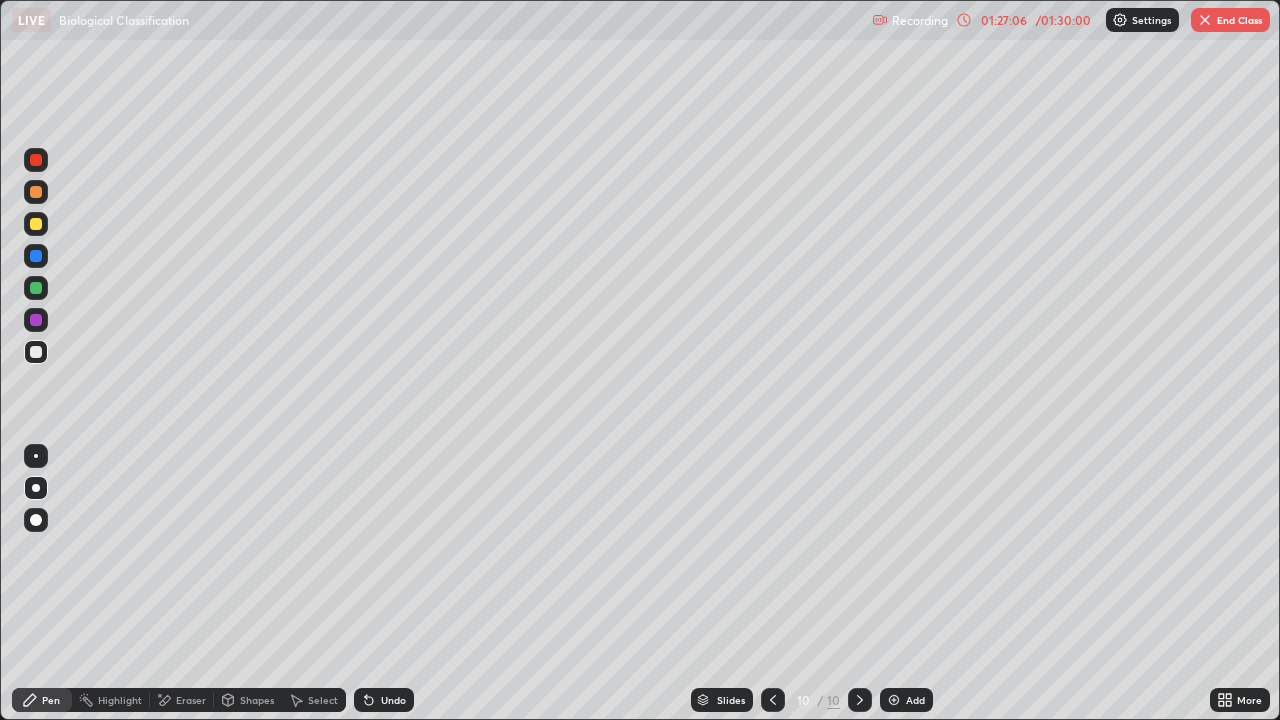 click 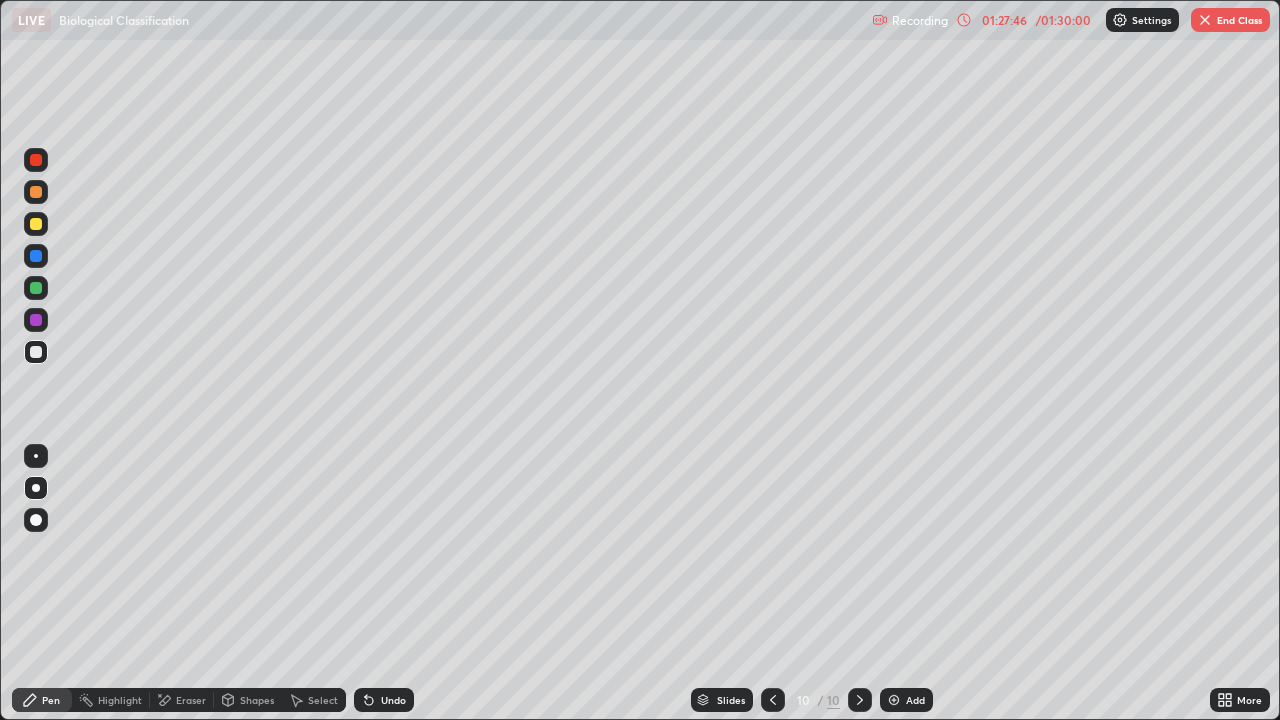 click at bounding box center (36, 224) 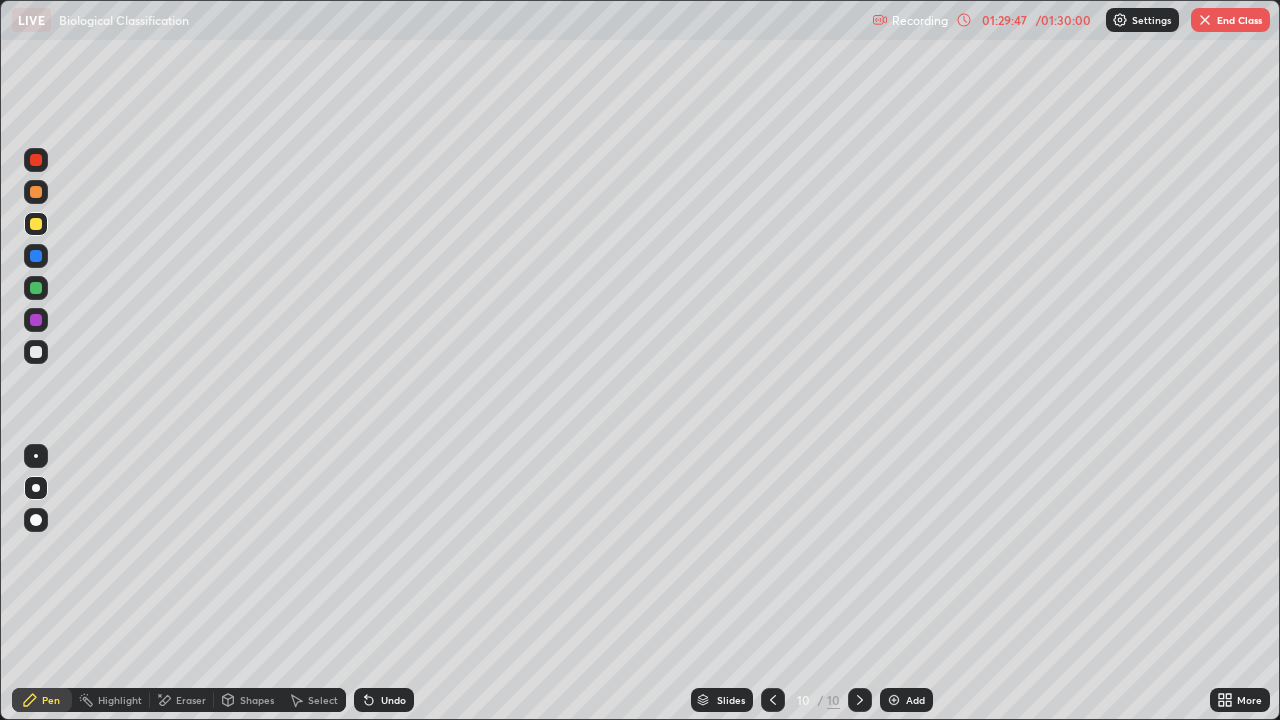 click on "End Class" at bounding box center (1230, 20) 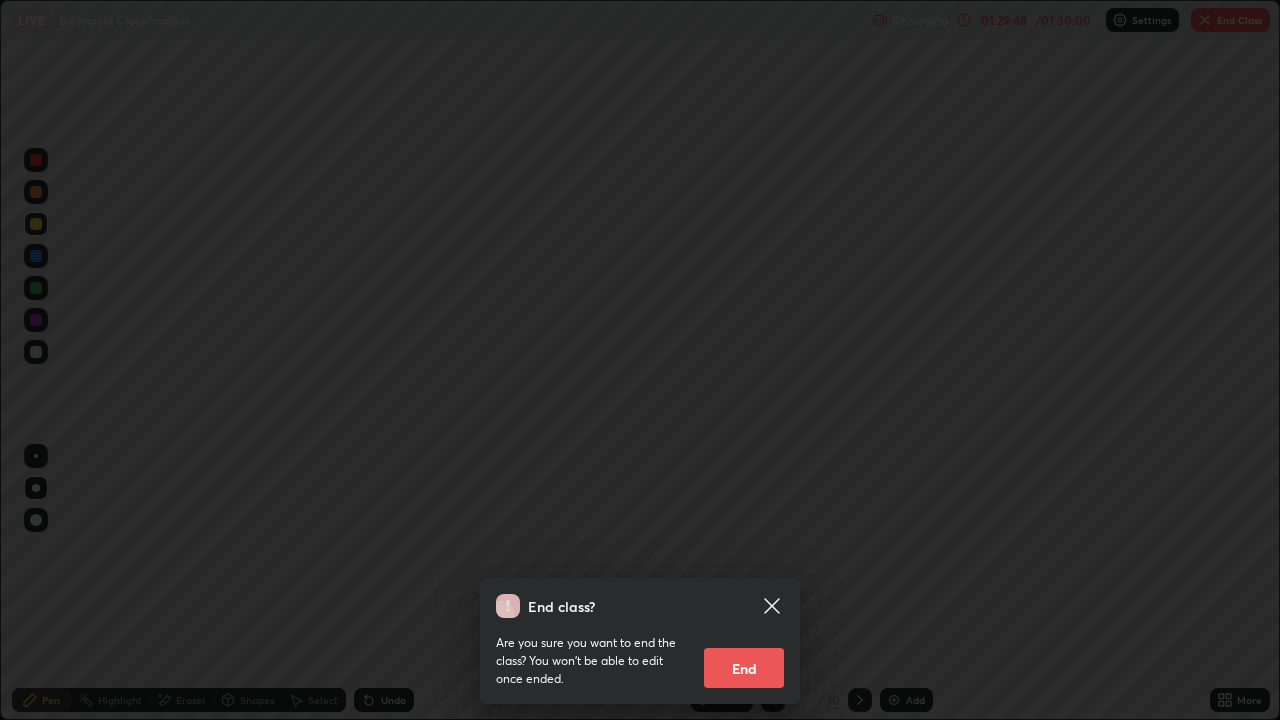 click on "End" at bounding box center (744, 668) 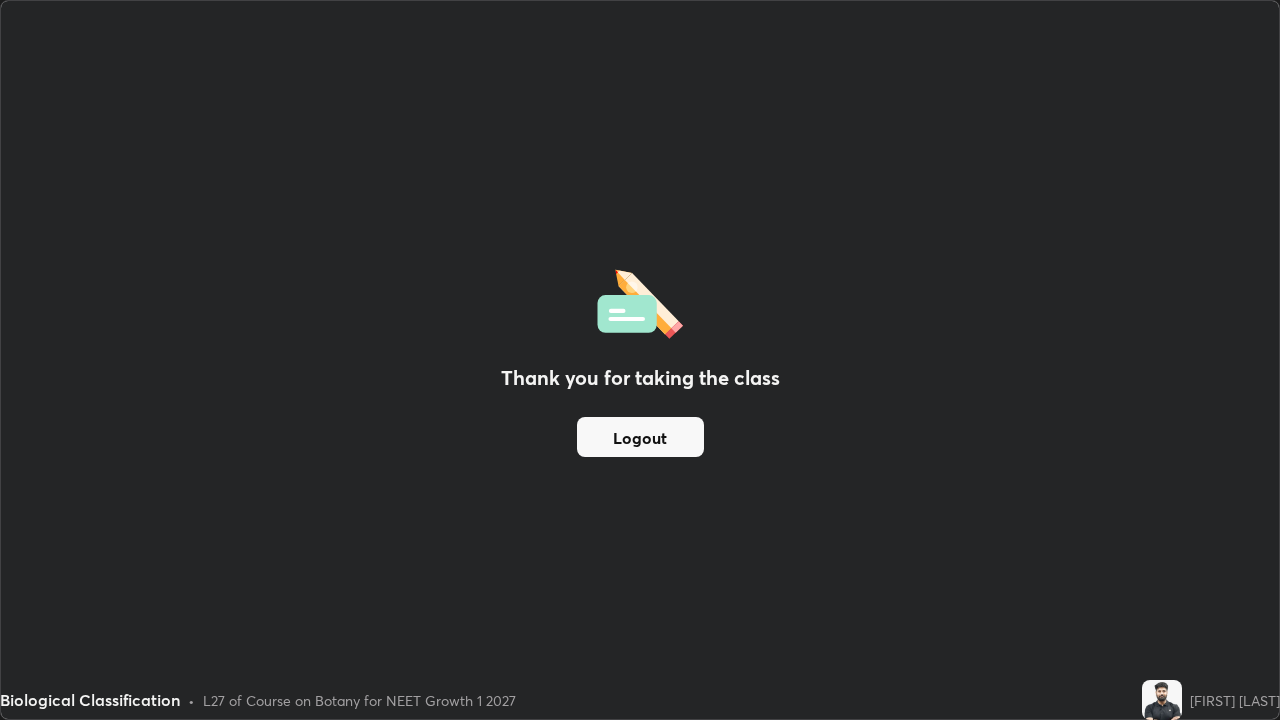 click on "Logout" at bounding box center [640, 437] 